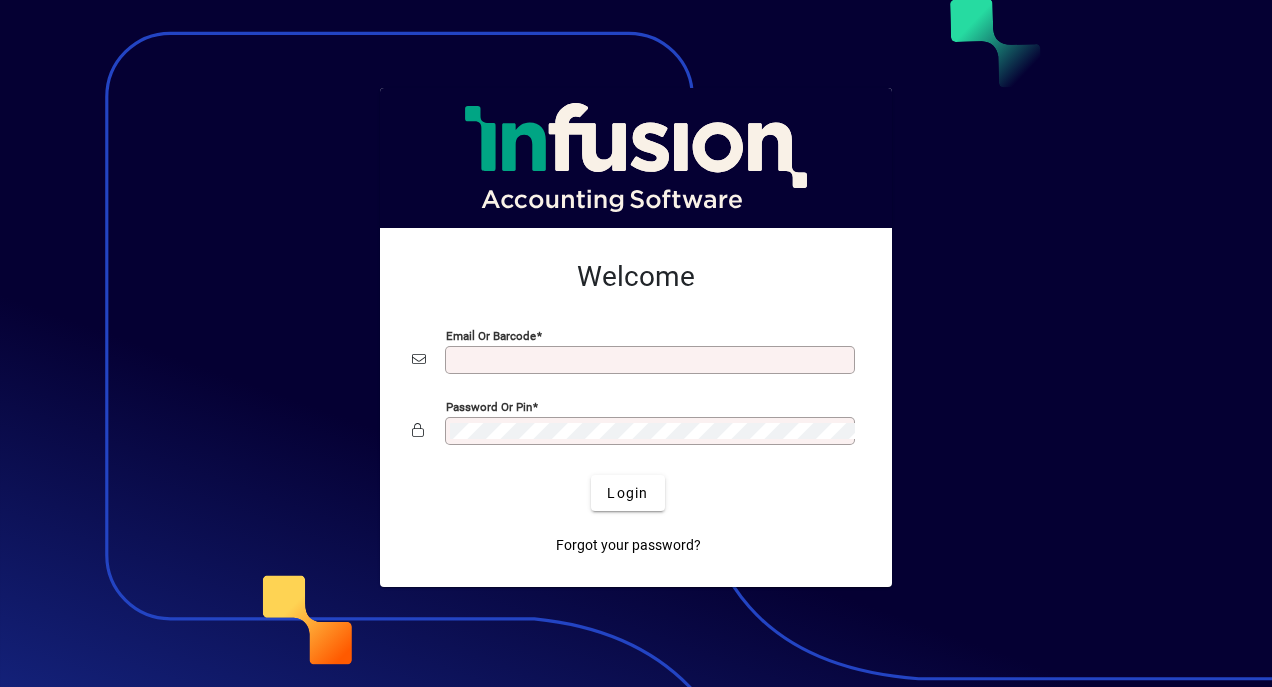 scroll, scrollTop: 0, scrollLeft: 0, axis: both 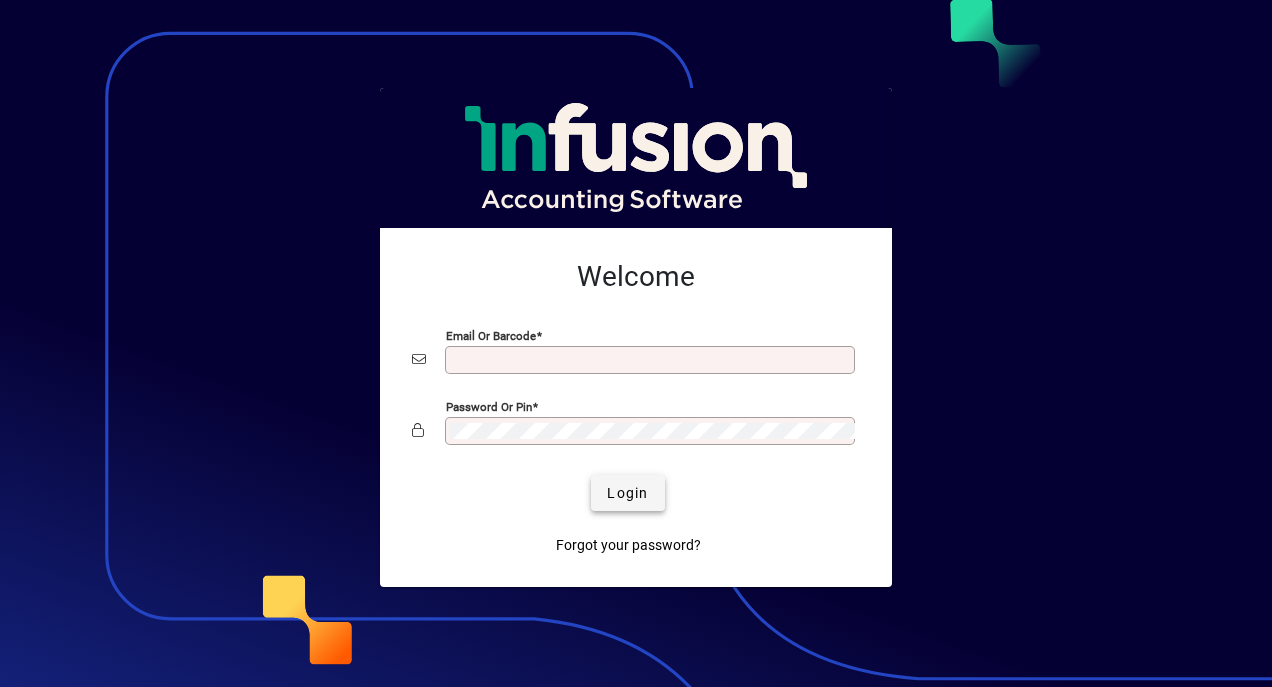 type on "**********" 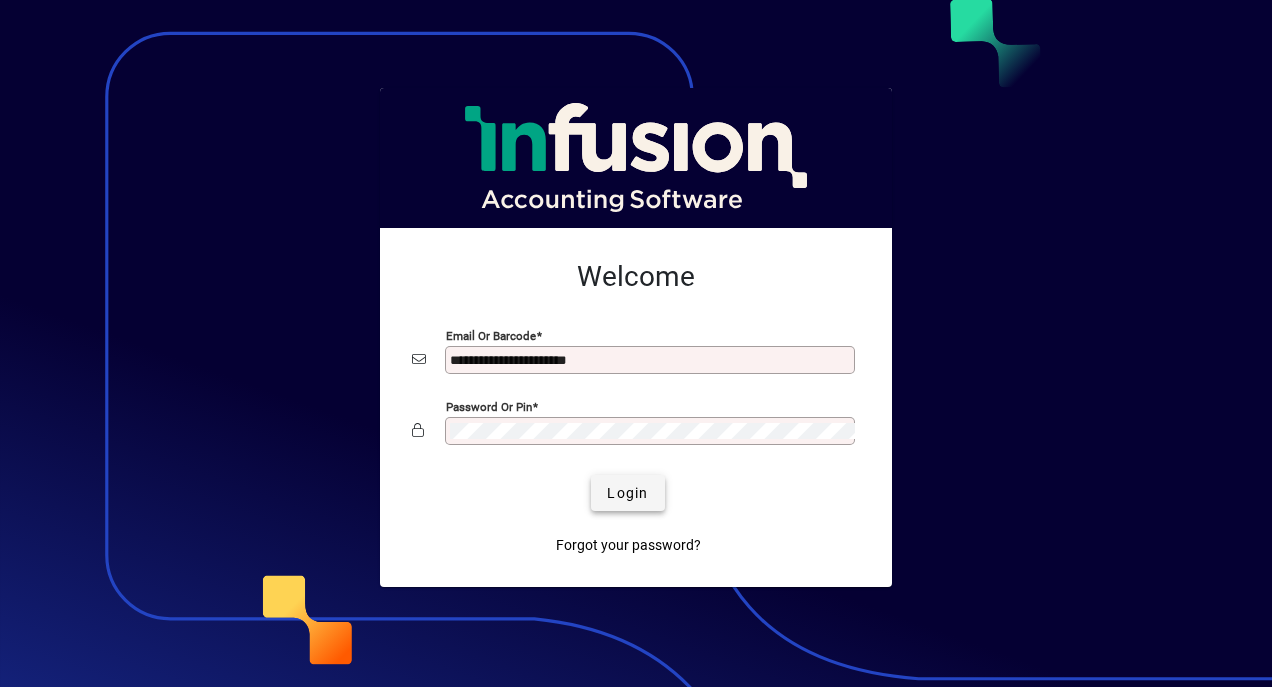 click on "Login" 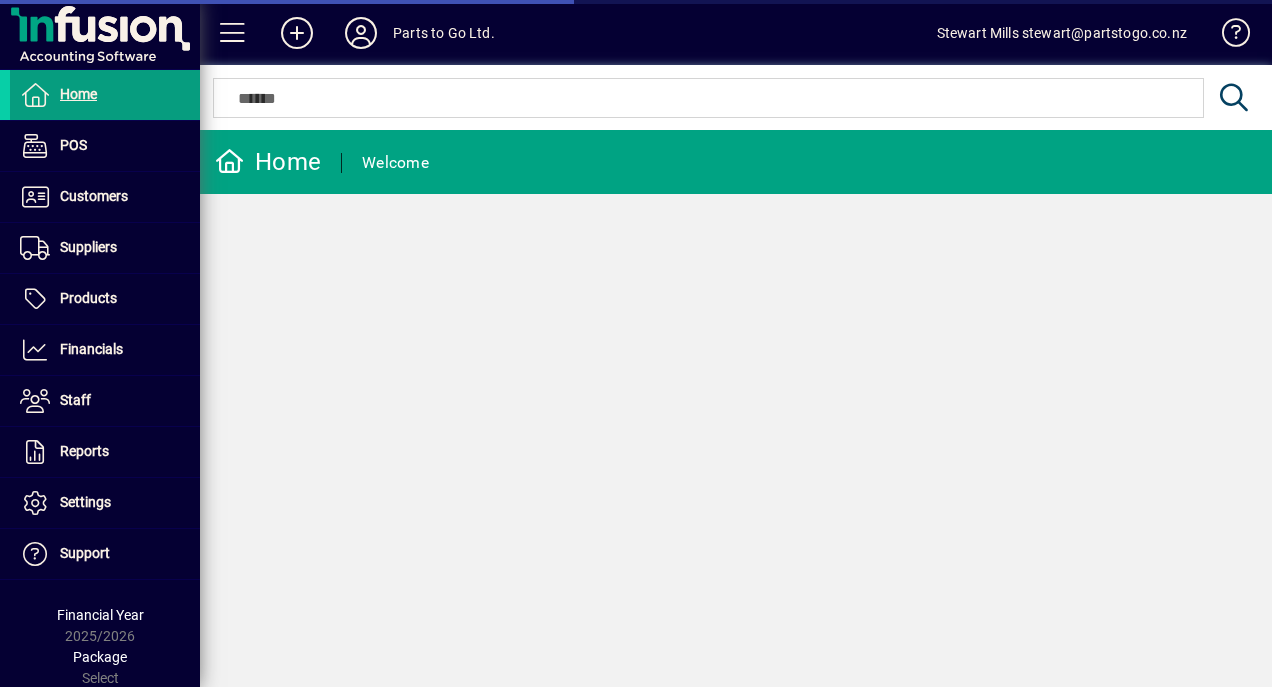 scroll, scrollTop: 0, scrollLeft: 0, axis: both 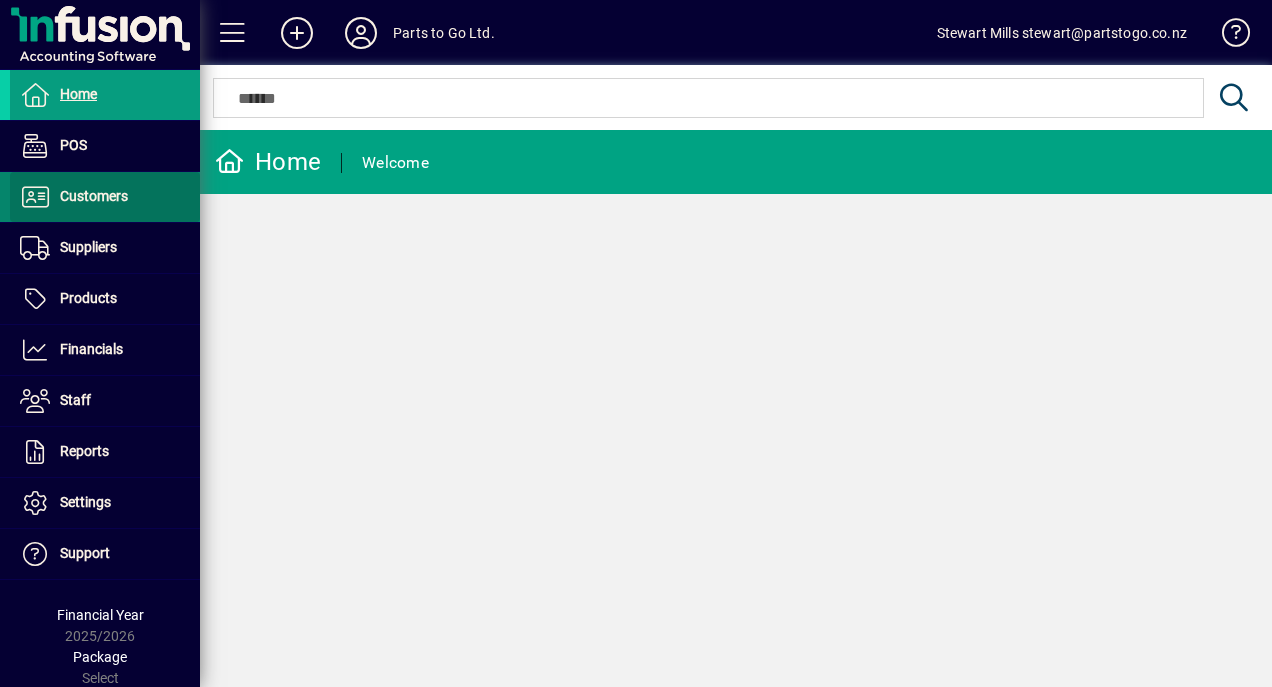 click on "Customers" at bounding box center (94, 196) 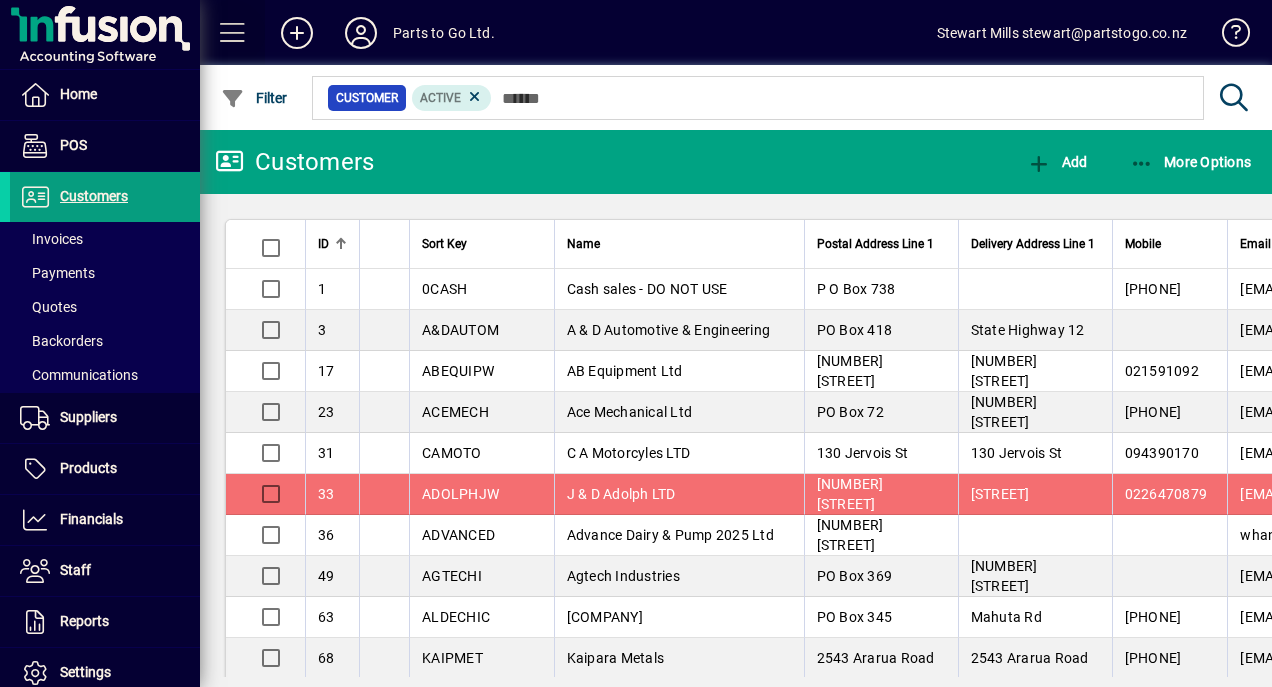 click at bounding box center (233, 33) 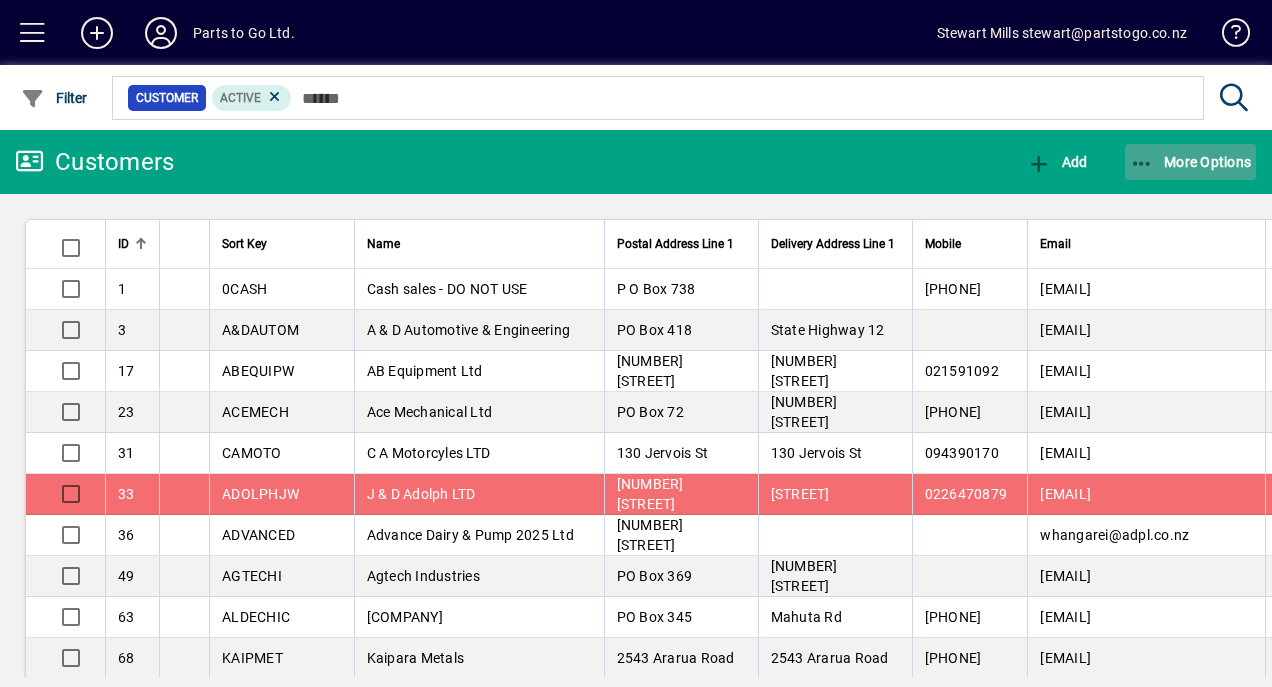click 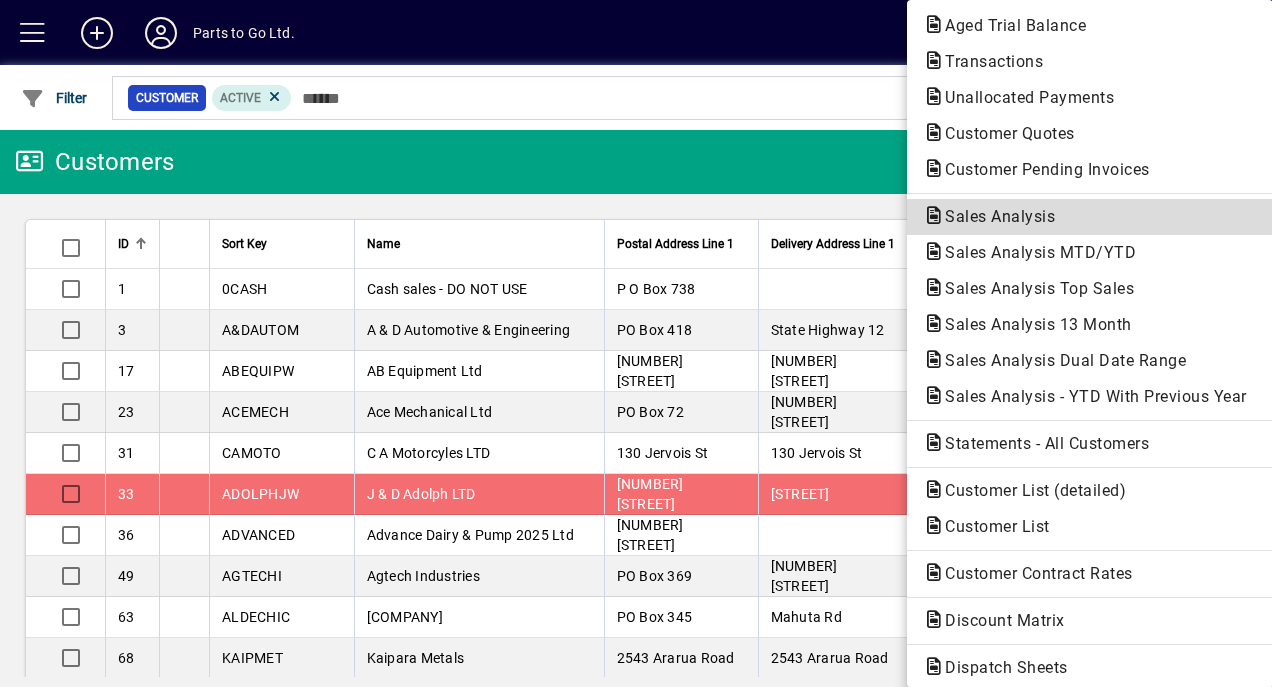 click on "Sales Analysis" 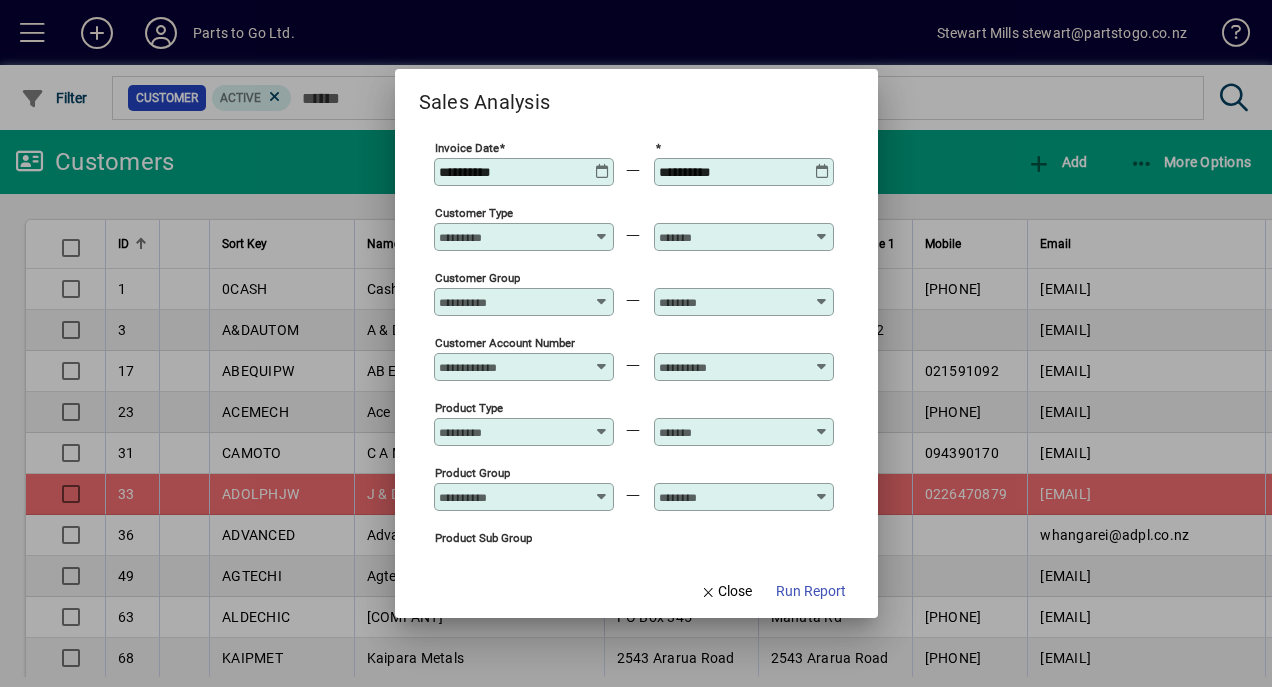 click at bounding box center (602, 164) 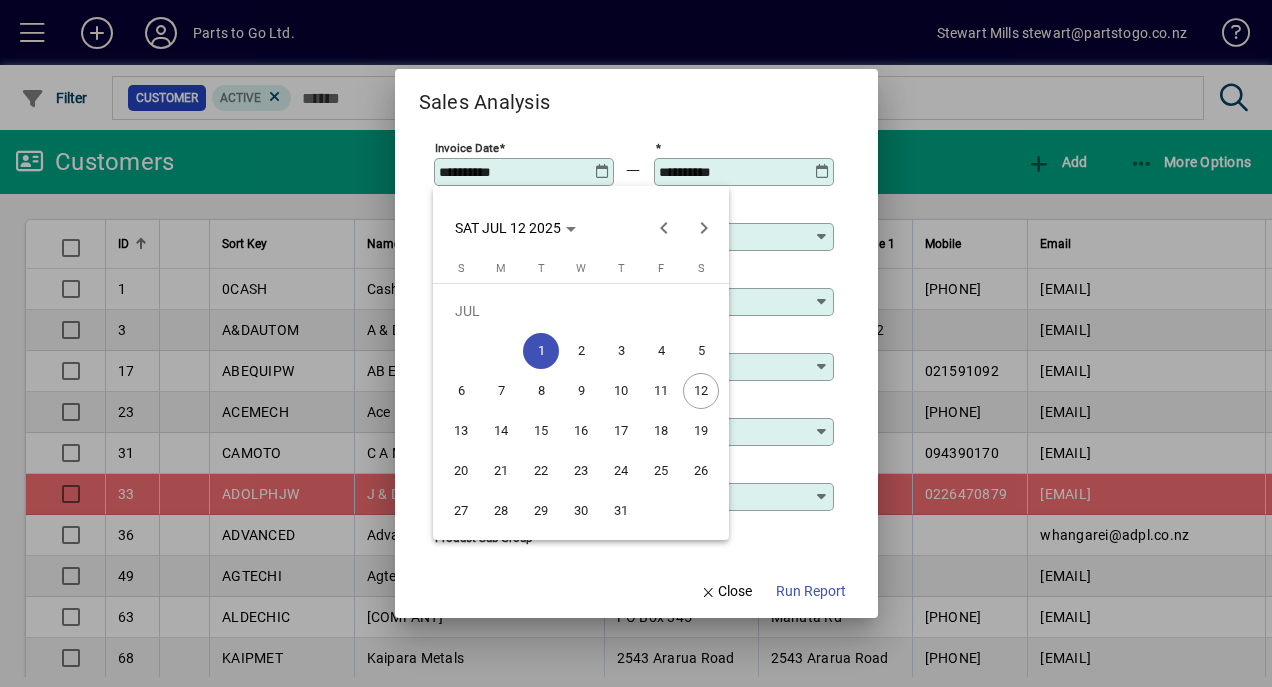 click on "12" at bounding box center [701, 391] 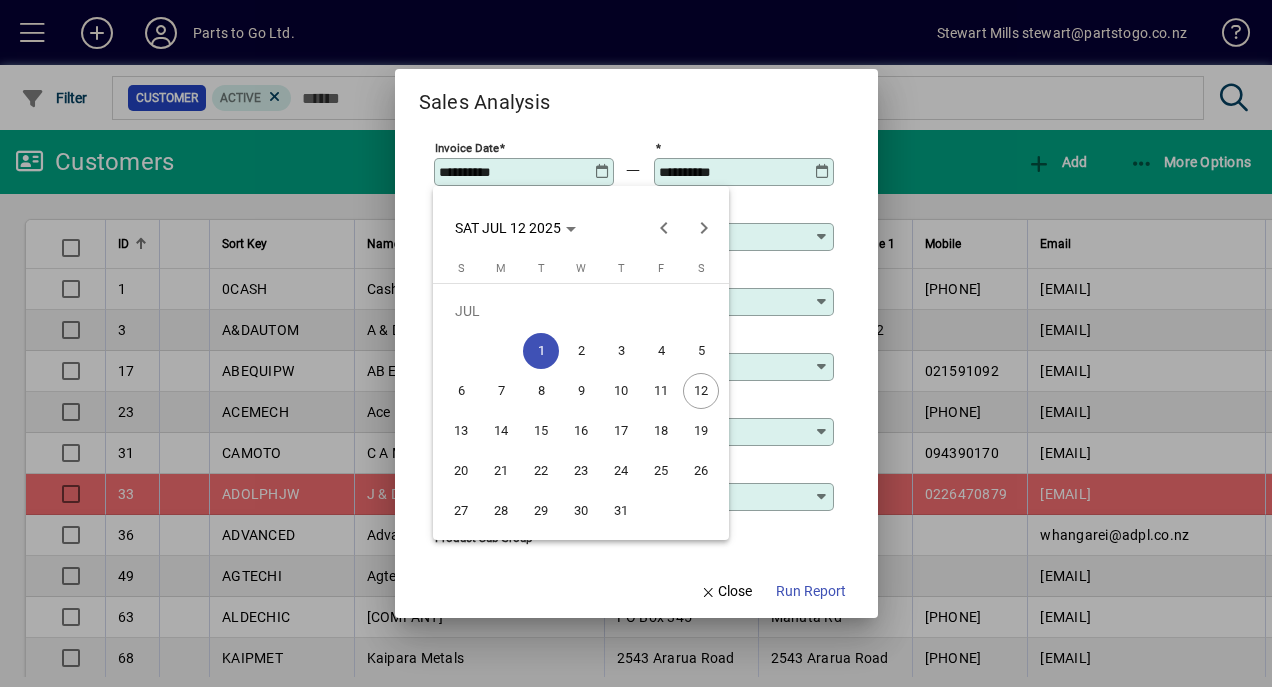 type on "**********" 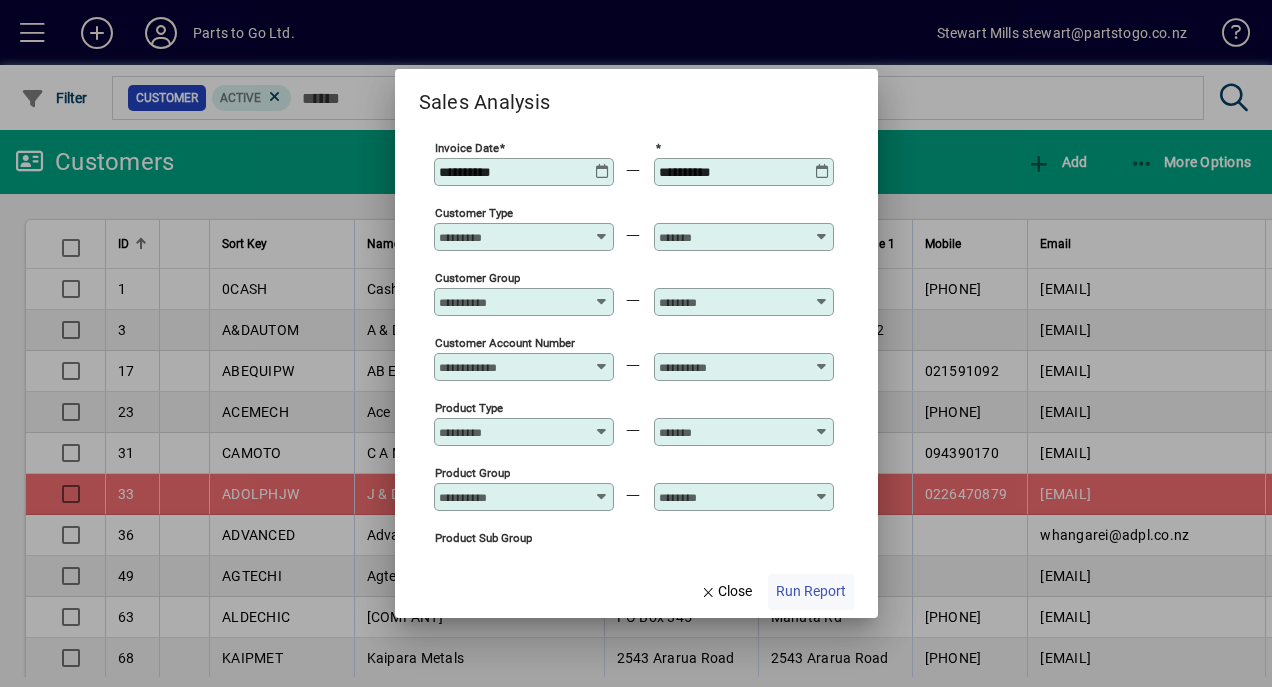 click on "Run Report" 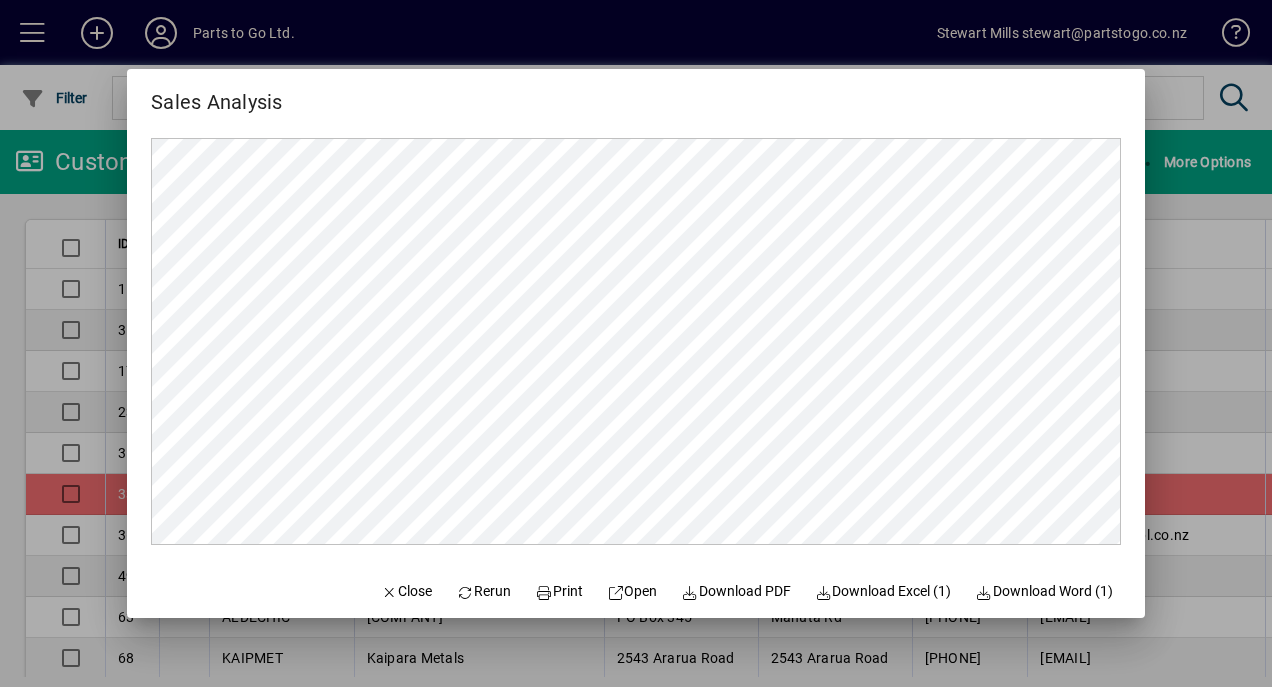 scroll, scrollTop: 0, scrollLeft: 0, axis: both 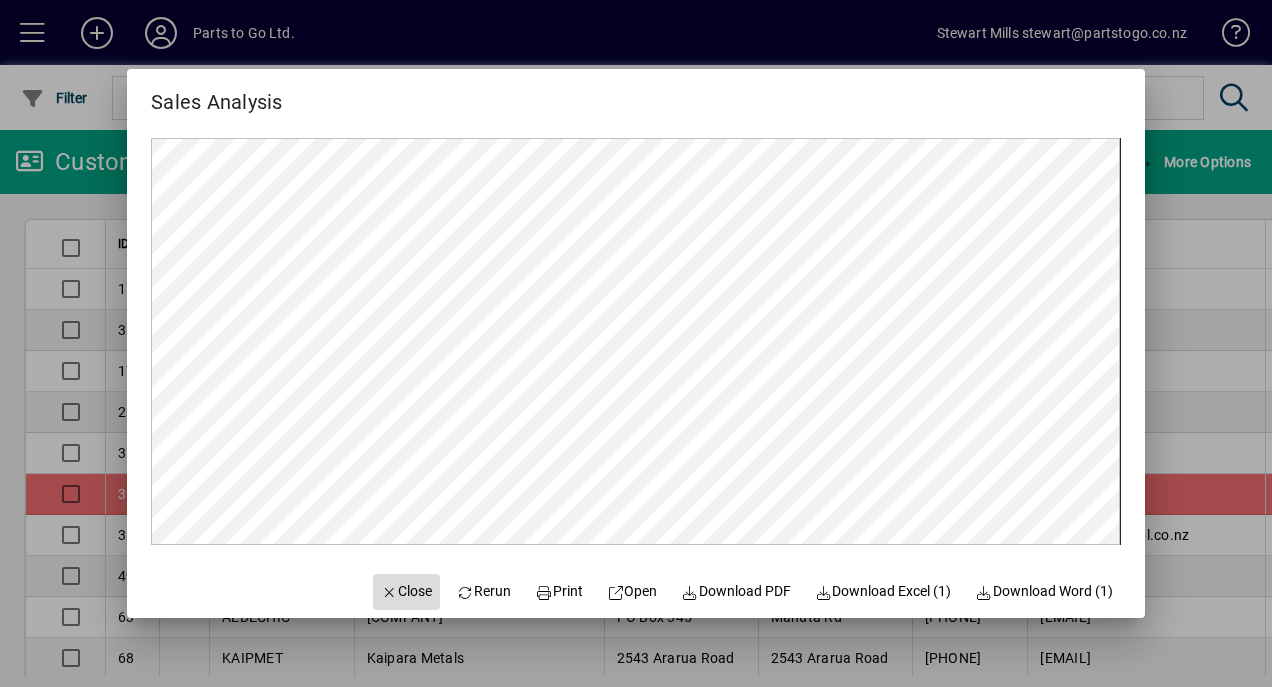 click on "Close" 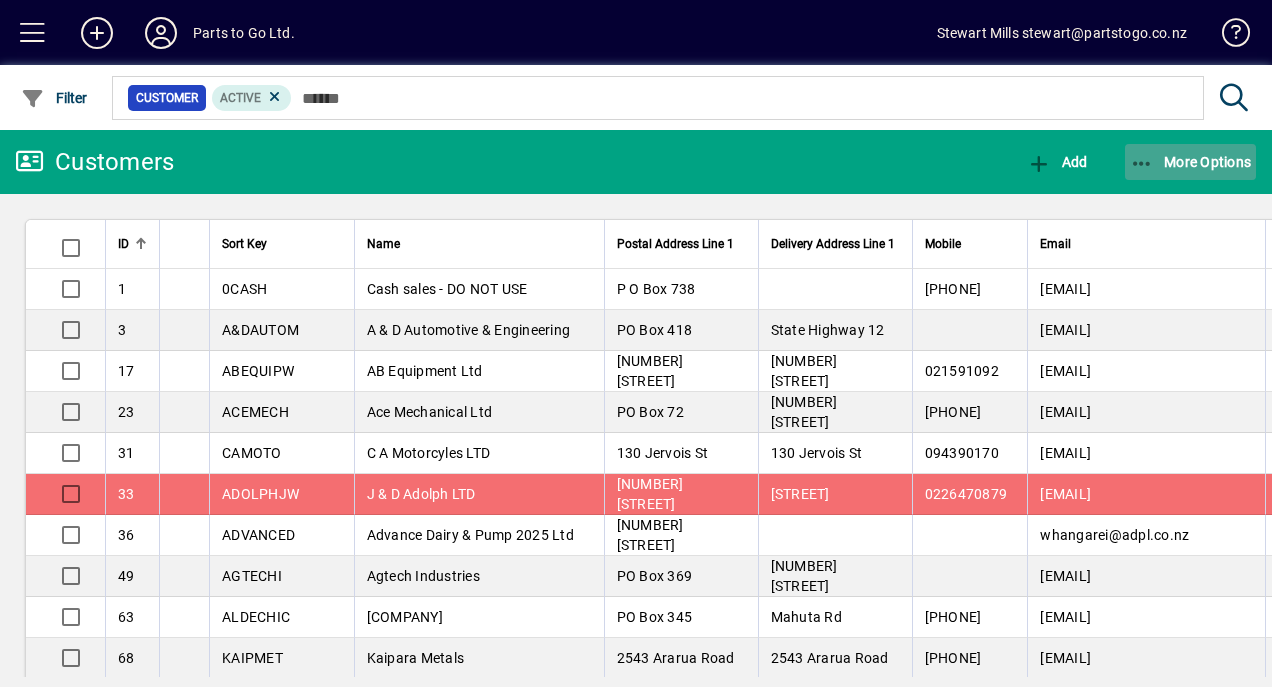 click 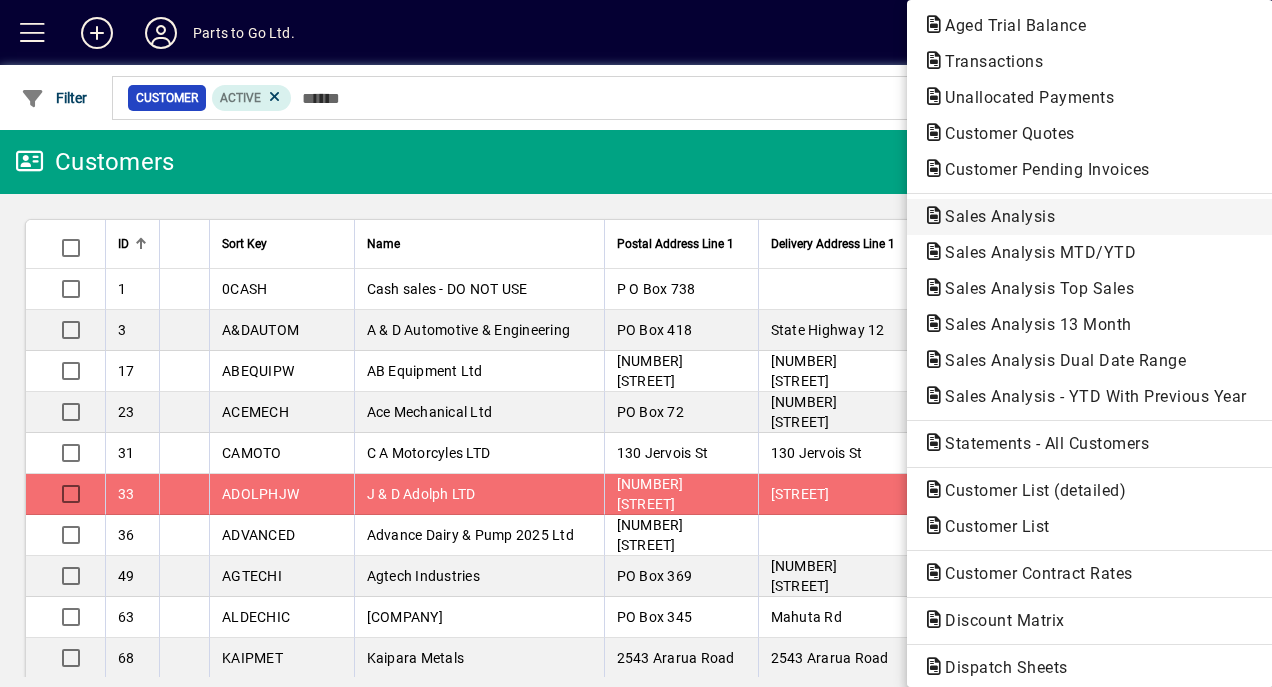 click on "Sales Analysis" at bounding box center (1090, 253) 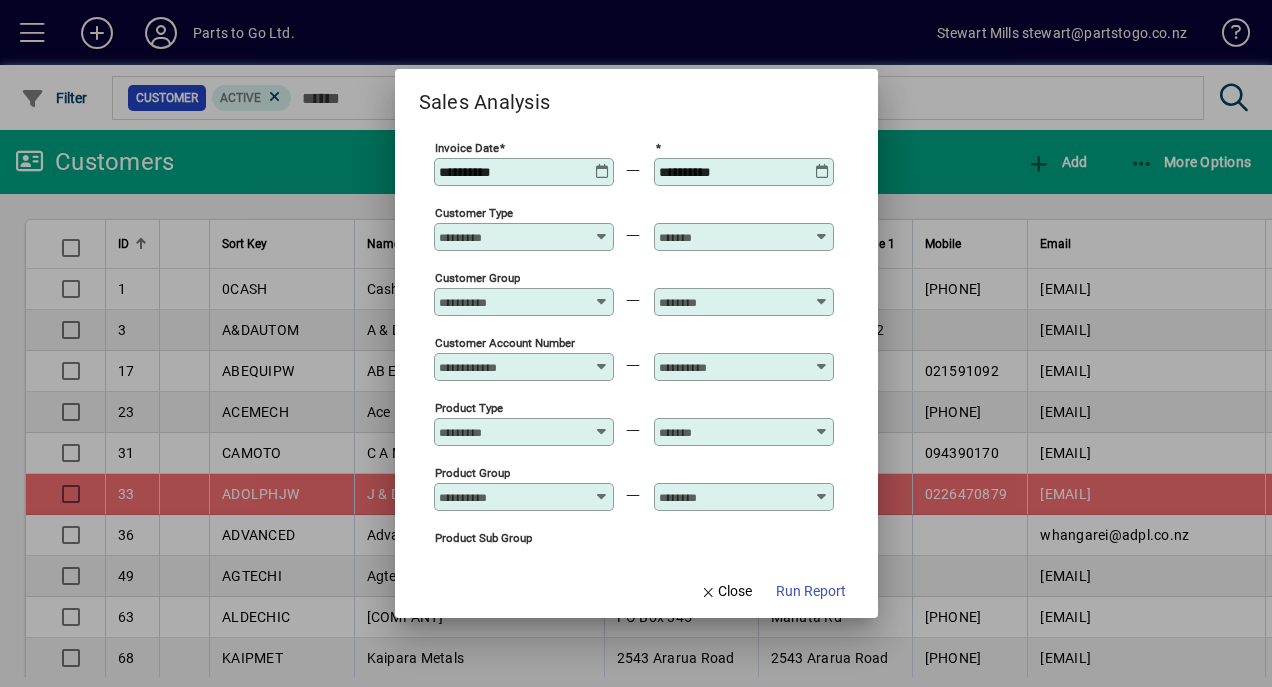 type on "**********" 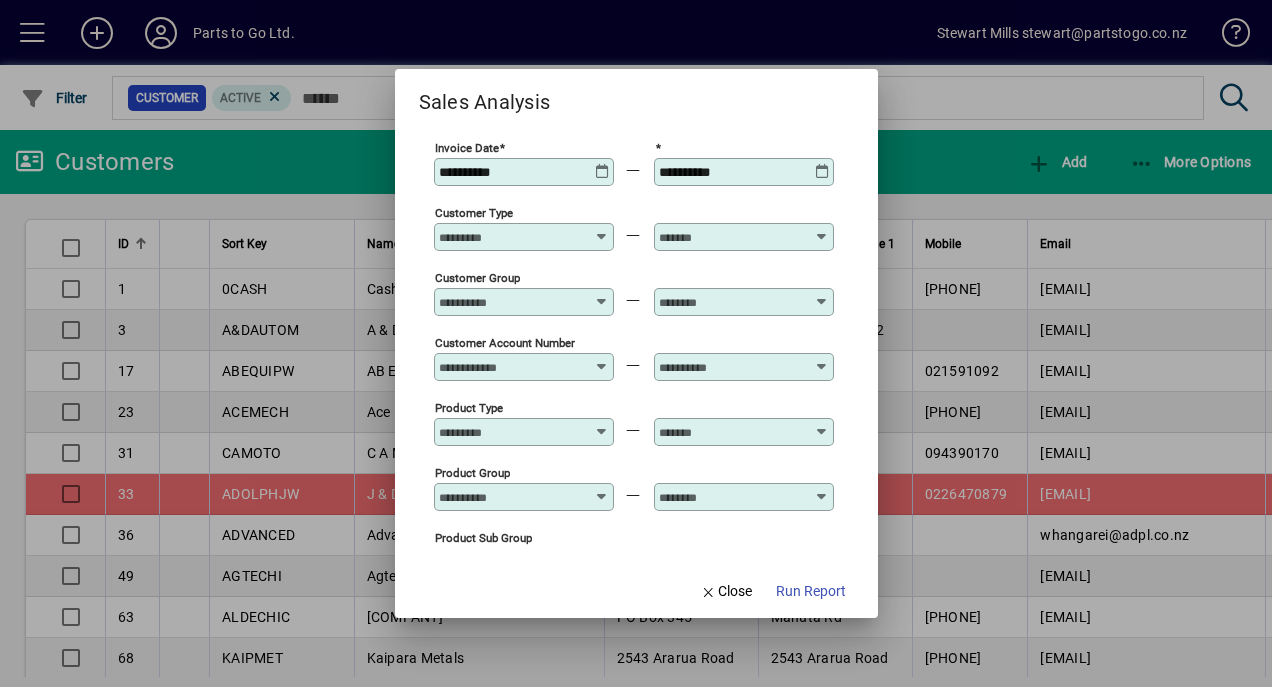 click at bounding box center [602, 164] 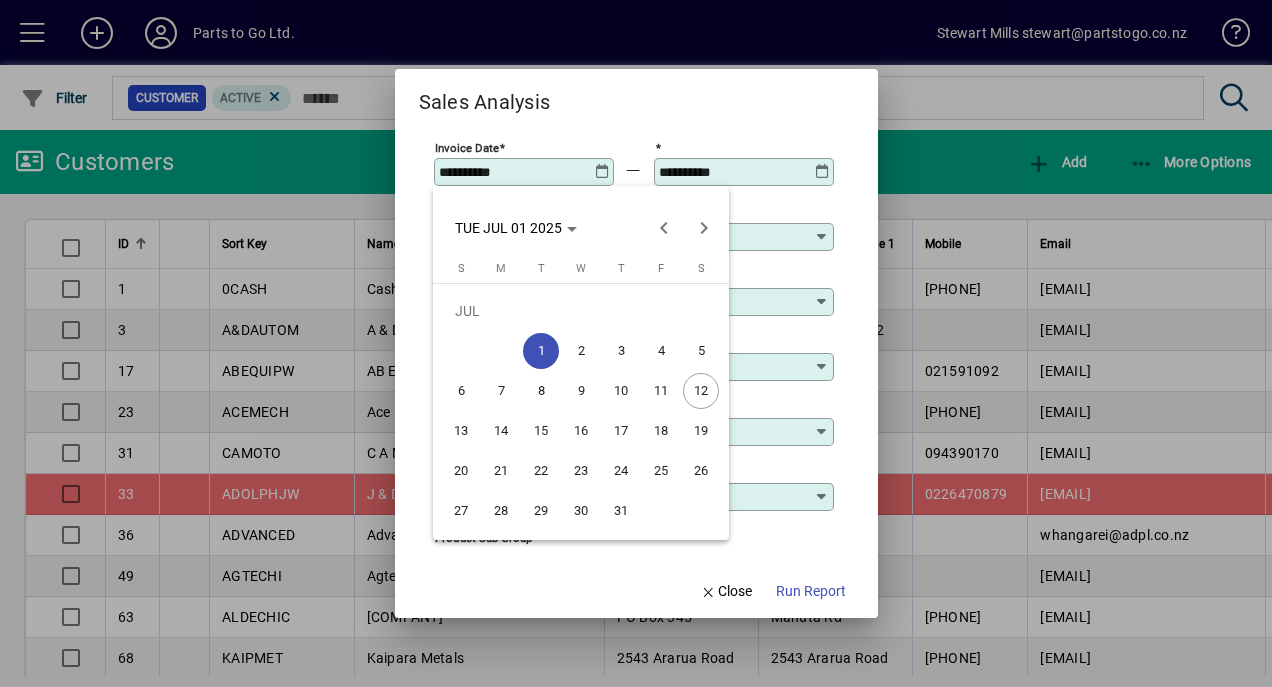 click on "11" at bounding box center (661, 391) 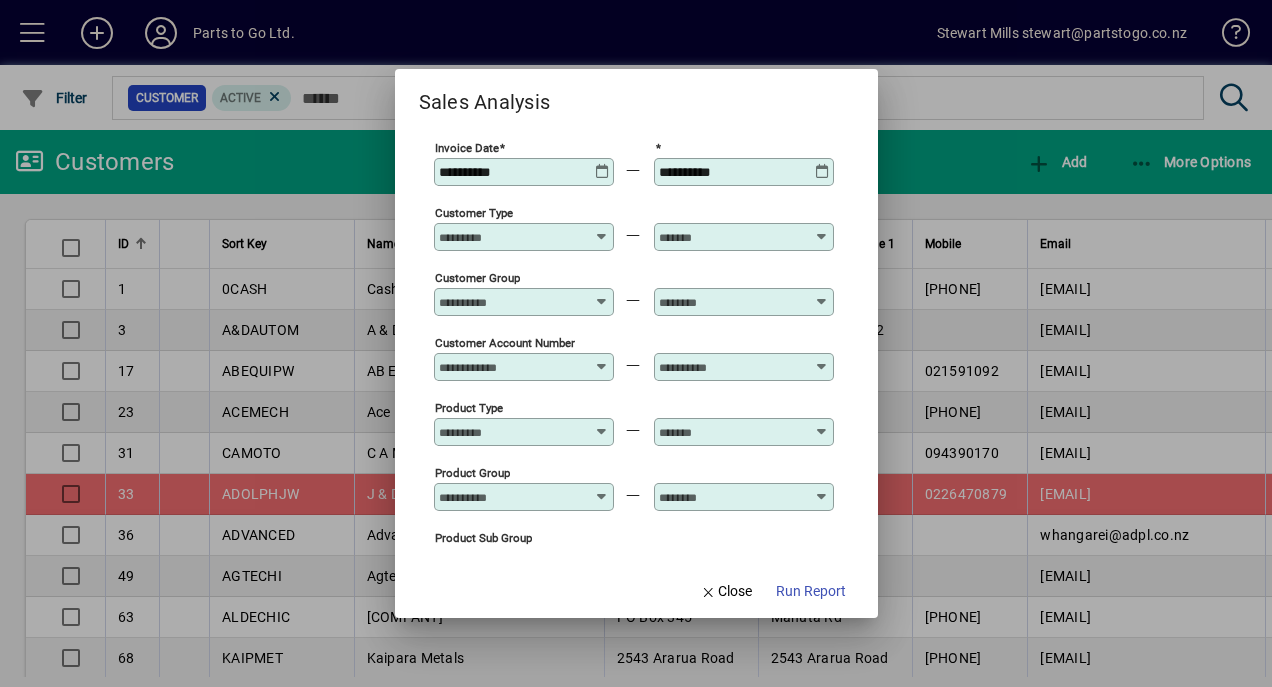 click at bounding box center (822, 164) 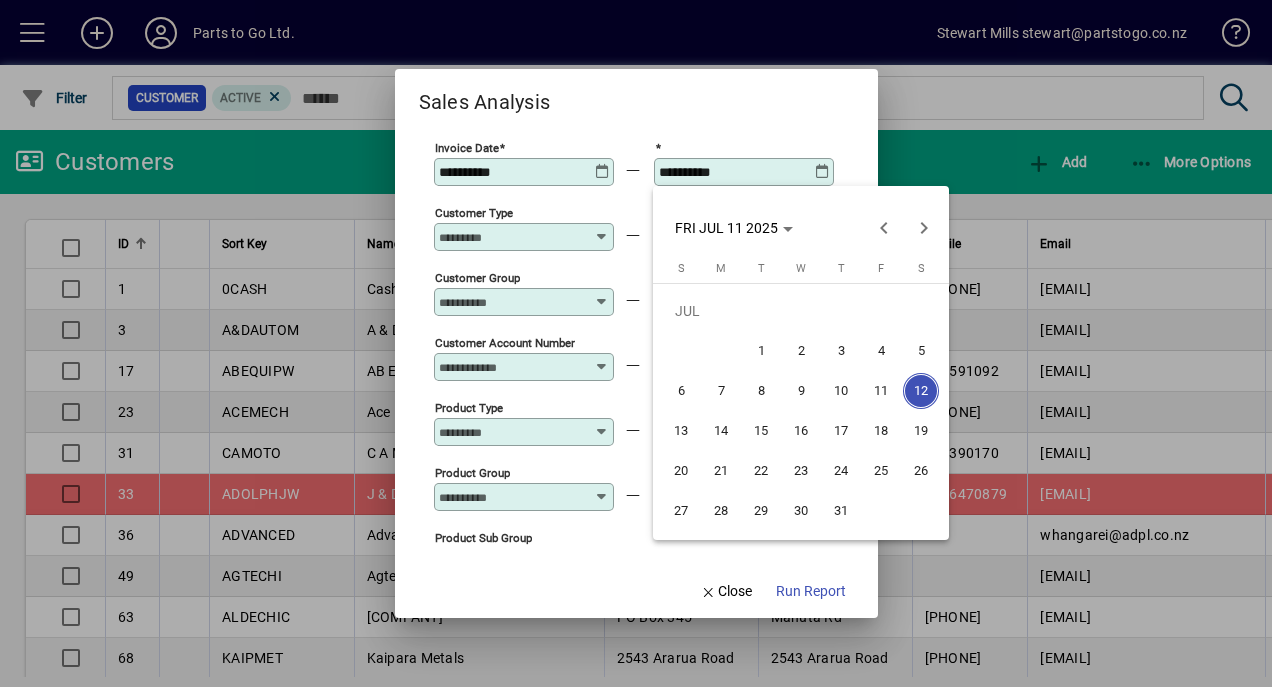 click on "11" at bounding box center (881, 391) 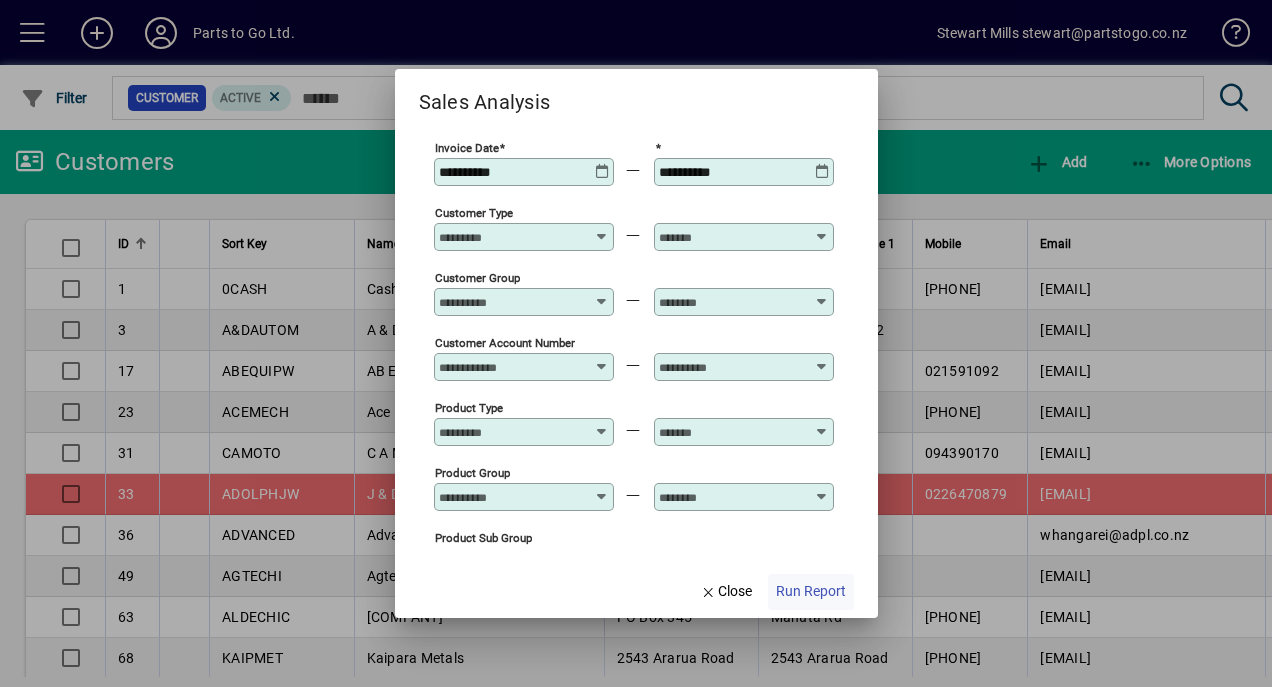 click on "Run Report" 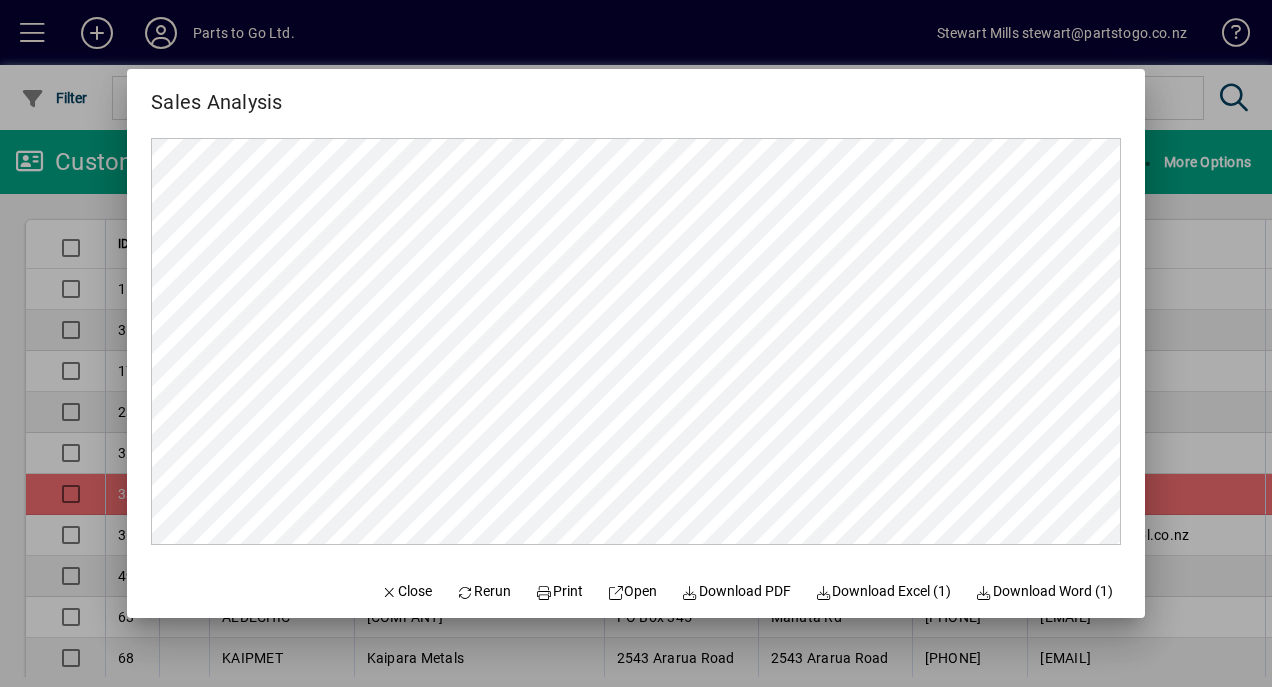 scroll, scrollTop: 0, scrollLeft: 0, axis: both 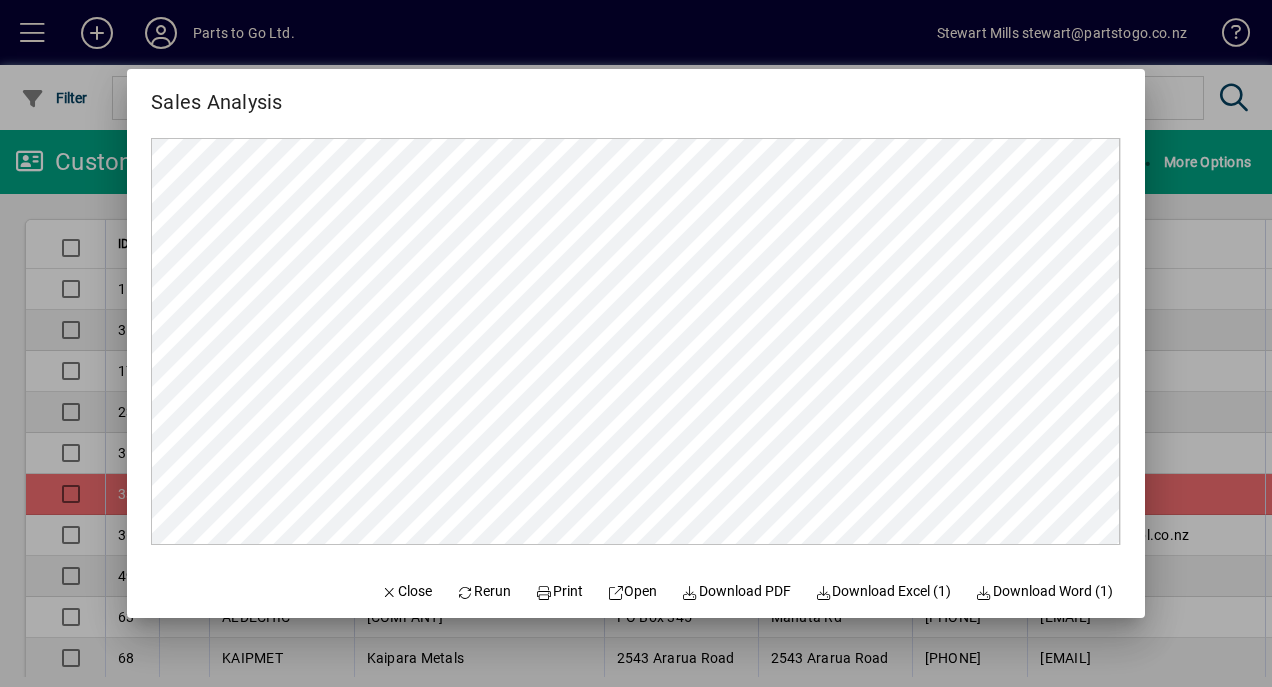 click at bounding box center (636, 343) 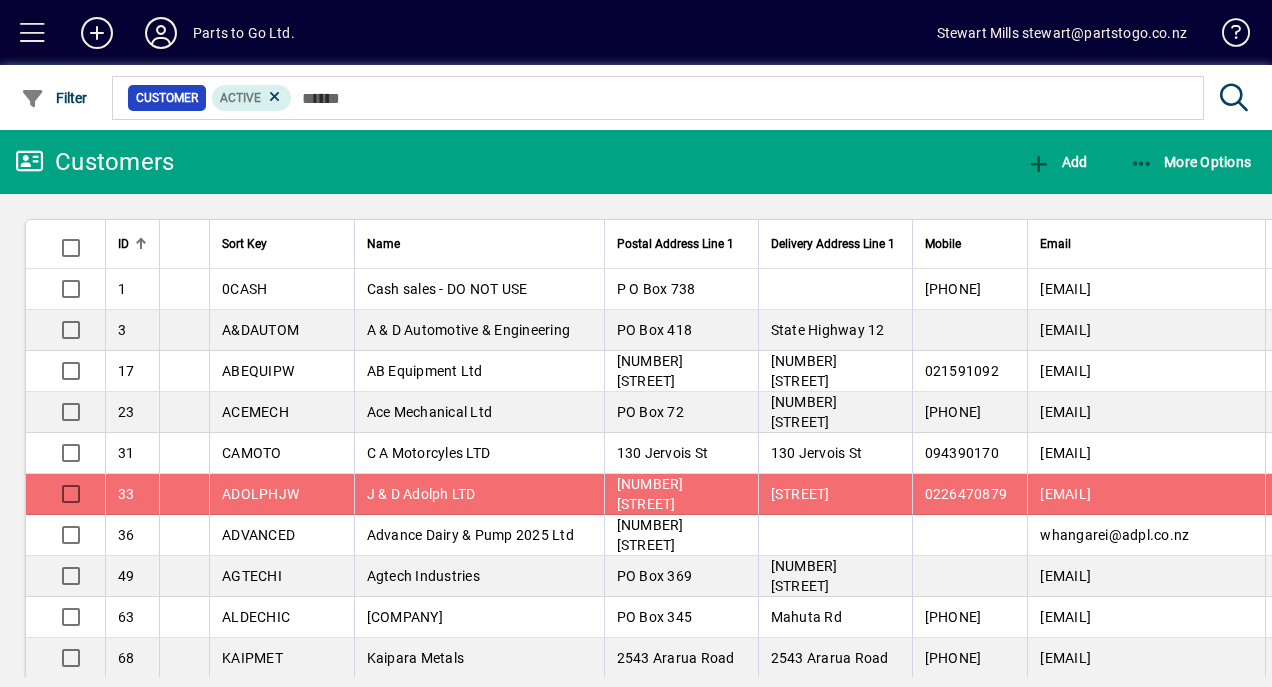 click at bounding box center [33, 33] 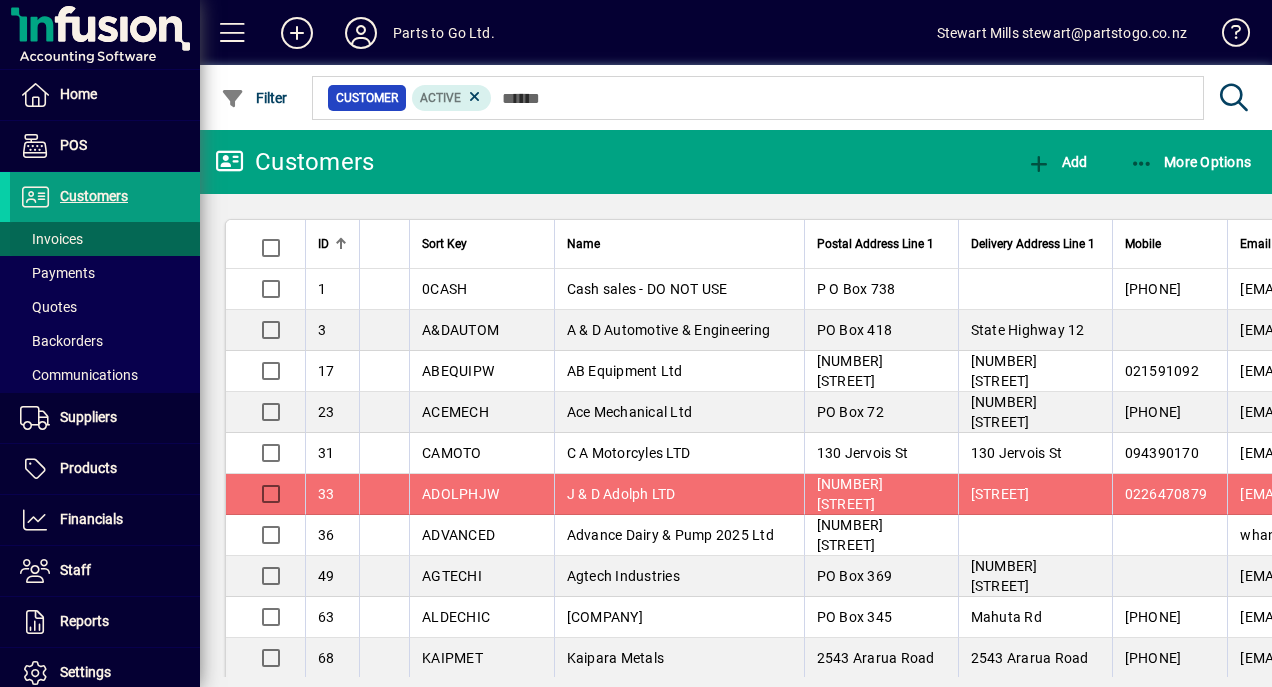 click on "Invoices" at bounding box center [46, 239] 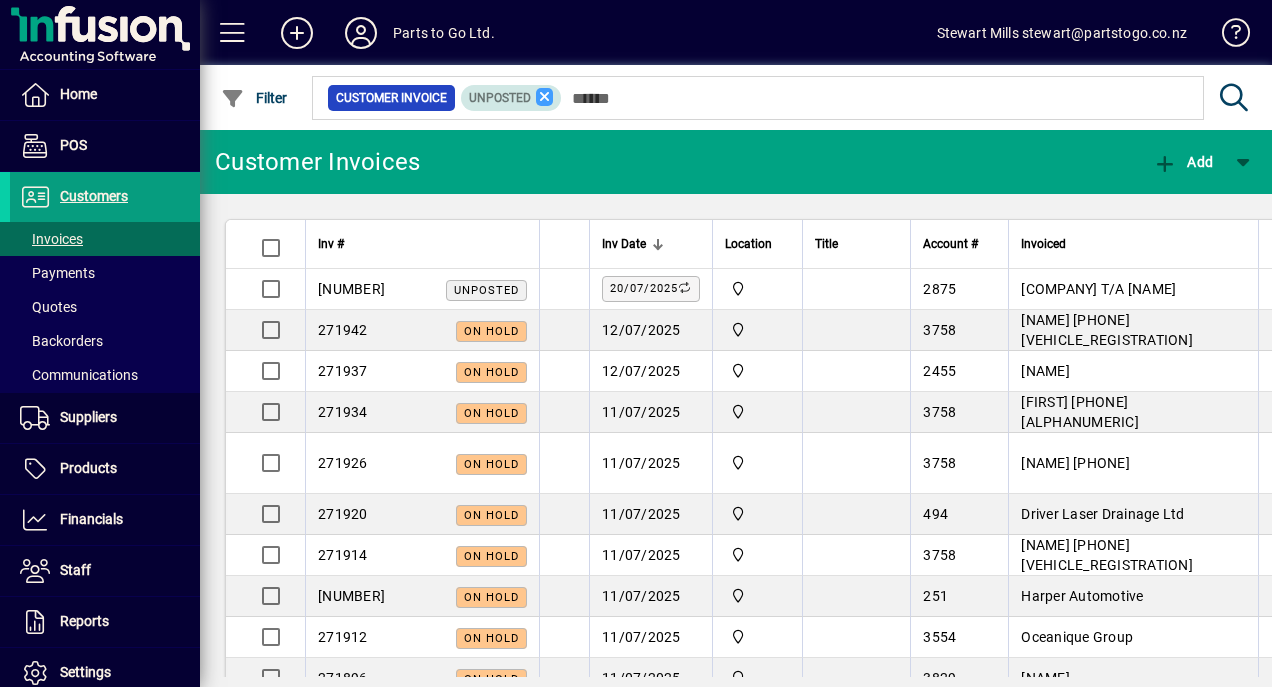 click at bounding box center (545, 97) 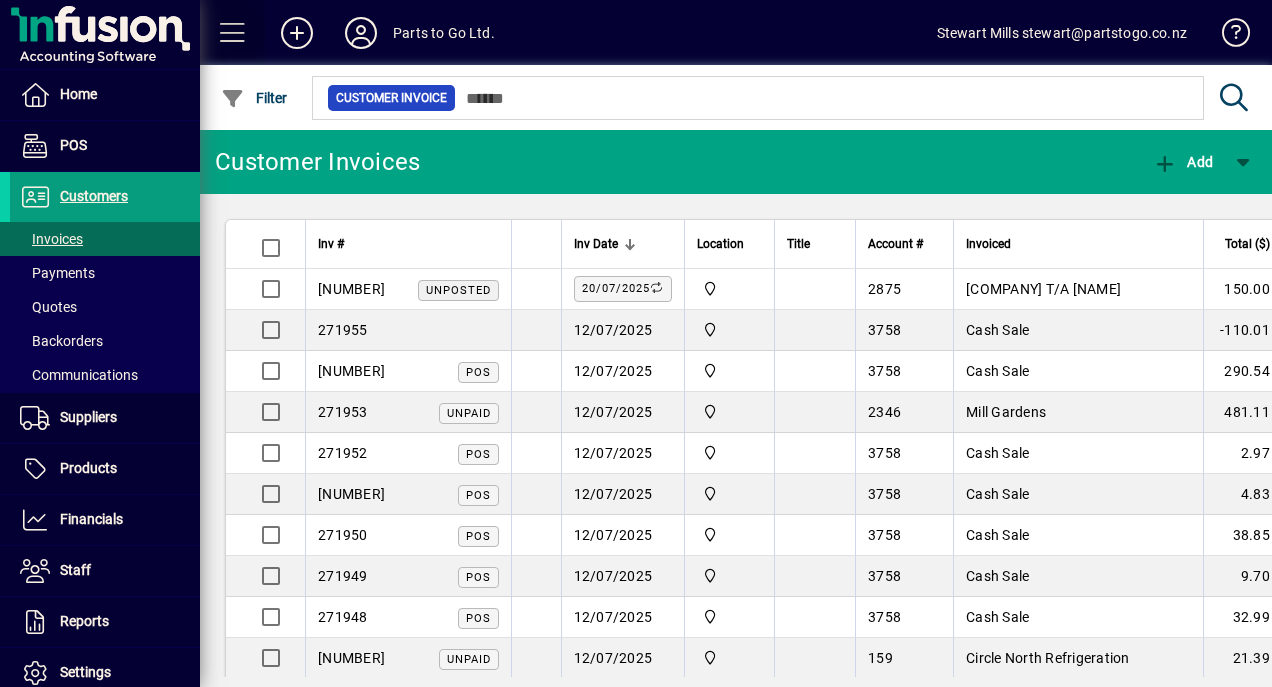 click at bounding box center (233, 33) 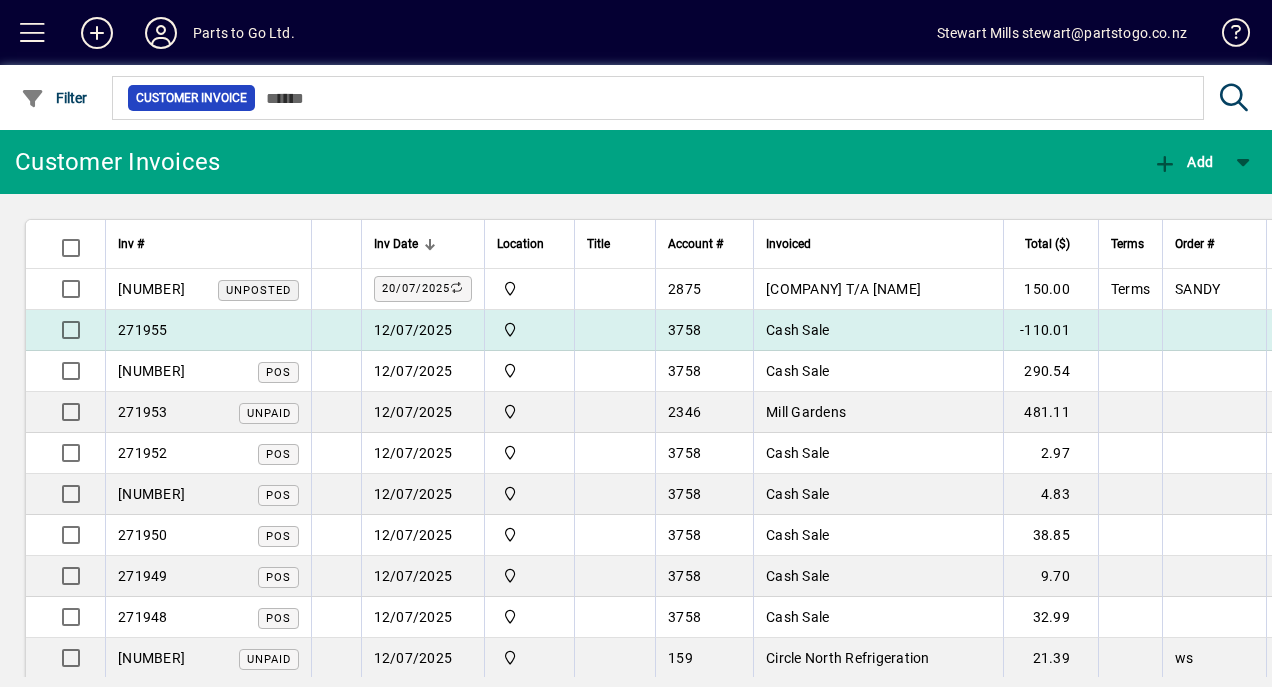 click on "12/07/2025" at bounding box center (422, 330) 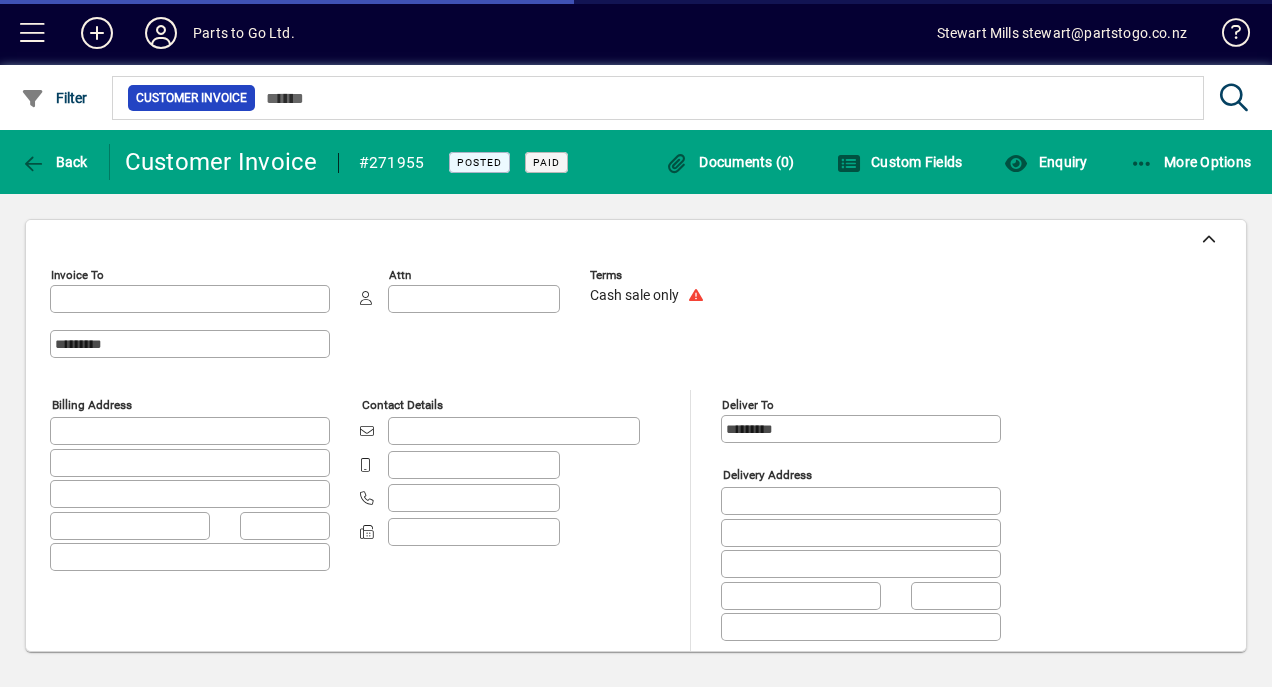 type on "**********" 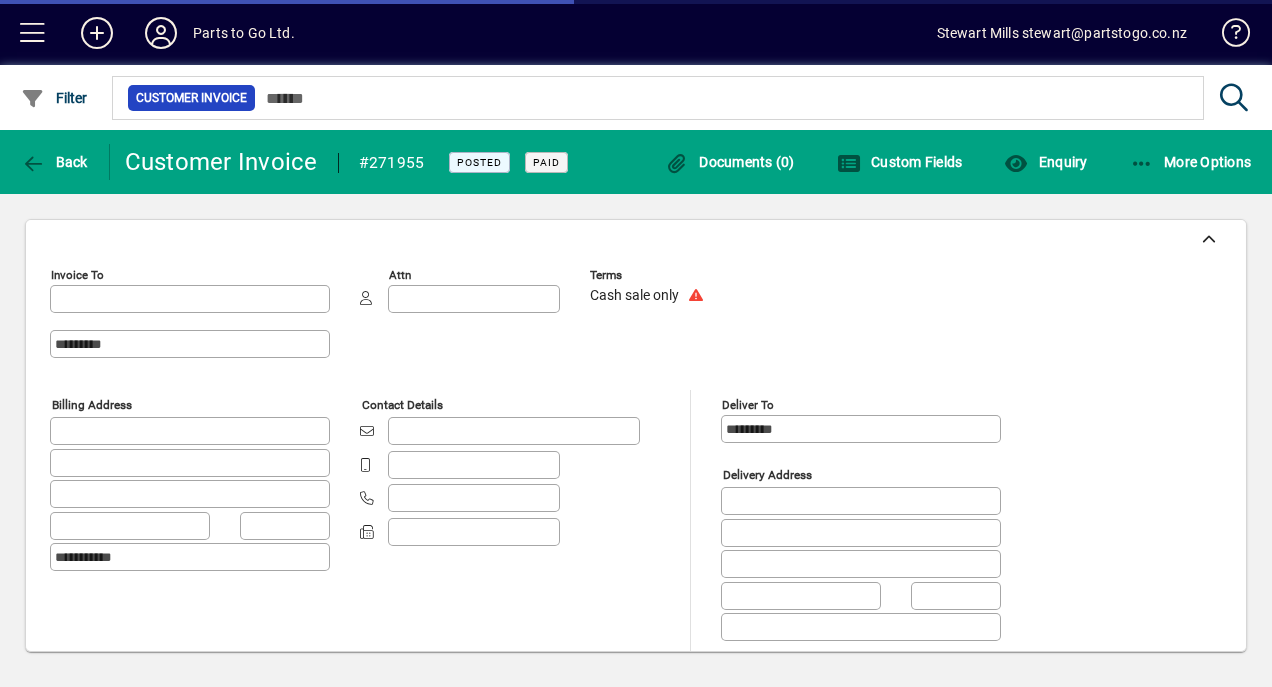 type on "**********" 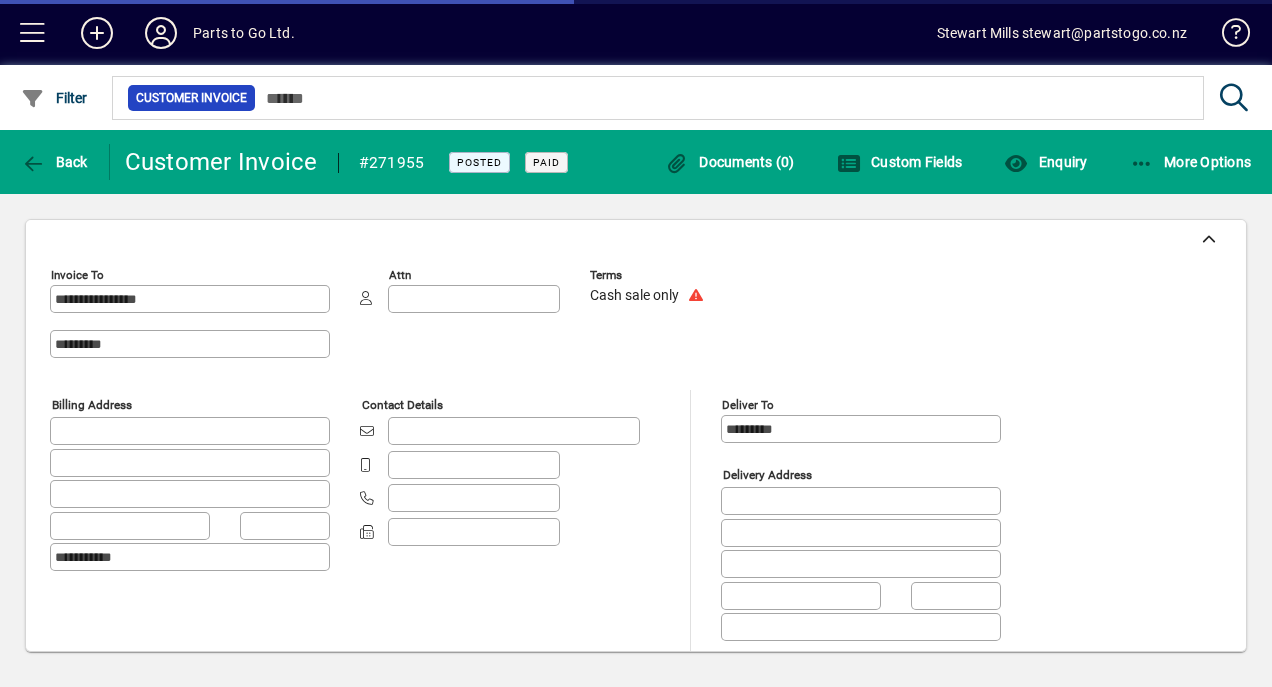 type on "**********" 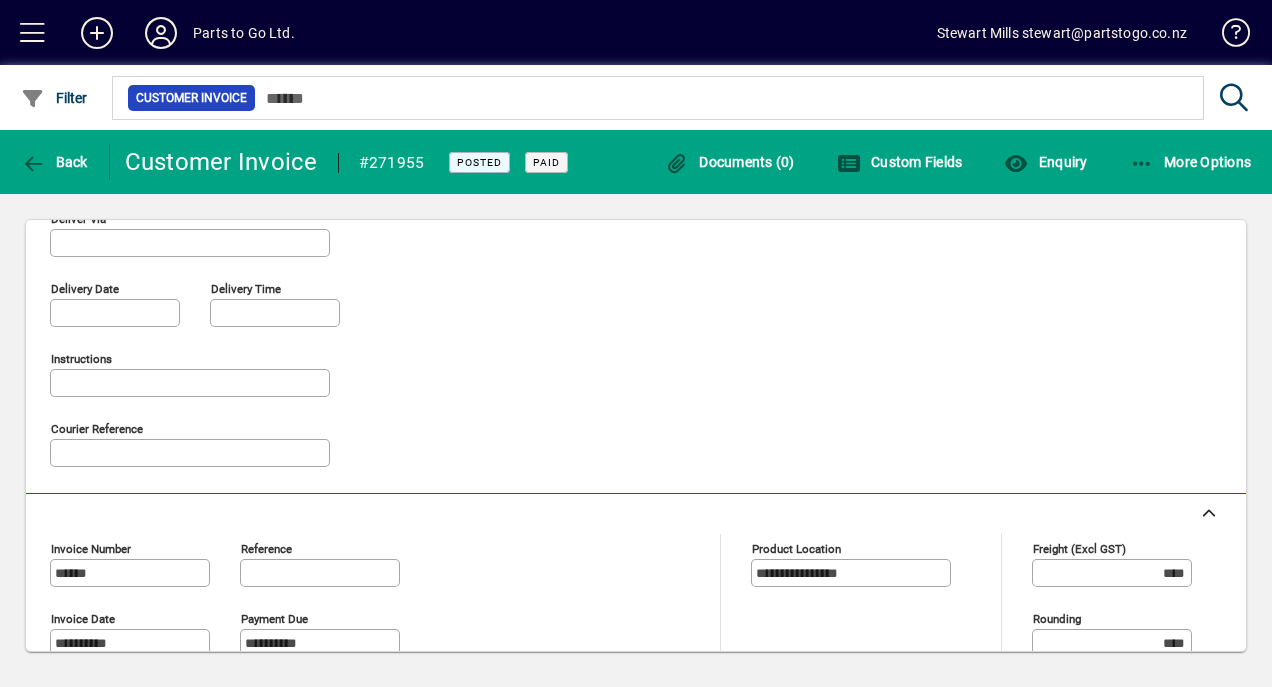 scroll, scrollTop: 381, scrollLeft: 0, axis: vertical 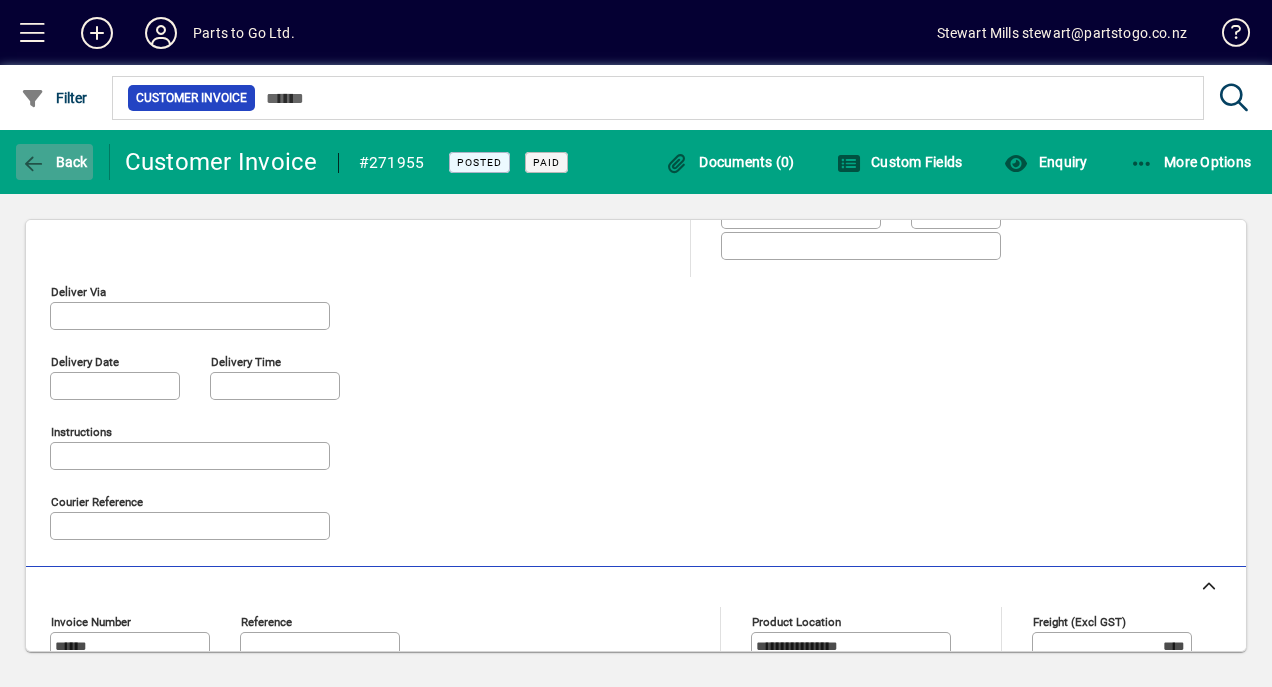 click on "Back" 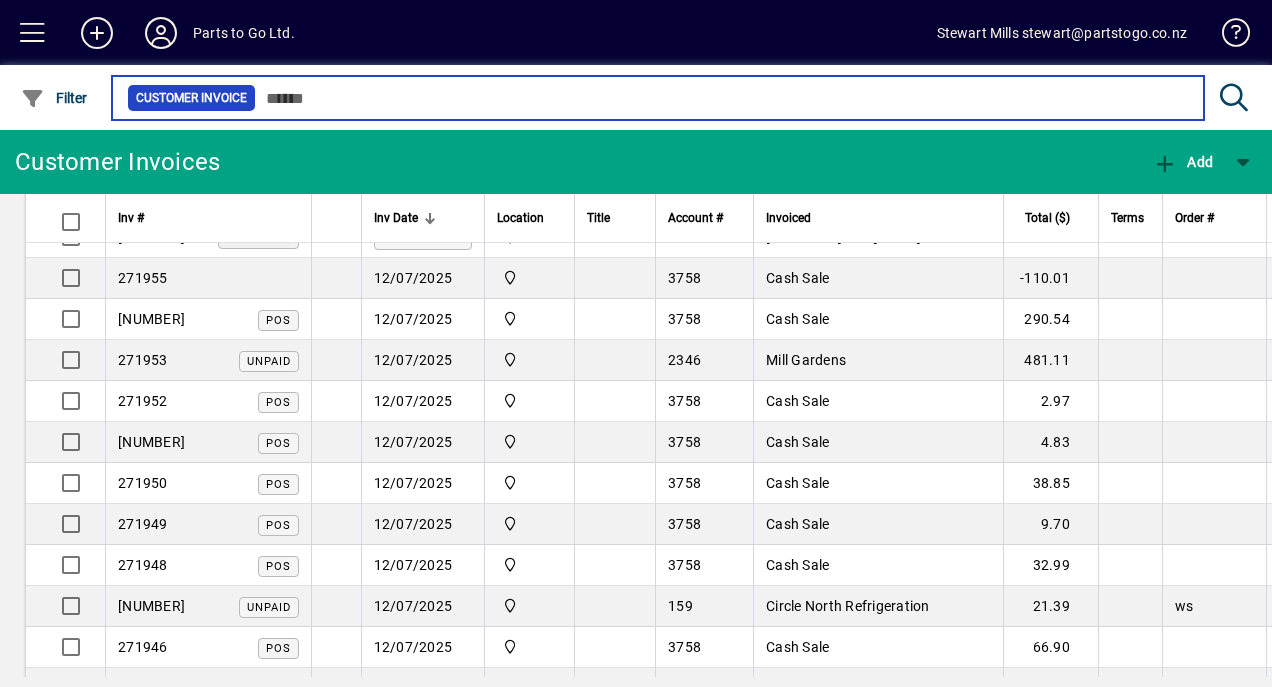 scroll, scrollTop: 45, scrollLeft: 0, axis: vertical 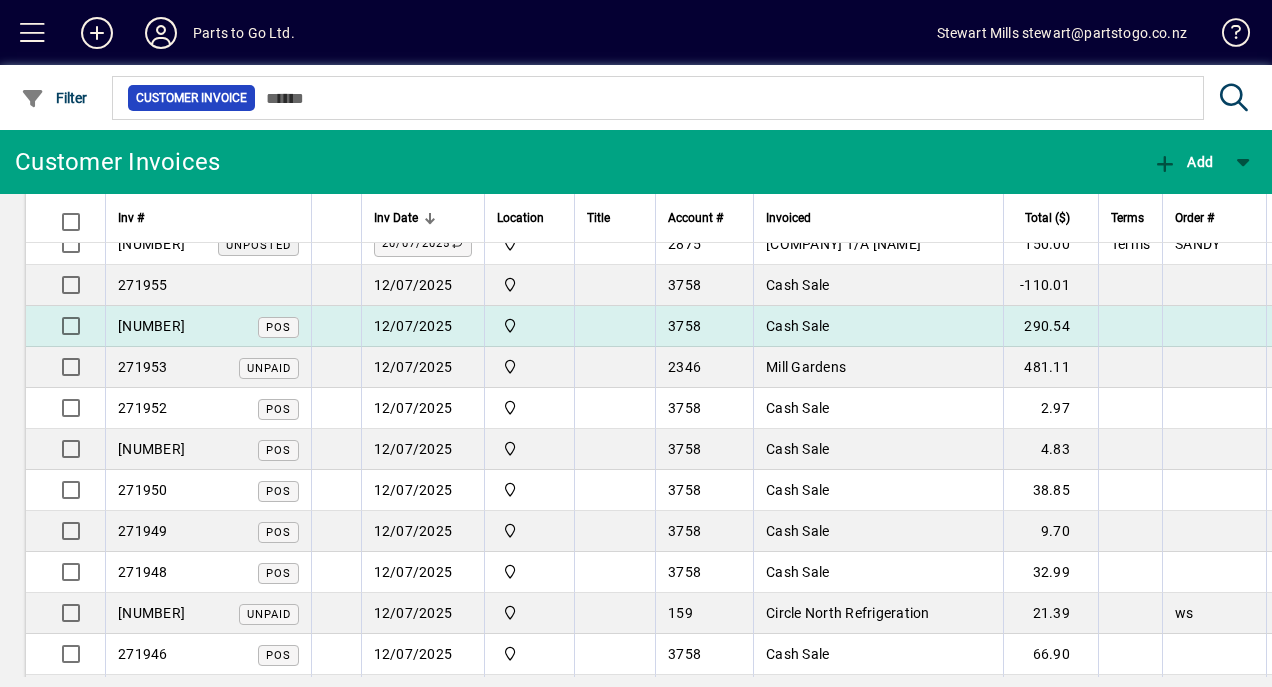 click on "12/07/2025" at bounding box center (422, 326) 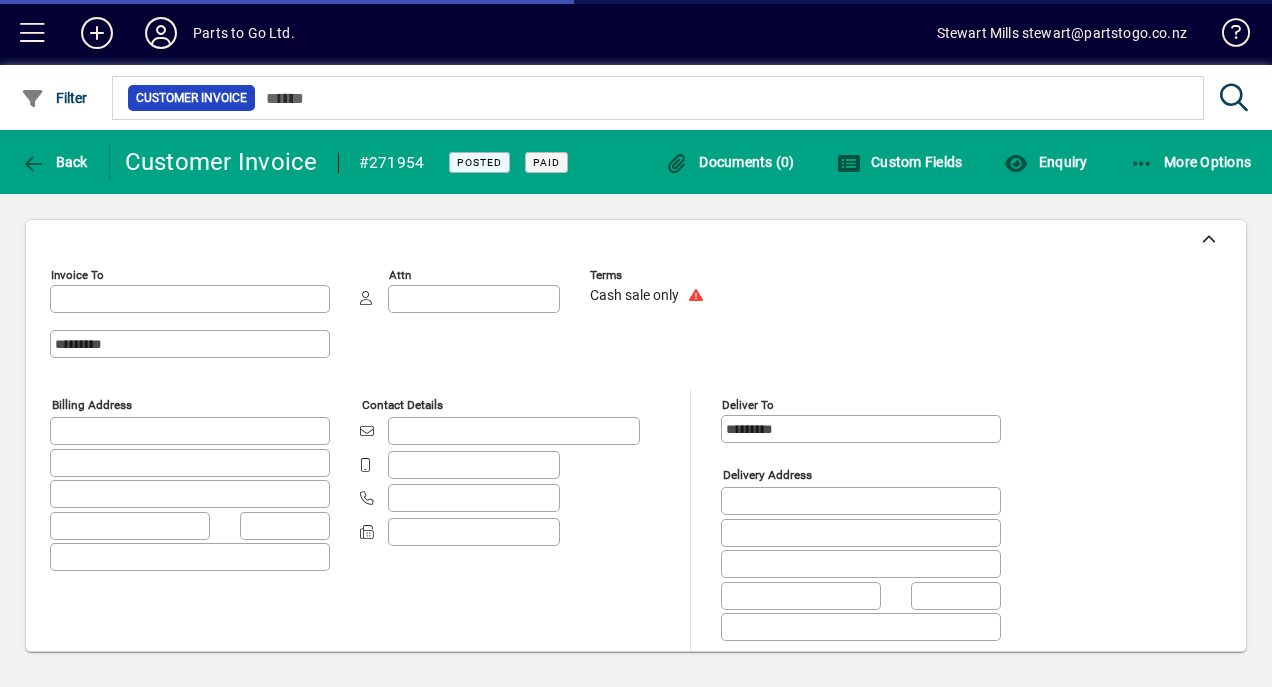 type on "**********" 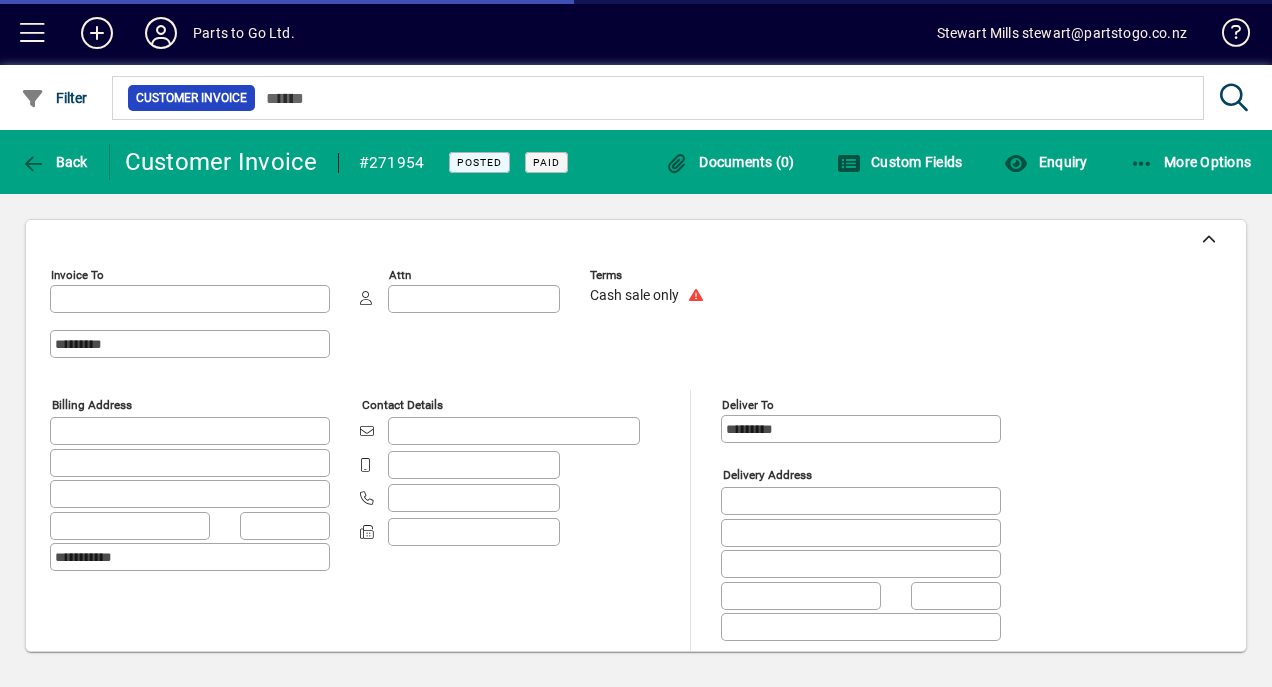 type on "**********" 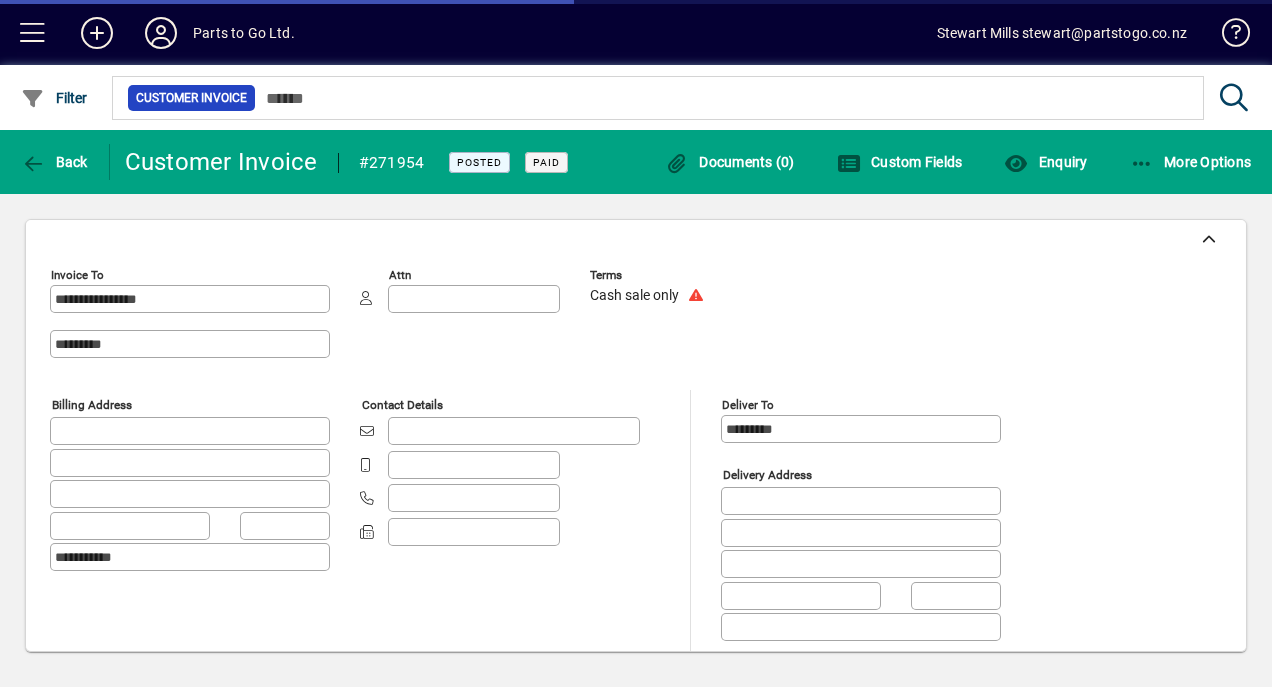 type on "**********" 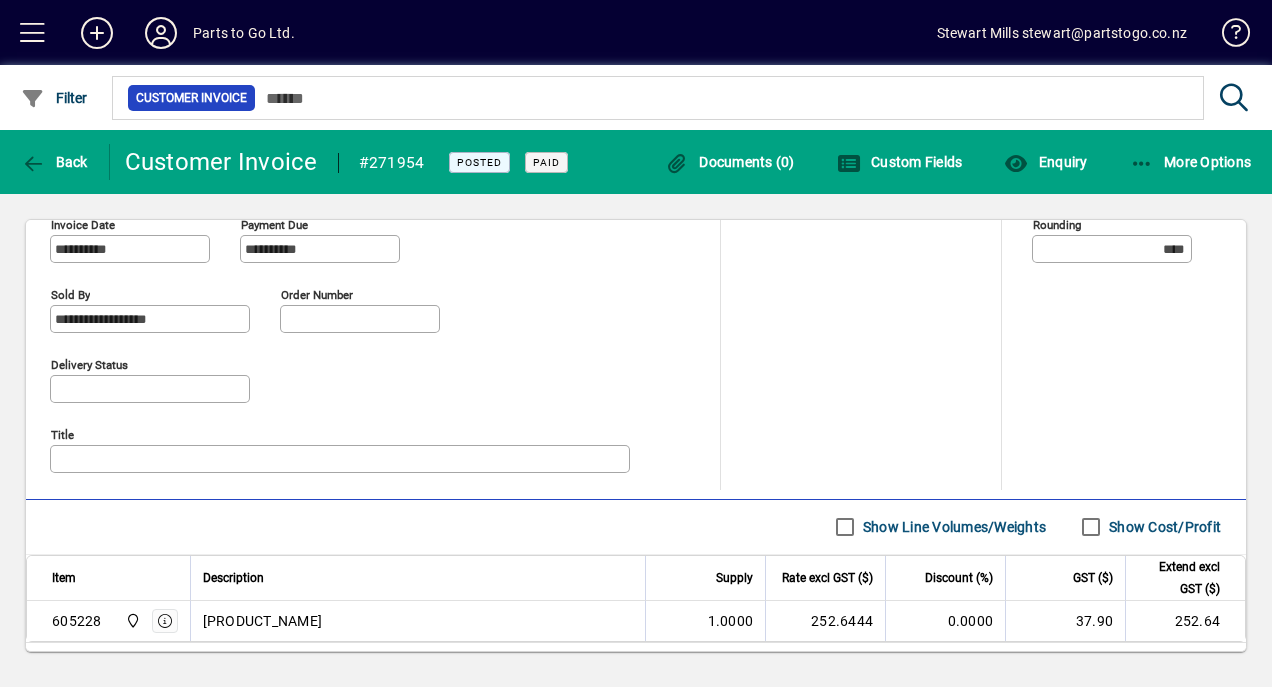 scroll, scrollTop: 806, scrollLeft: 0, axis: vertical 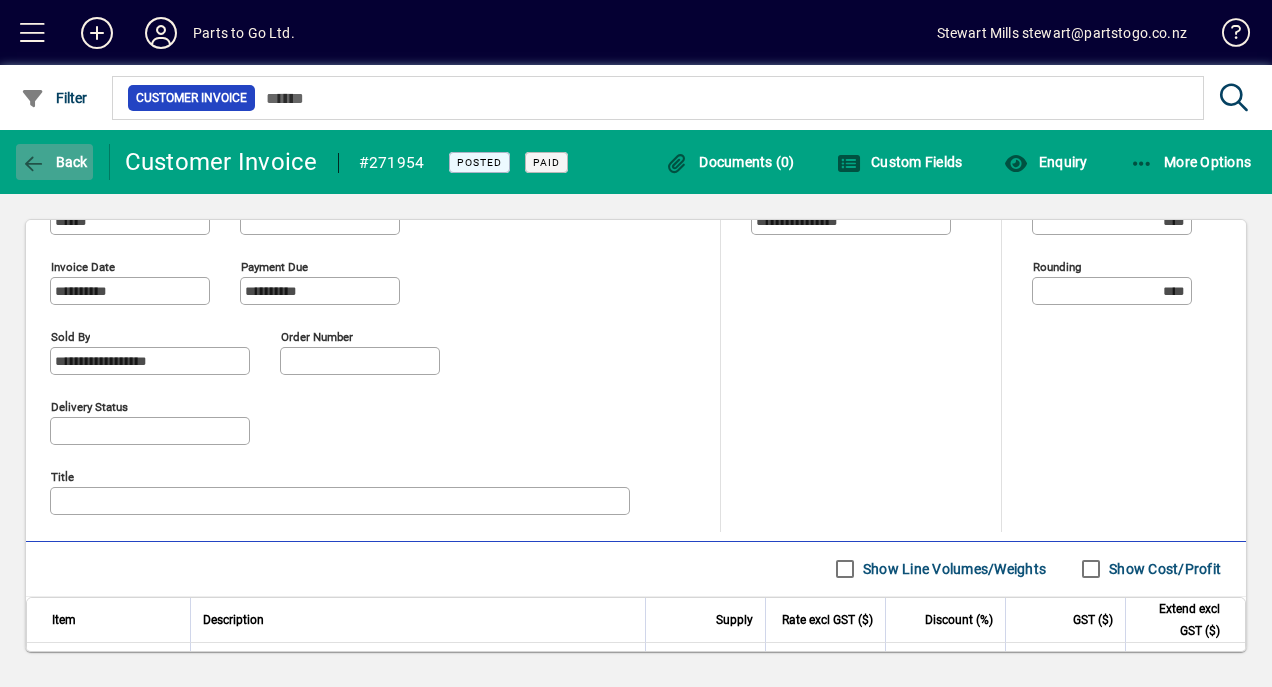 click 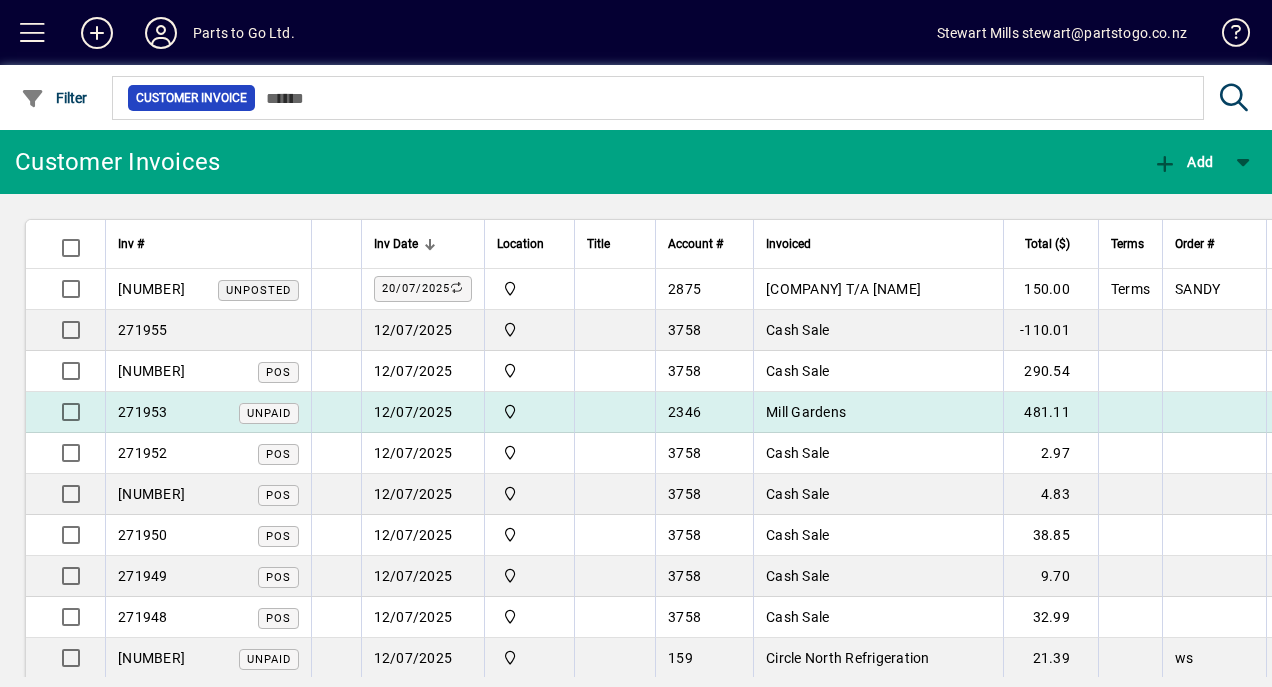 click on "12/07/2025" at bounding box center (422, 412) 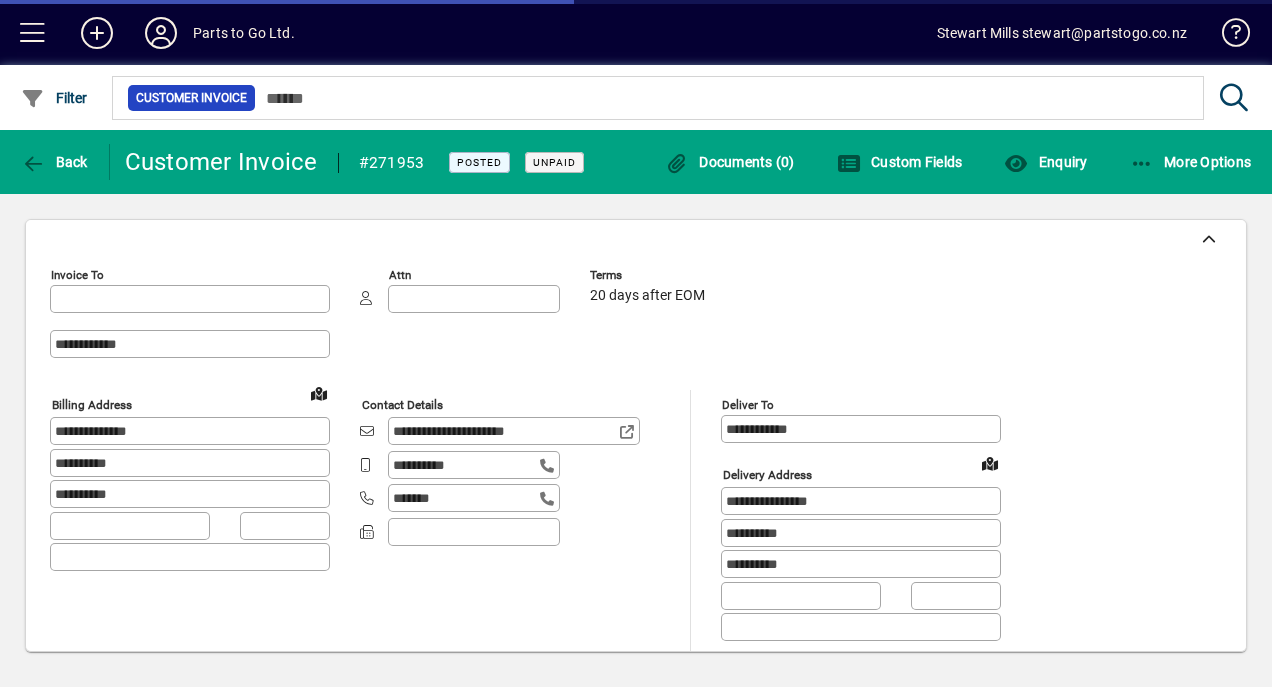 type on "**********" 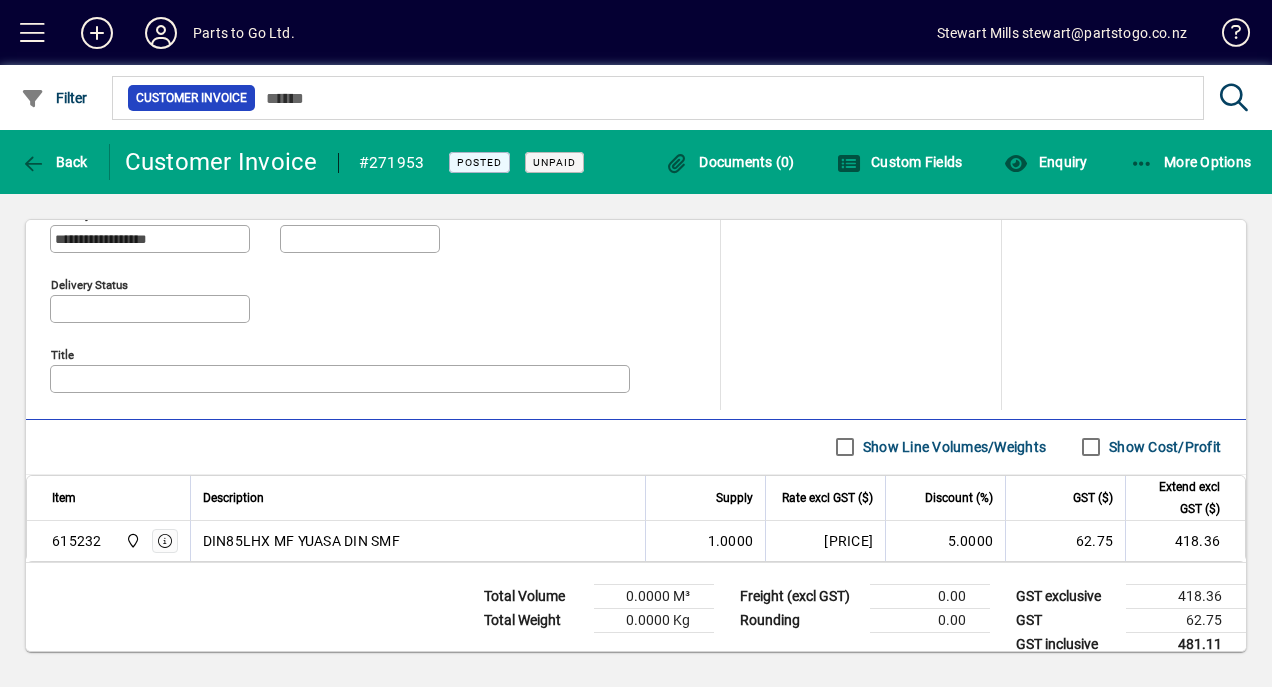 scroll, scrollTop: 936, scrollLeft: 0, axis: vertical 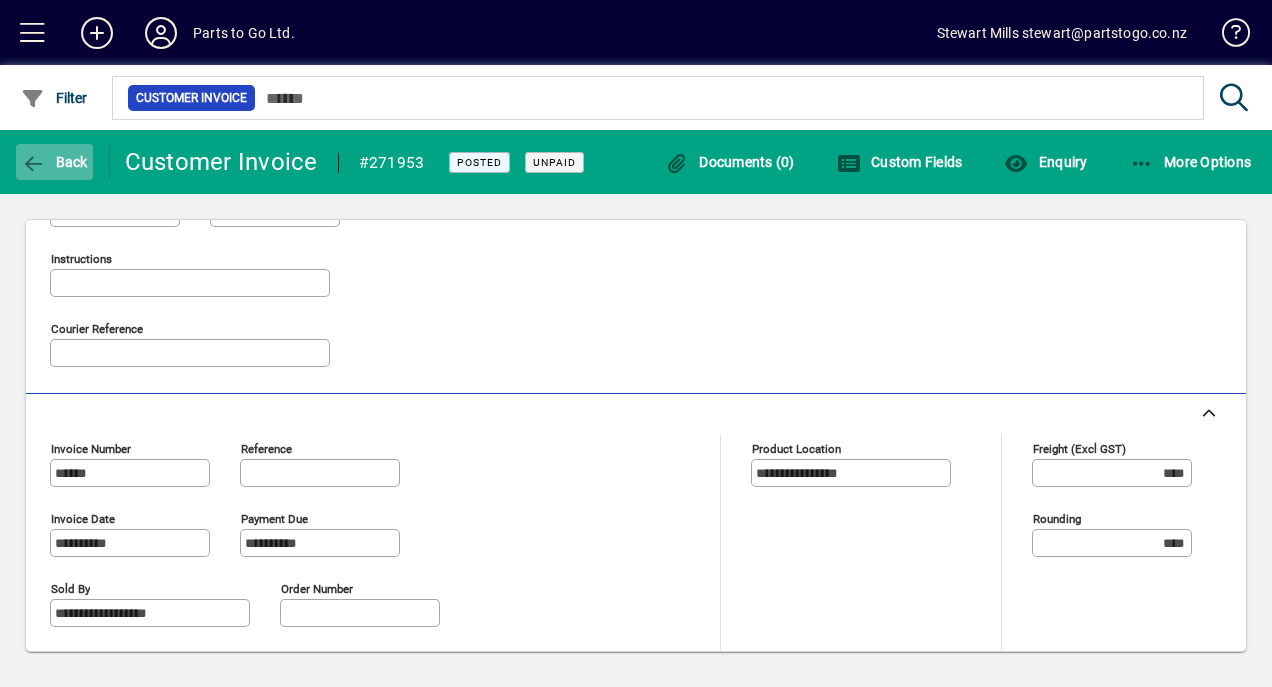 click 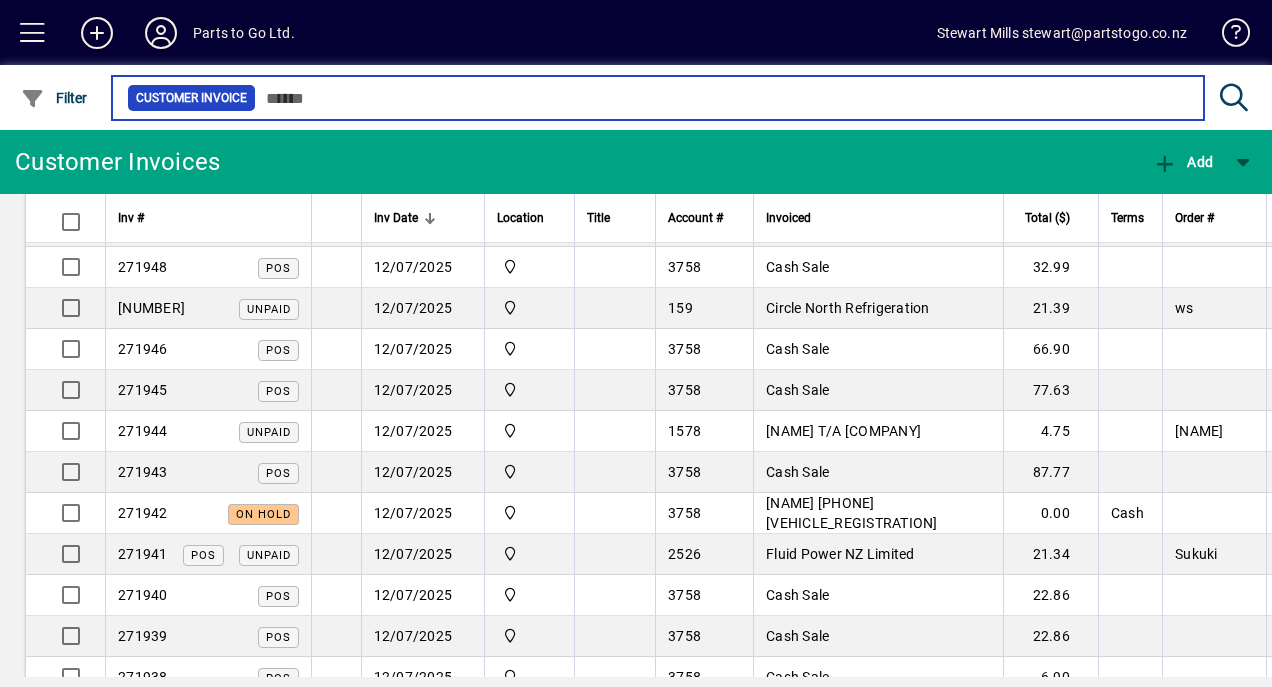 scroll, scrollTop: 343, scrollLeft: 0, axis: vertical 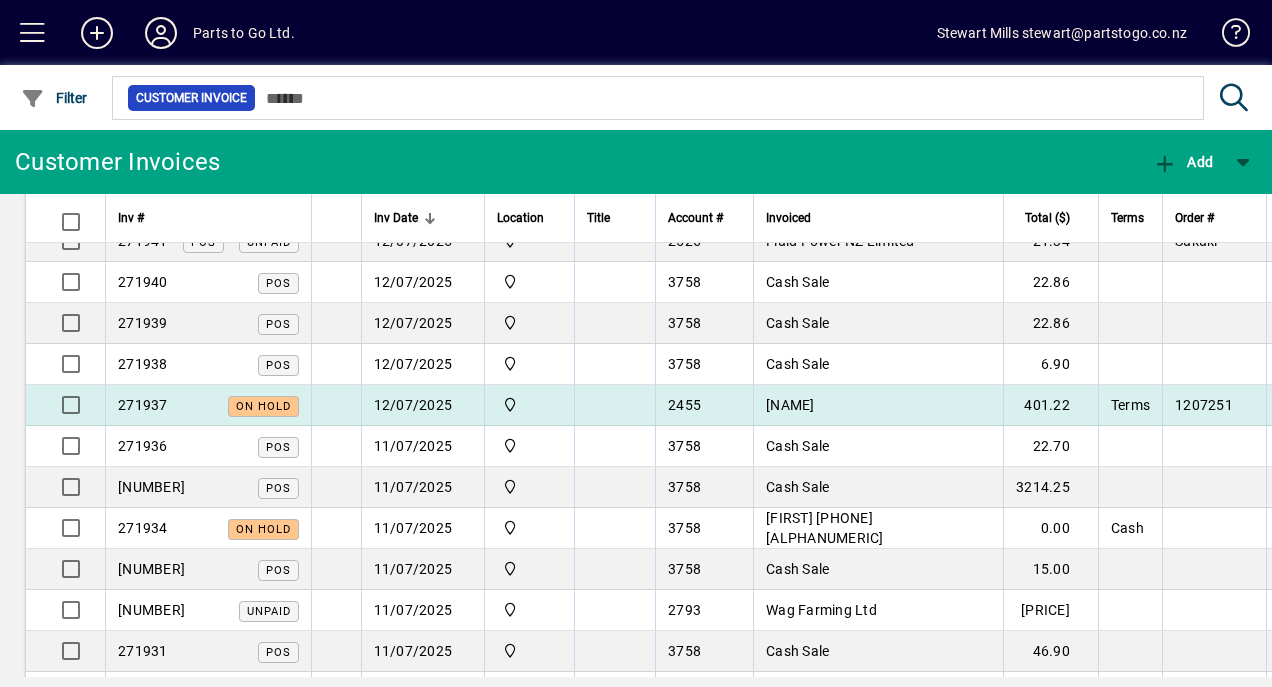 click on "12/07/2025" at bounding box center (422, 405) 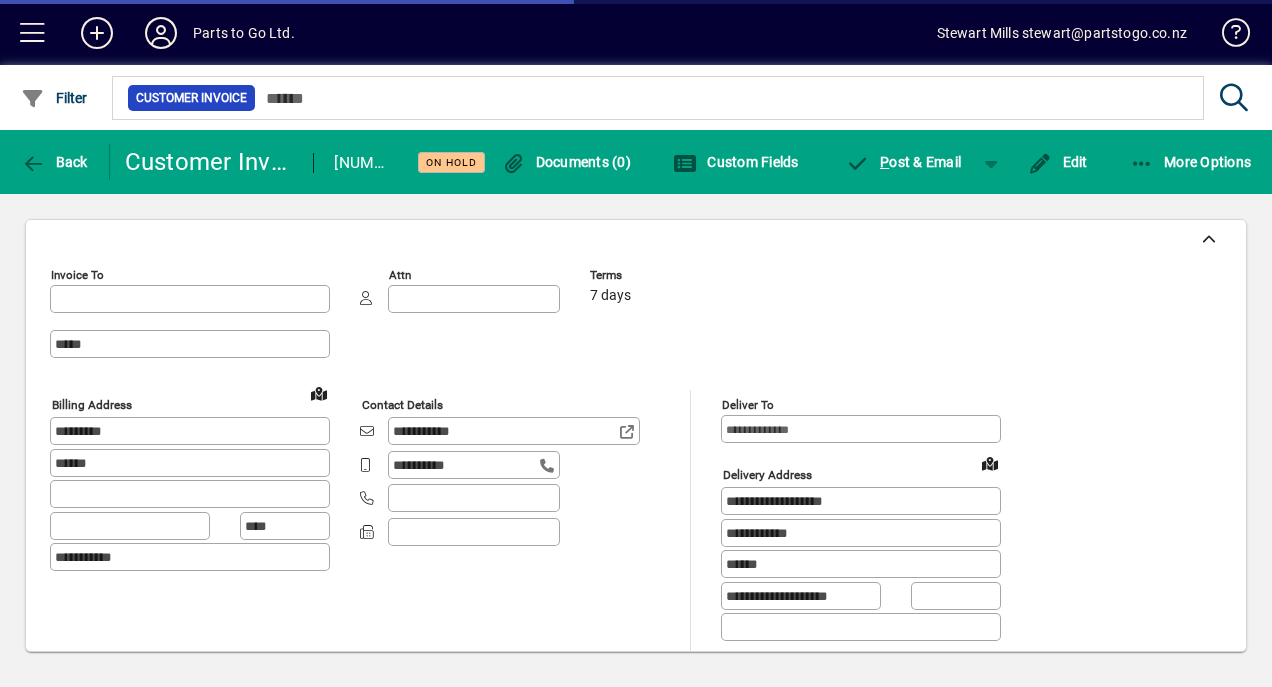 type on "**********" 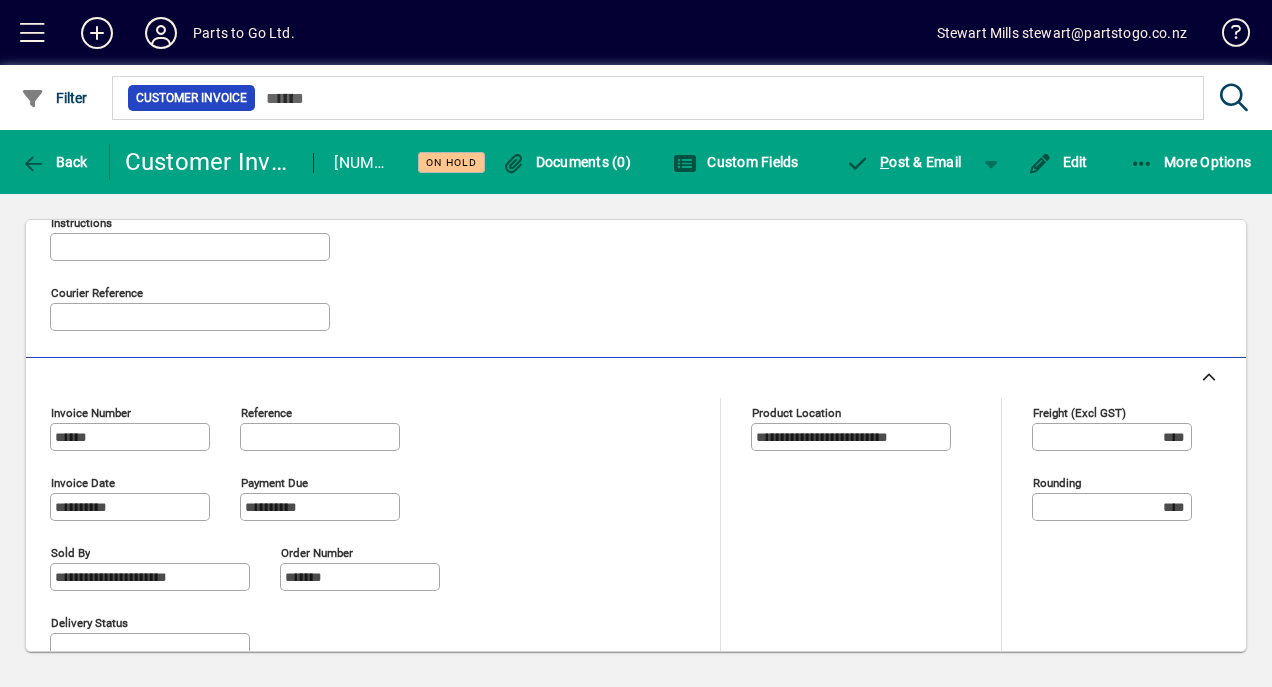 scroll, scrollTop: 0, scrollLeft: 0, axis: both 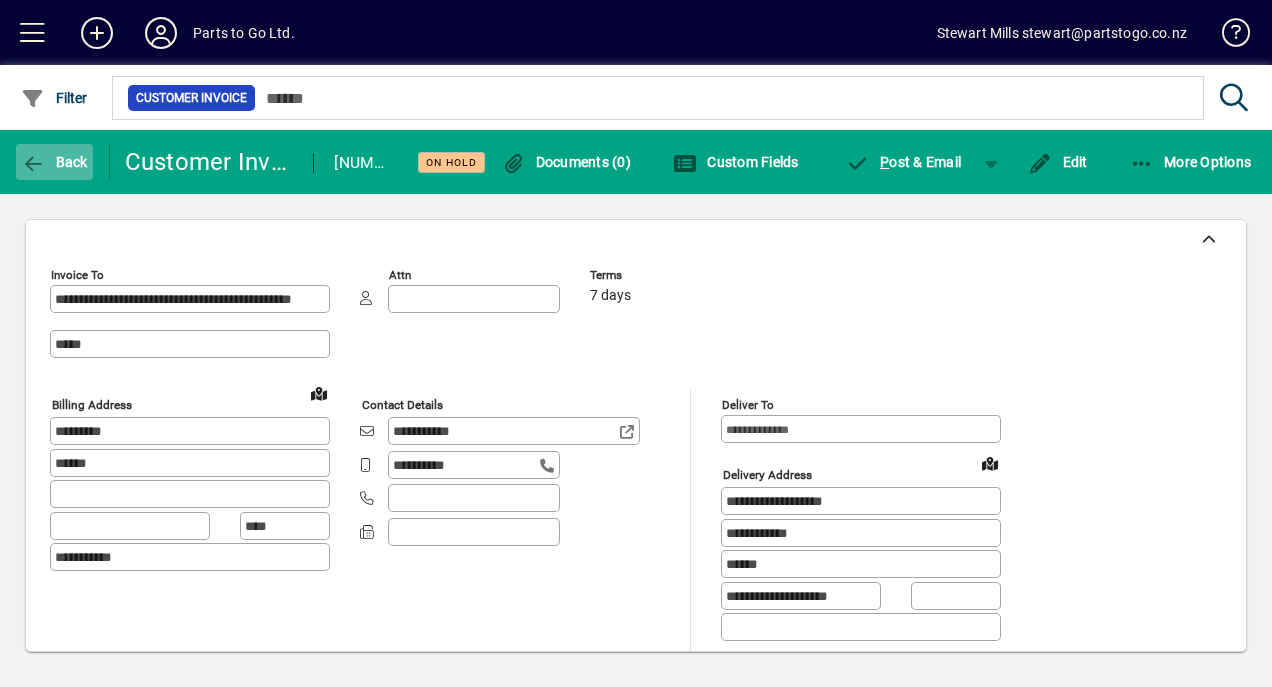 click on "Back" 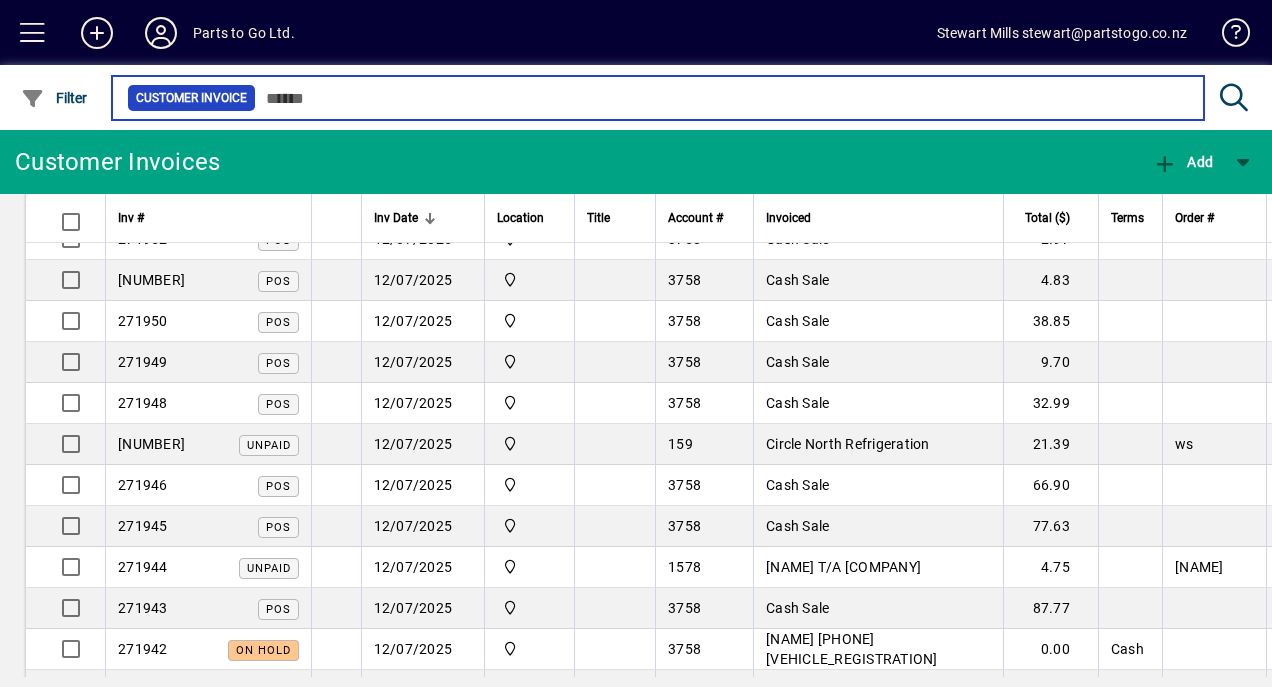 scroll, scrollTop: 226, scrollLeft: 0, axis: vertical 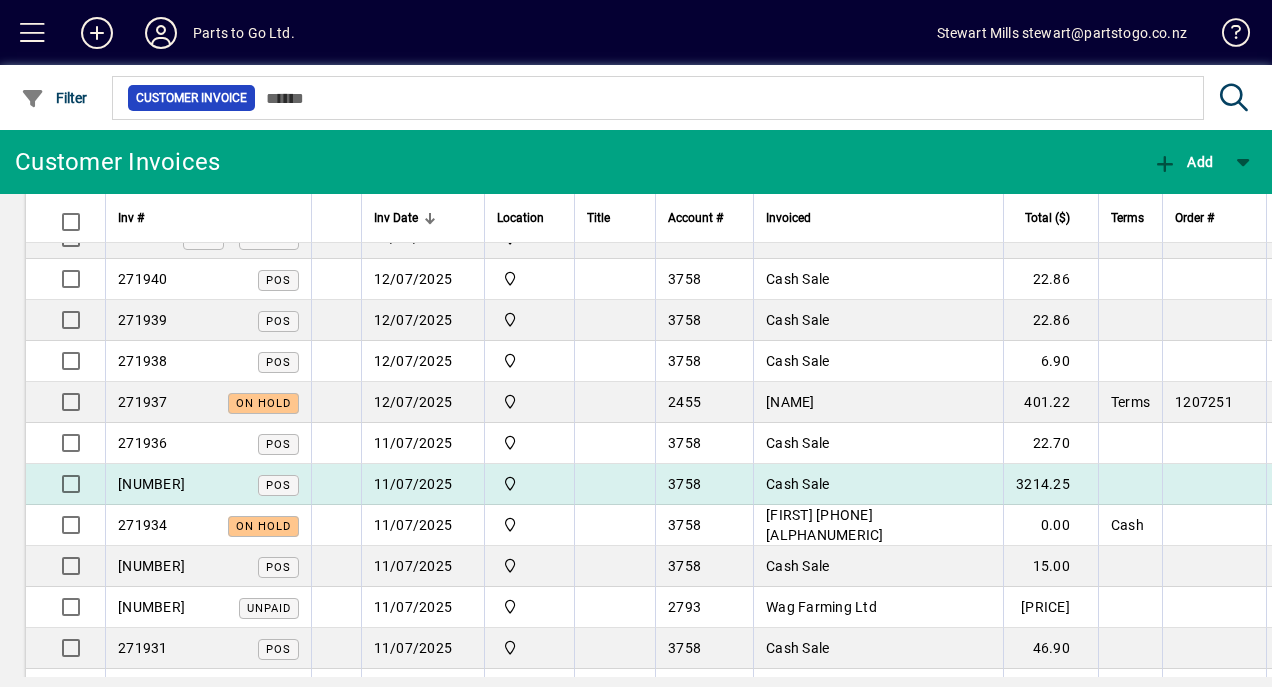 click on "11/07/2025" at bounding box center (422, 484) 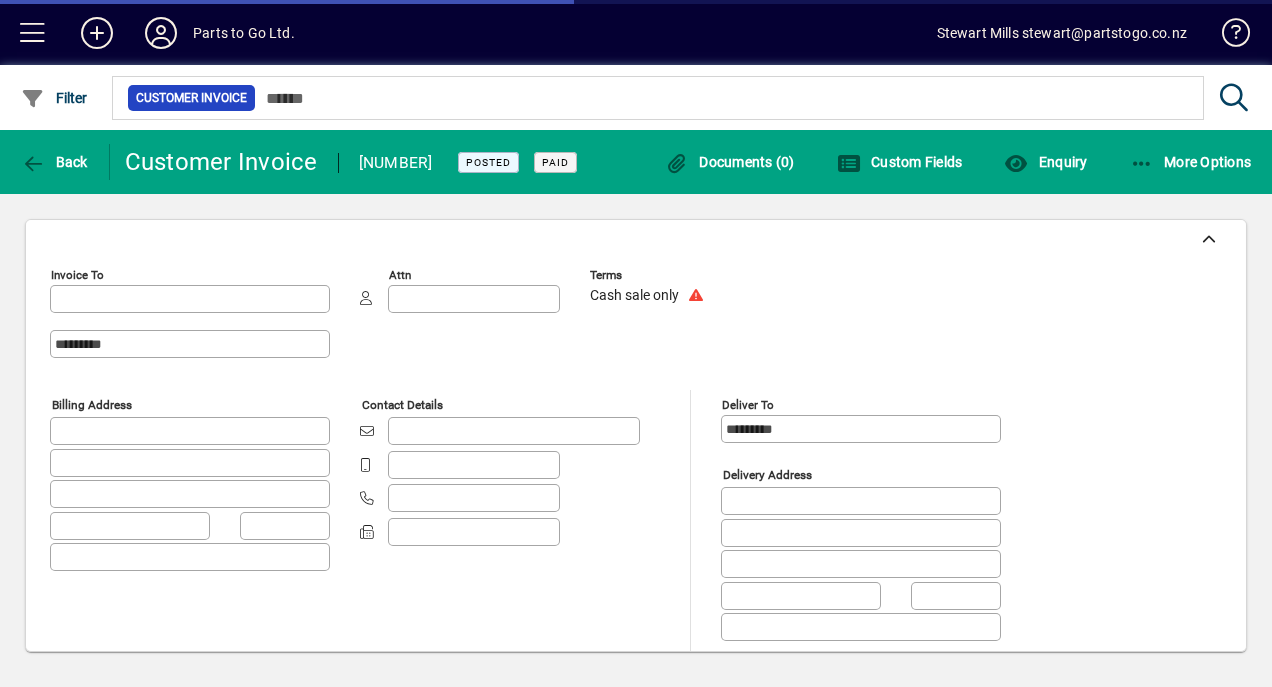 type on "**********" 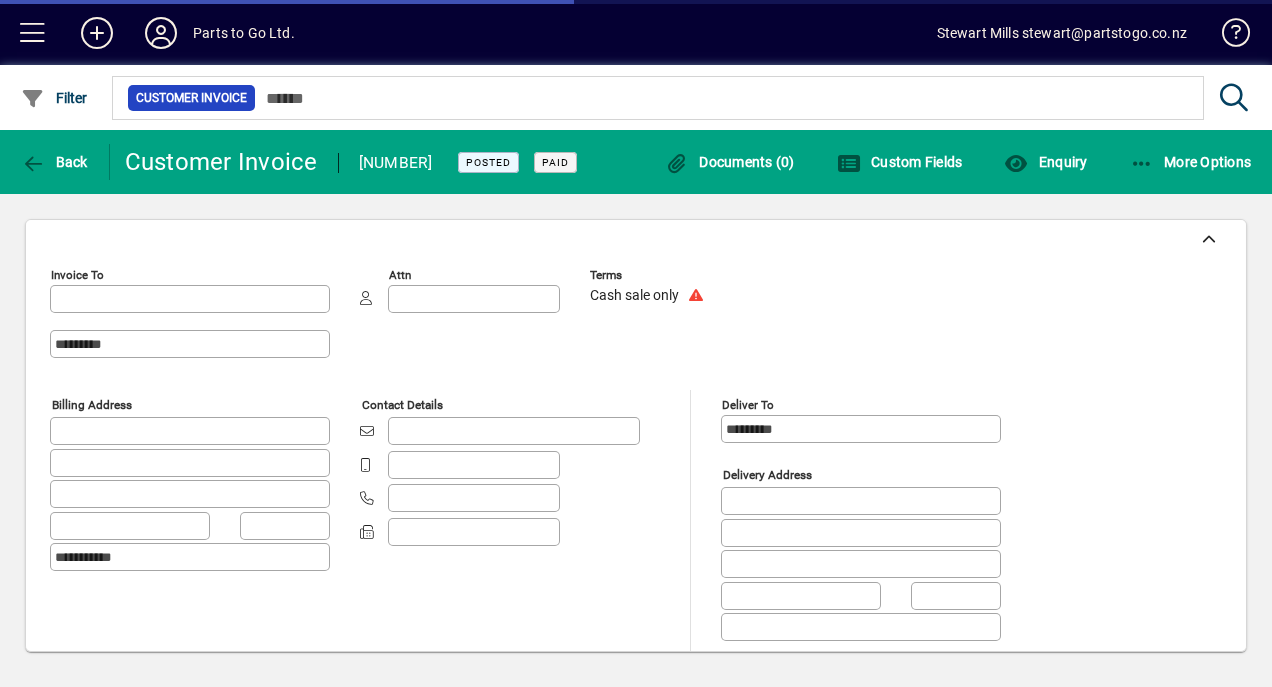 type on "**********" 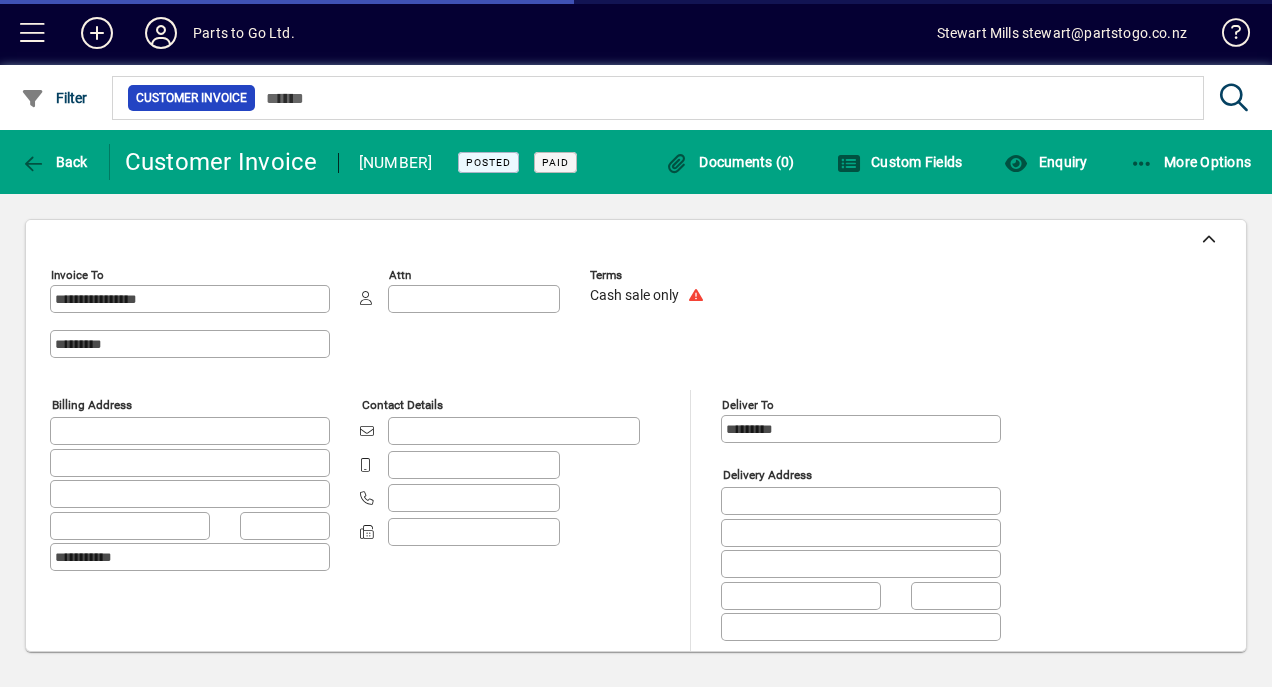 type on "**********" 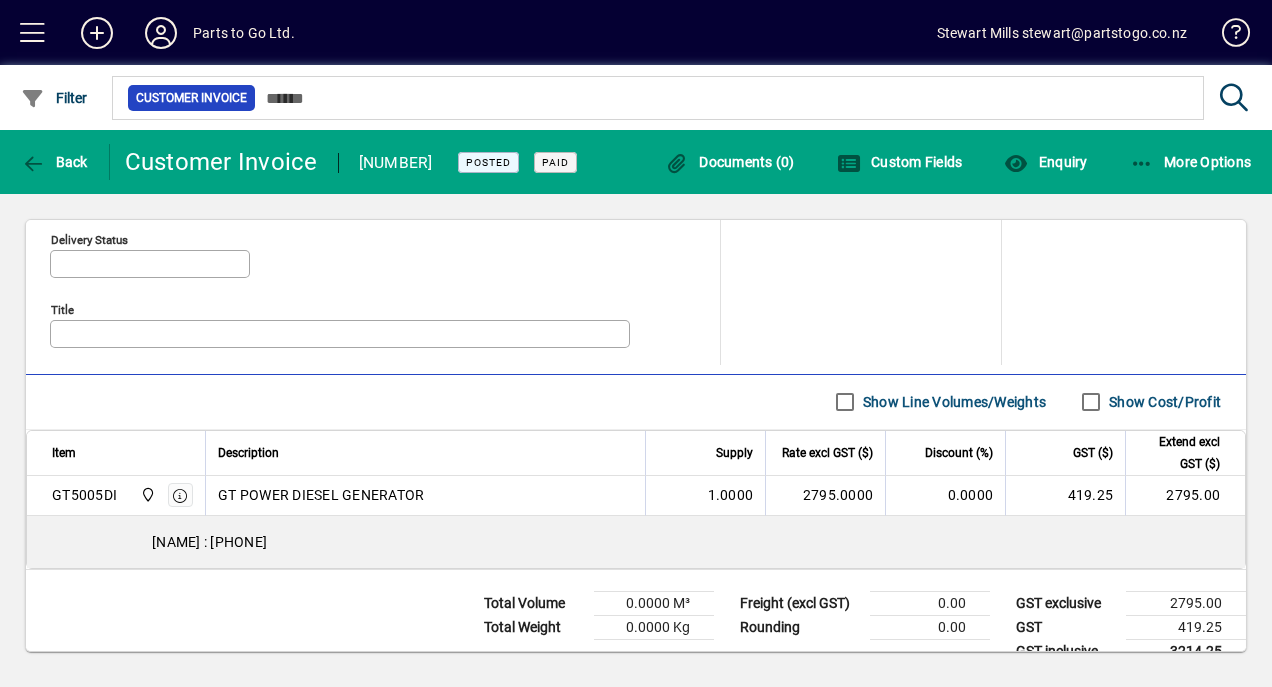scroll, scrollTop: 988, scrollLeft: 0, axis: vertical 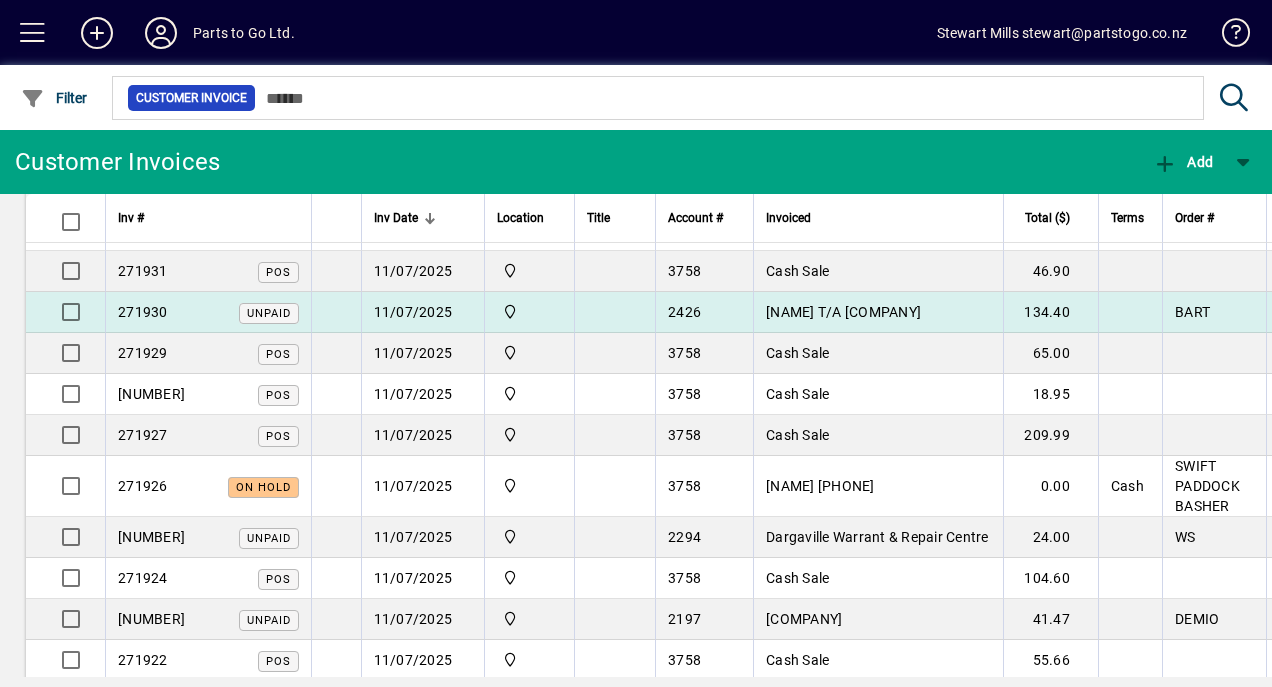 click on "[NAME] T/A [COMPANY]" at bounding box center (843, 312) 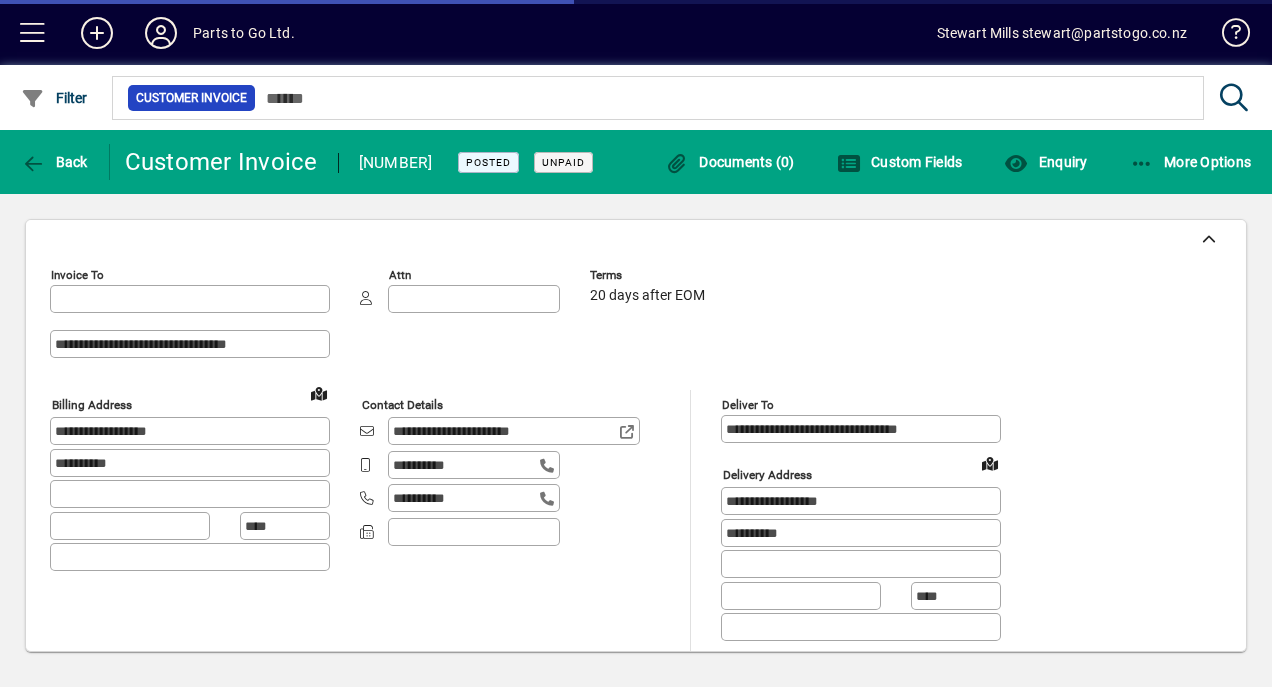 type on "**********" 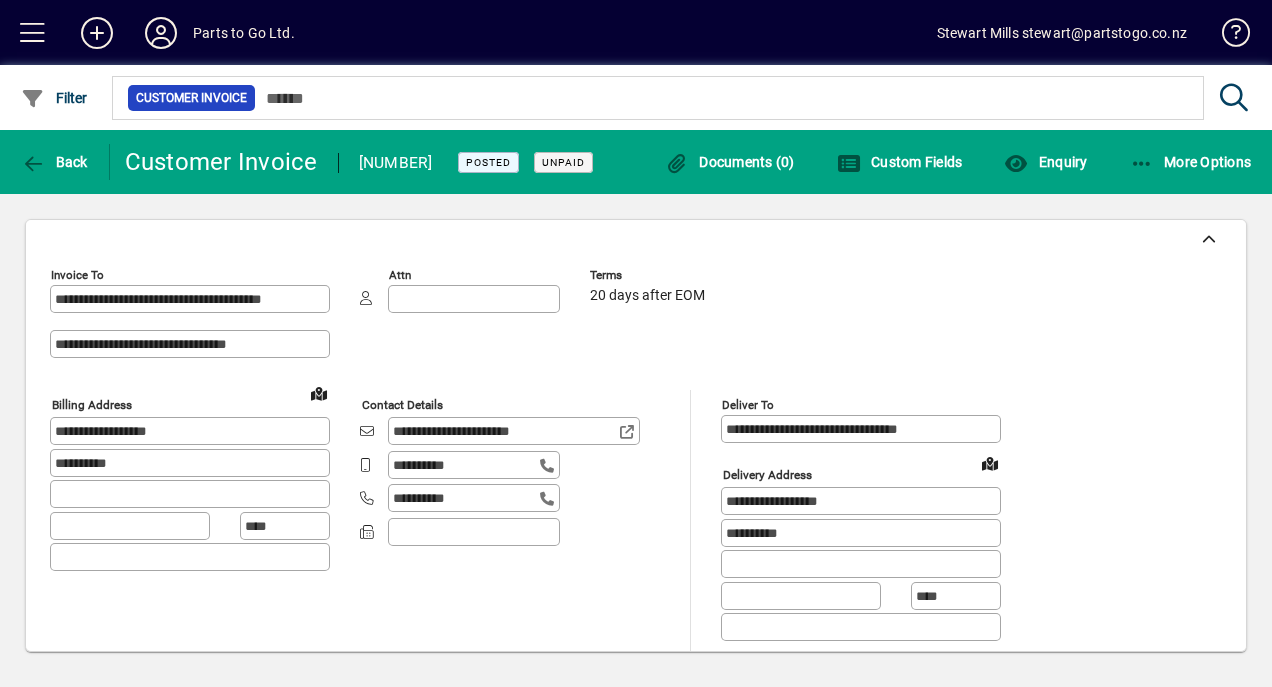 click on "Customer details Invoice to [NUMBER] - [NAME] T/A [COMPANY] Terms 20 days after EOM Delivery Date - Customer details Invoice To [REDACTED] Attn Terms 20 days after EOM Billing address [REDACTED] Contact details [REDACTED] Deliver To [REDACTED] Delivery address [REDACTED] Deliver via Delivery date Delivery time Instructions Courier Reference" 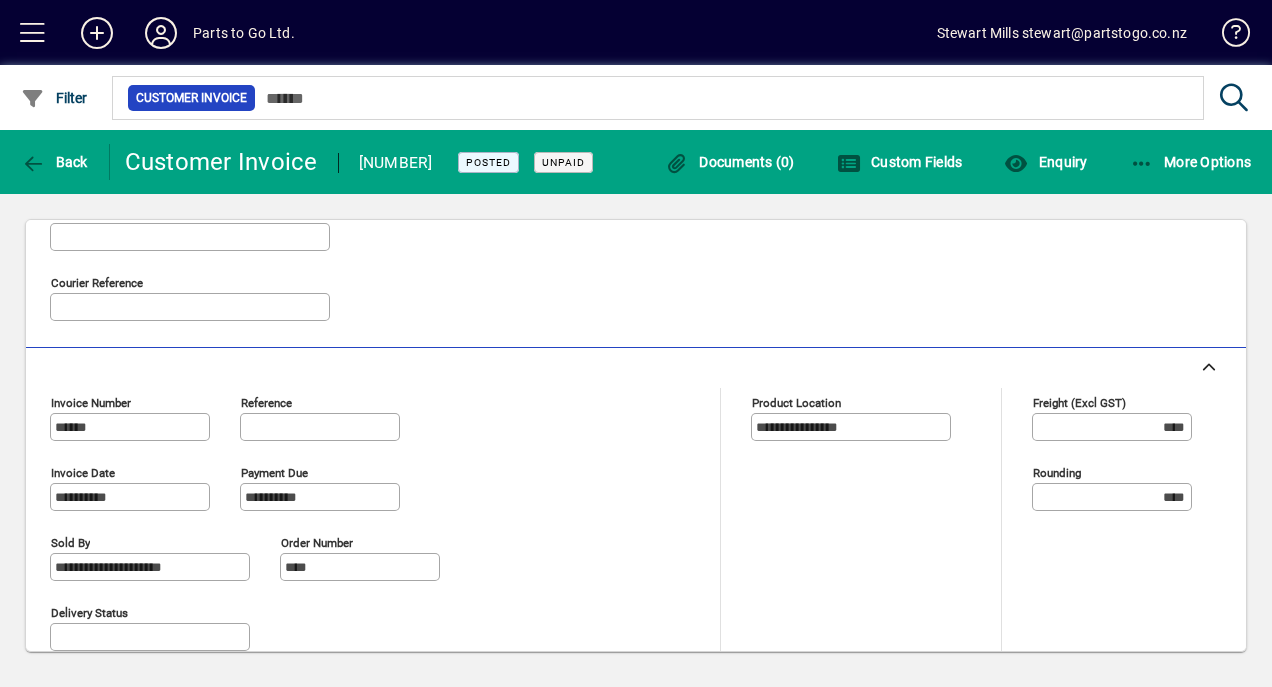 scroll, scrollTop: 653, scrollLeft: 0, axis: vertical 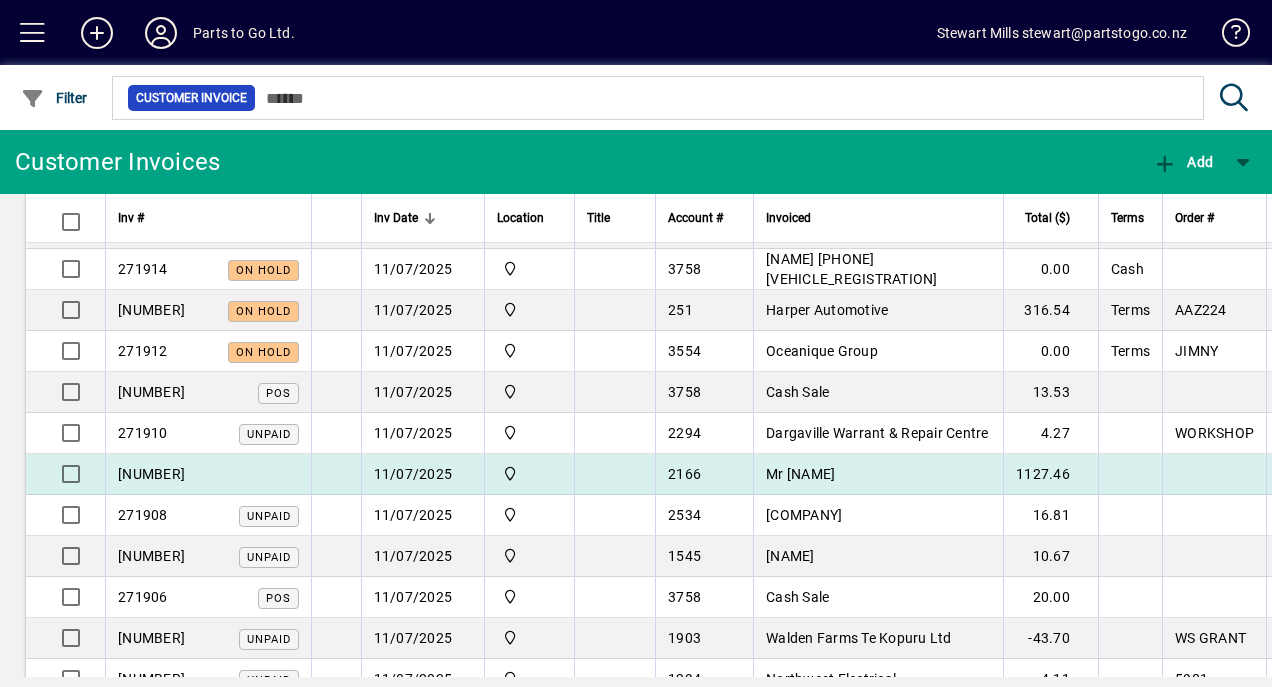 click on "11/07/2025" at bounding box center [422, 474] 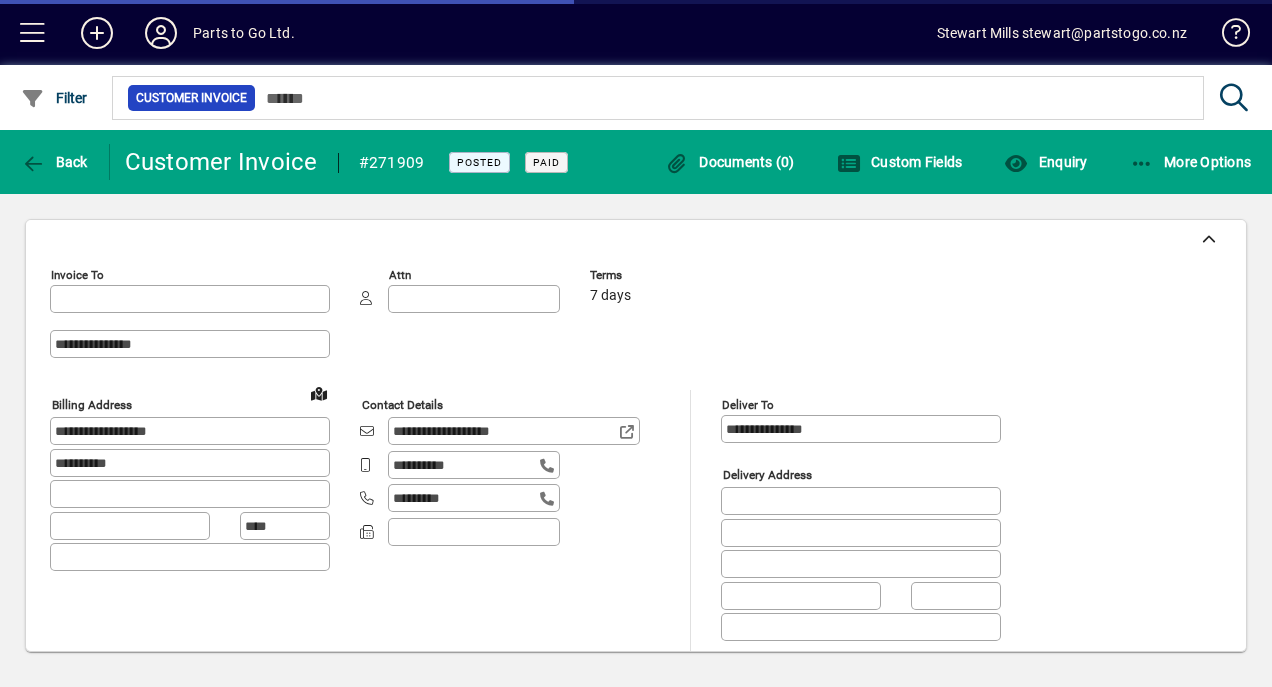 type on "**********" 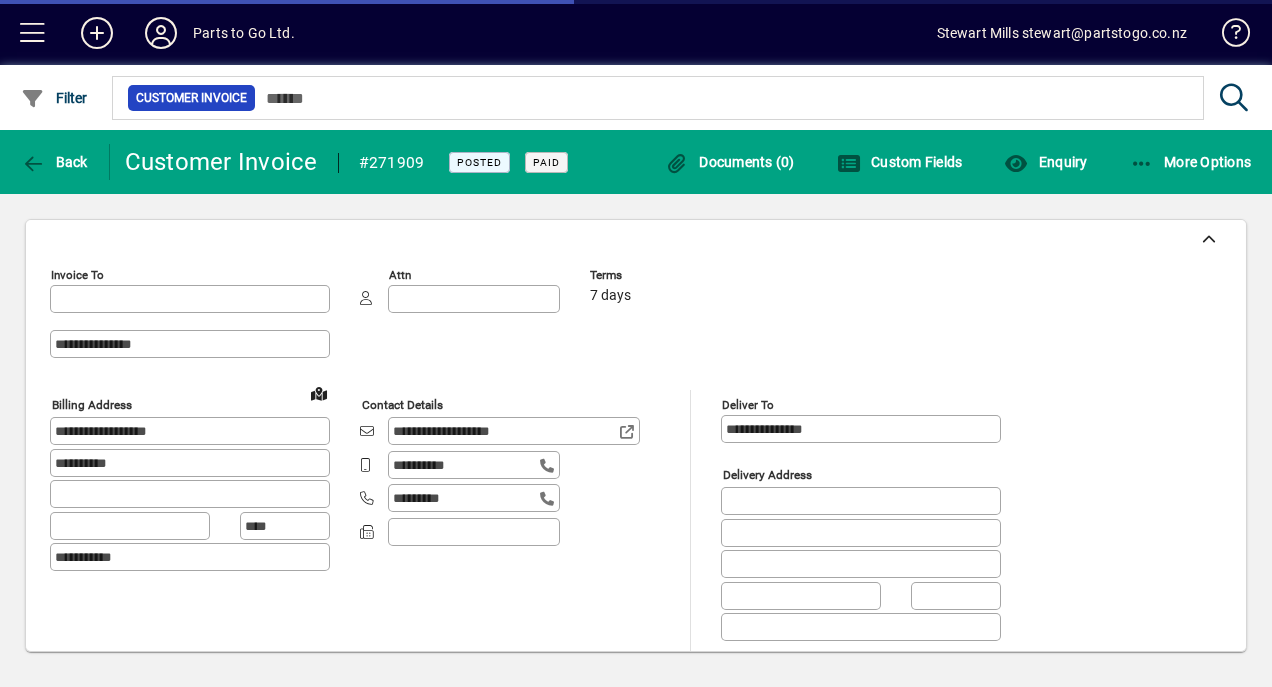 type on "**********" 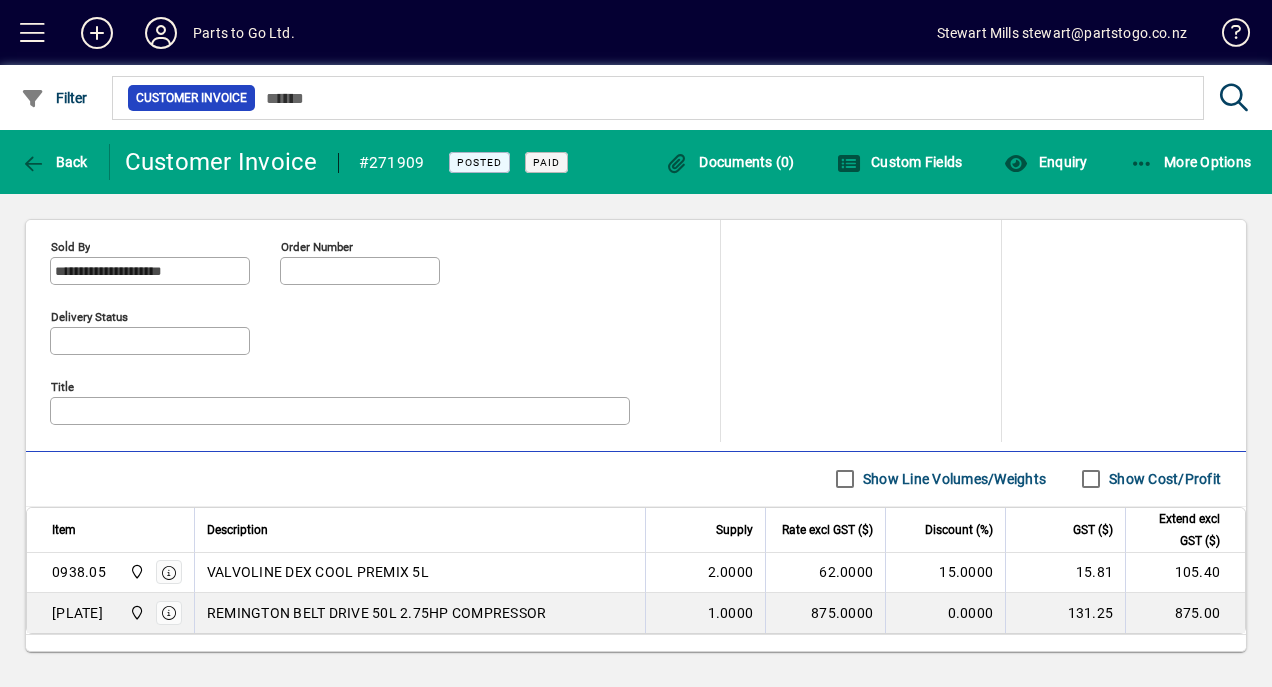 scroll, scrollTop: 749, scrollLeft: 0, axis: vertical 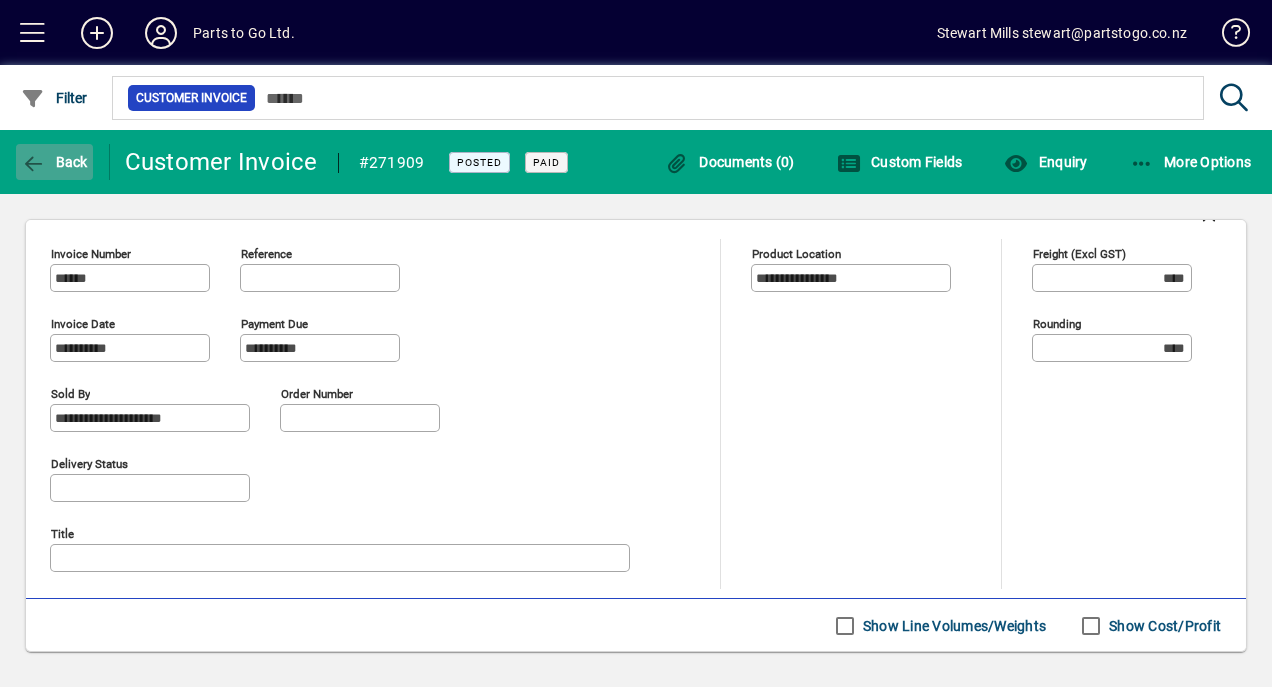click on "Back" 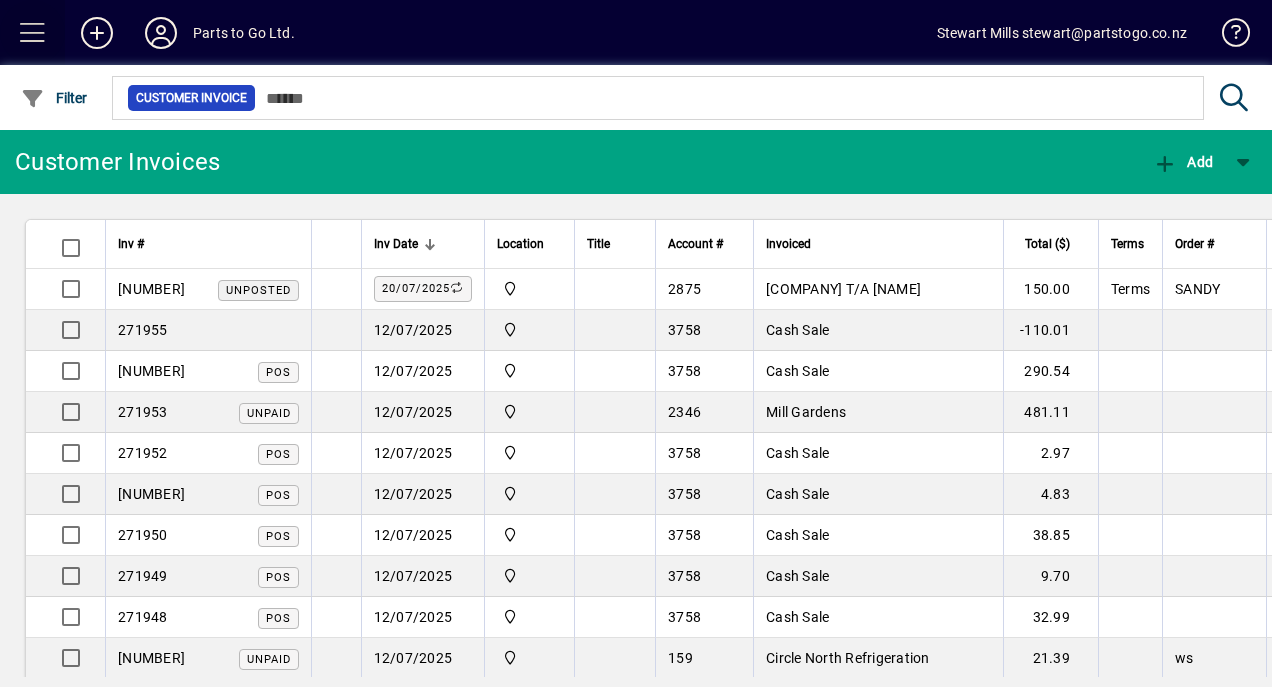 click at bounding box center [33, 33] 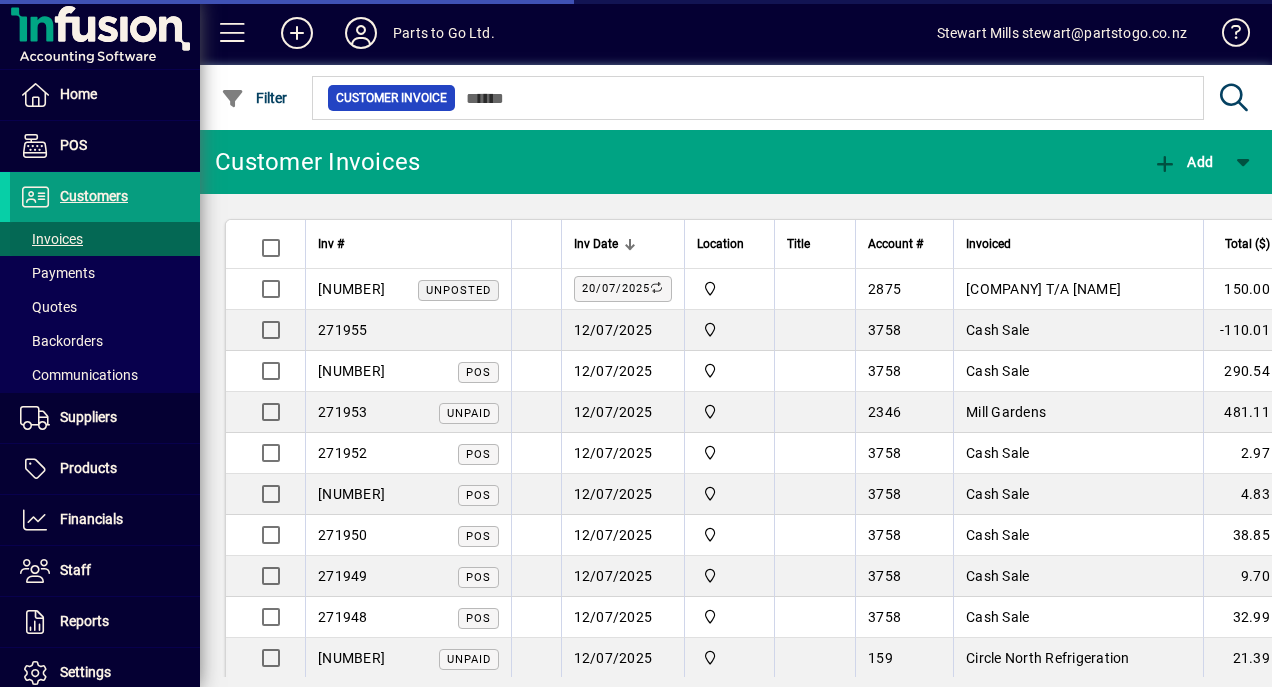 click on "Invoices" at bounding box center (51, 239) 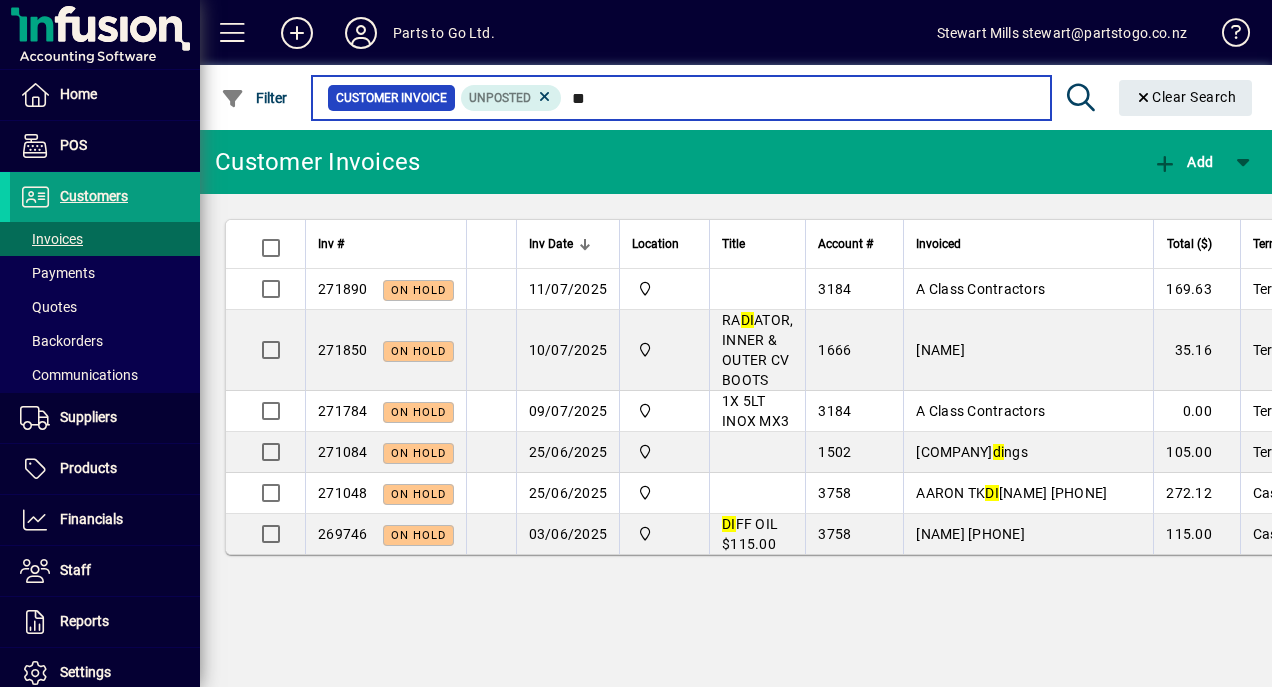 type on "*" 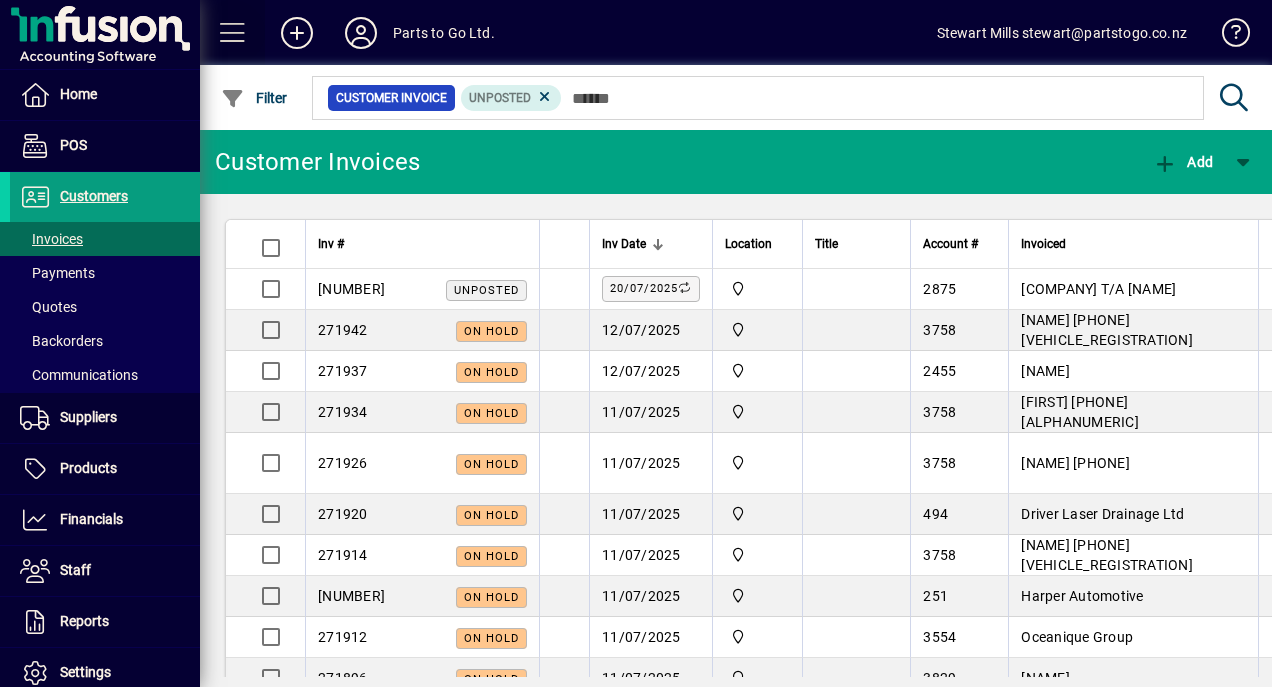 click at bounding box center [233, 33] 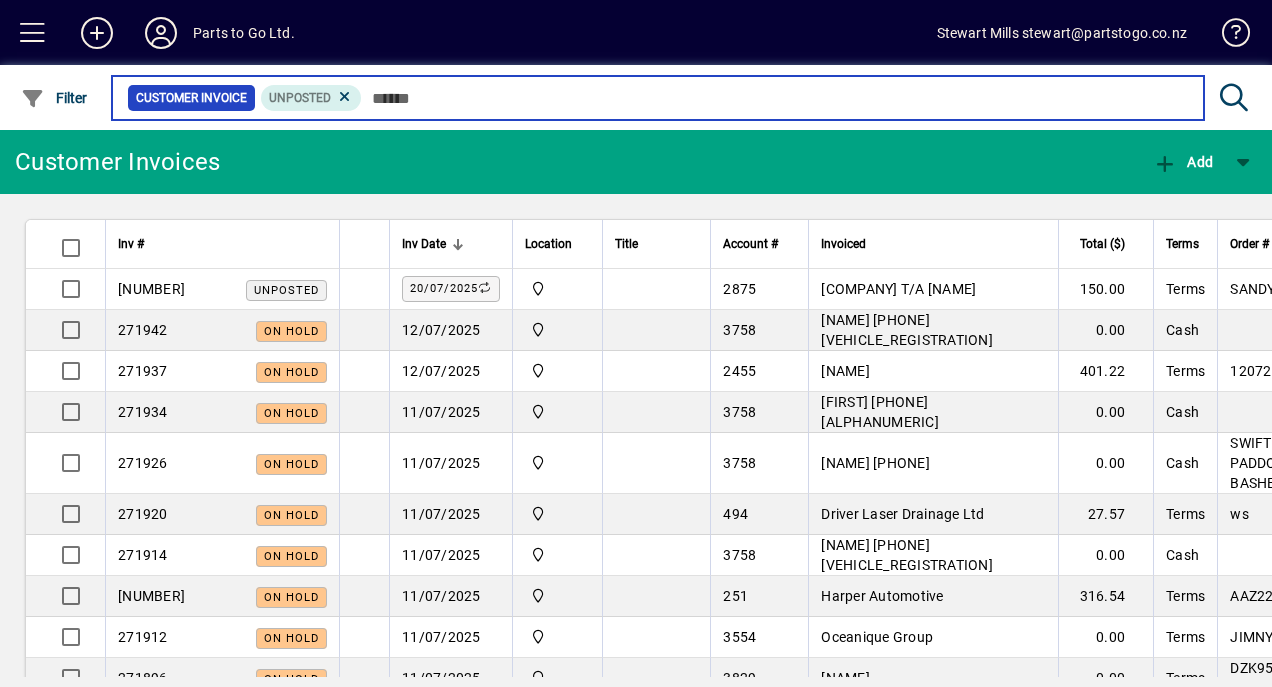 click at bounding box center [775, 98] 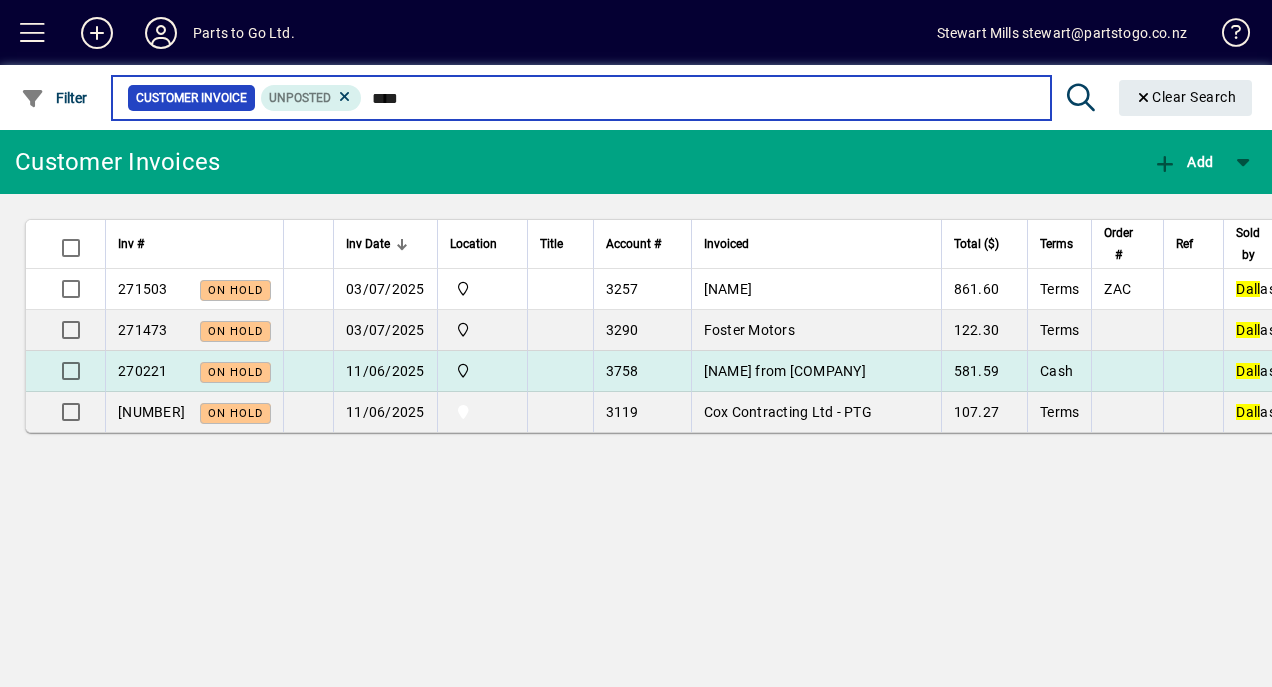 type on "****" 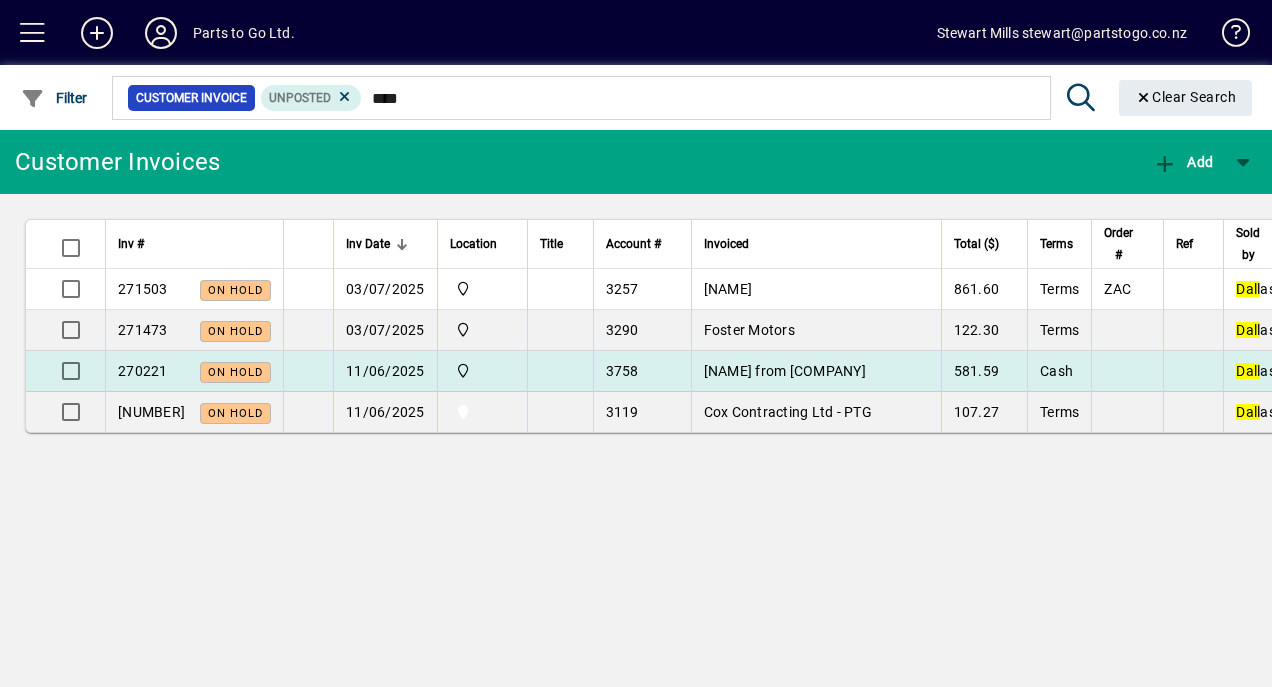 click on "11/06/2025" at bounding box center [385, 371] 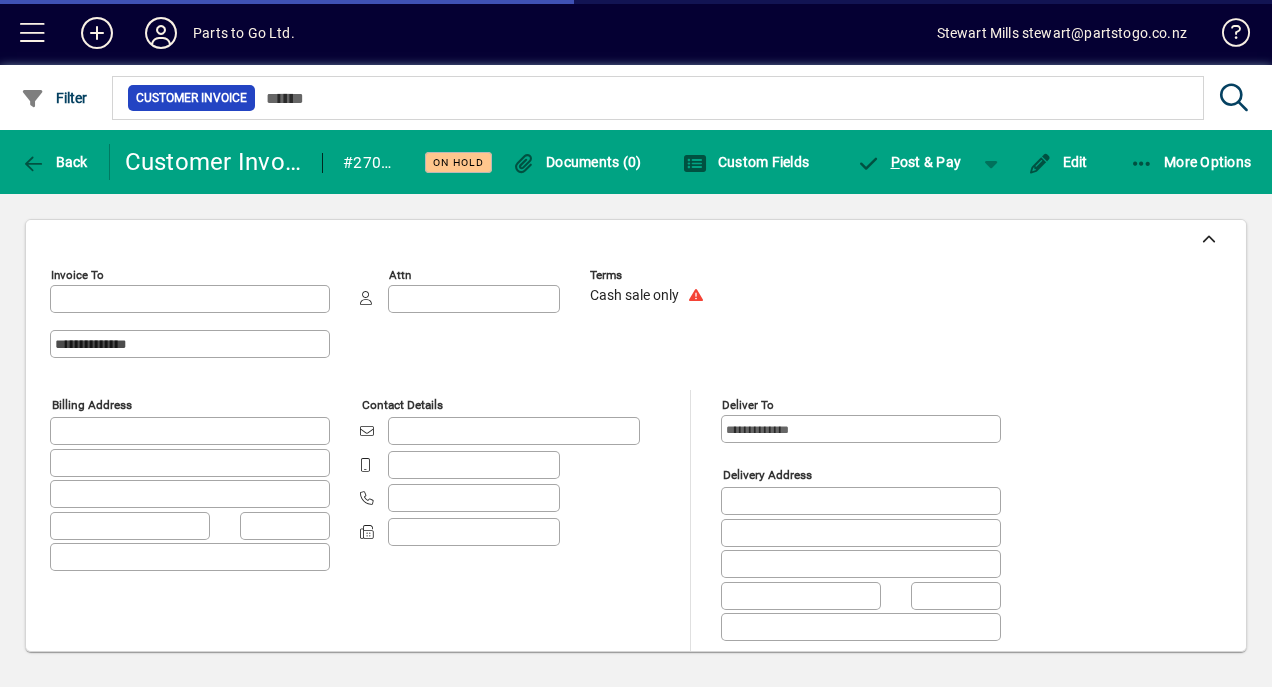 type on "**********" 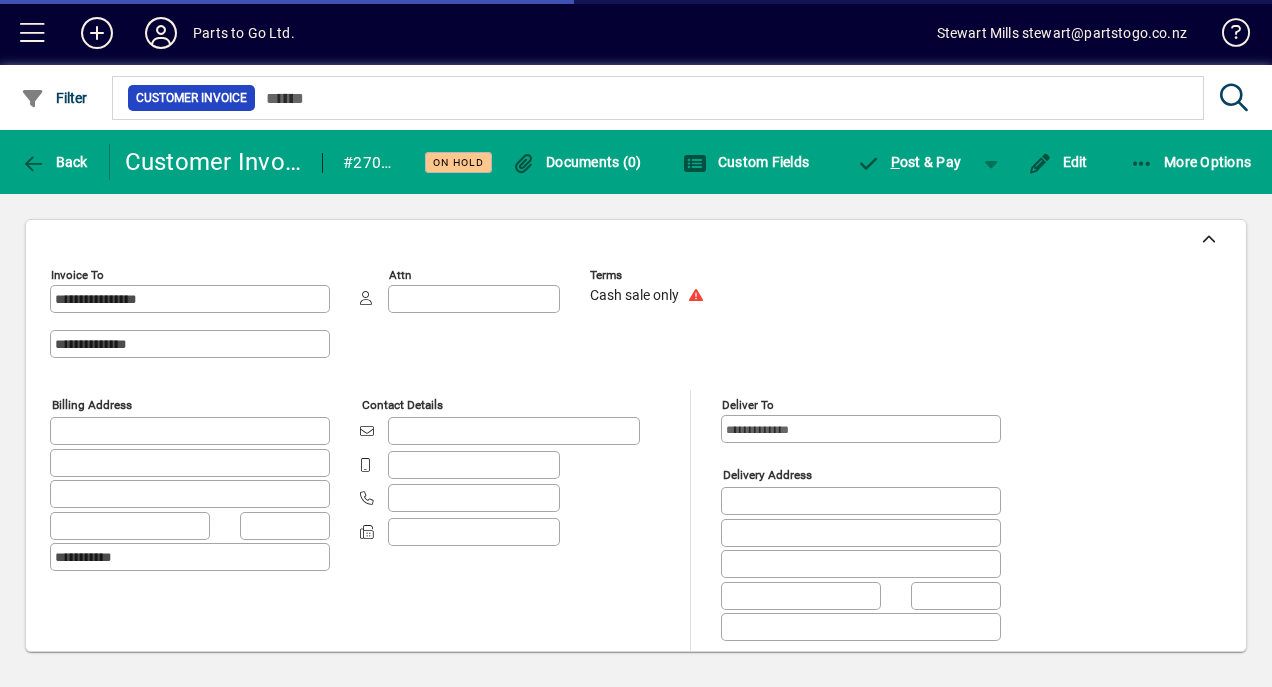 type on "**********" 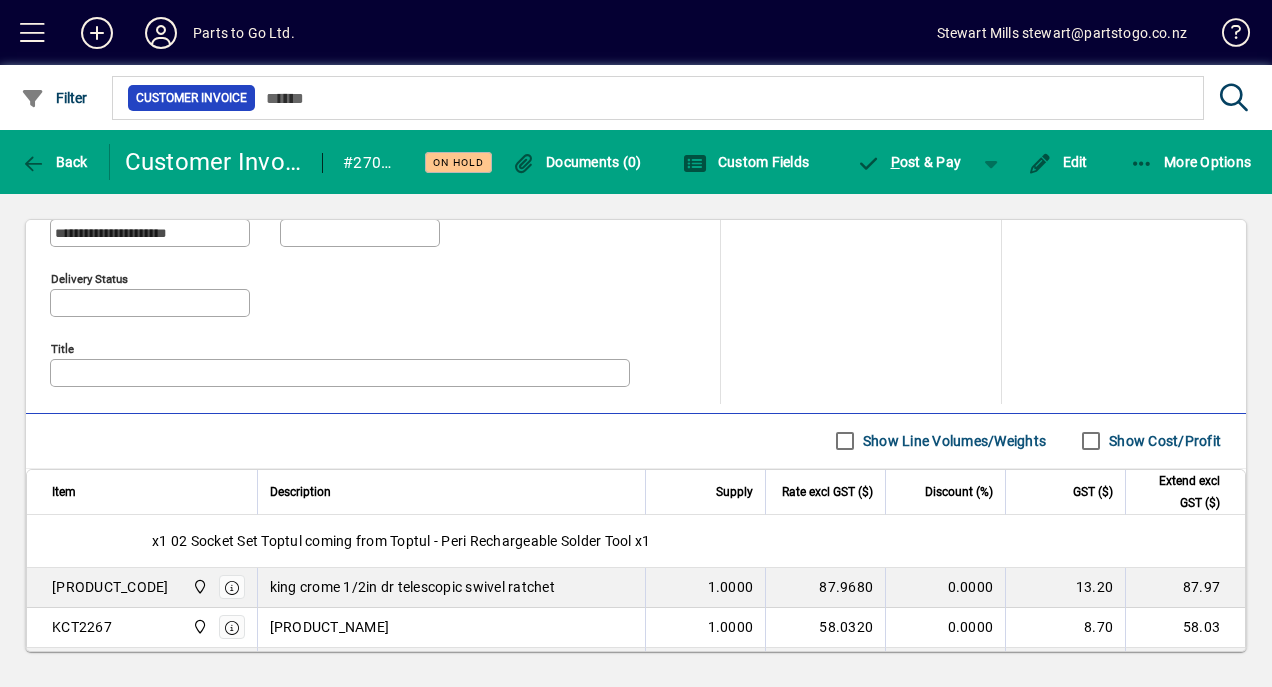 scroll, scrollTop: 222, scrollLeft: 0, axis: vertical 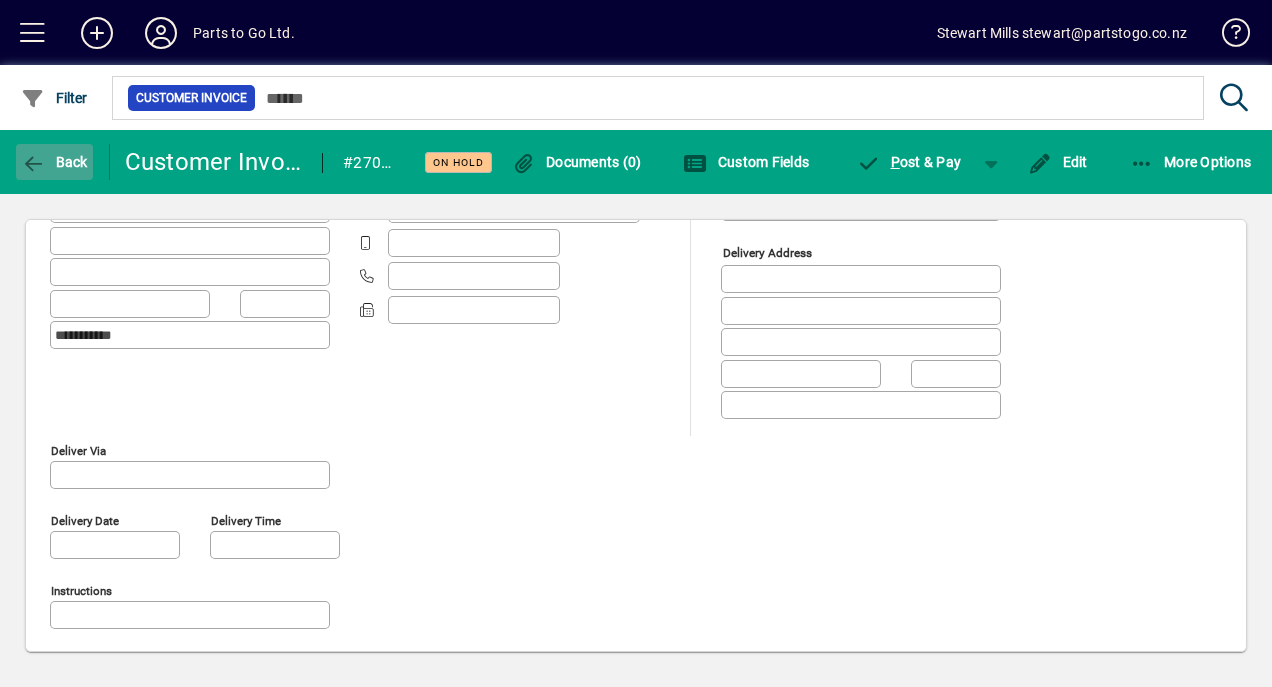 click on "Back" 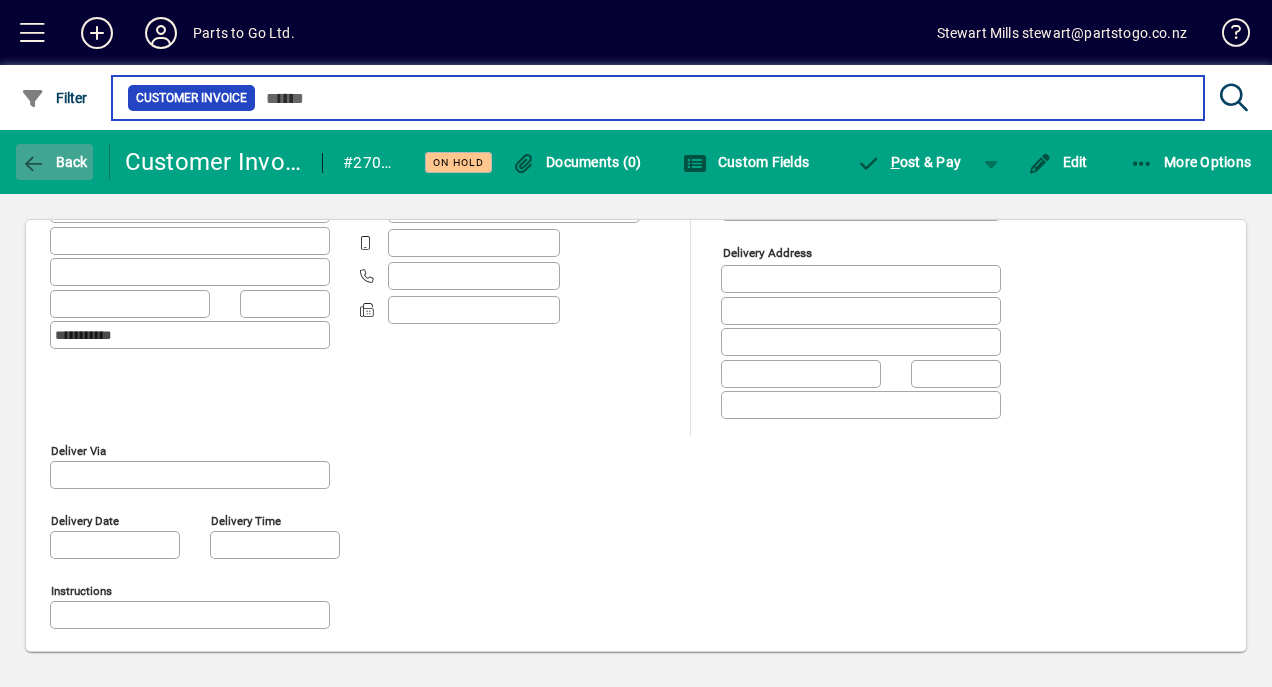 type on "****" 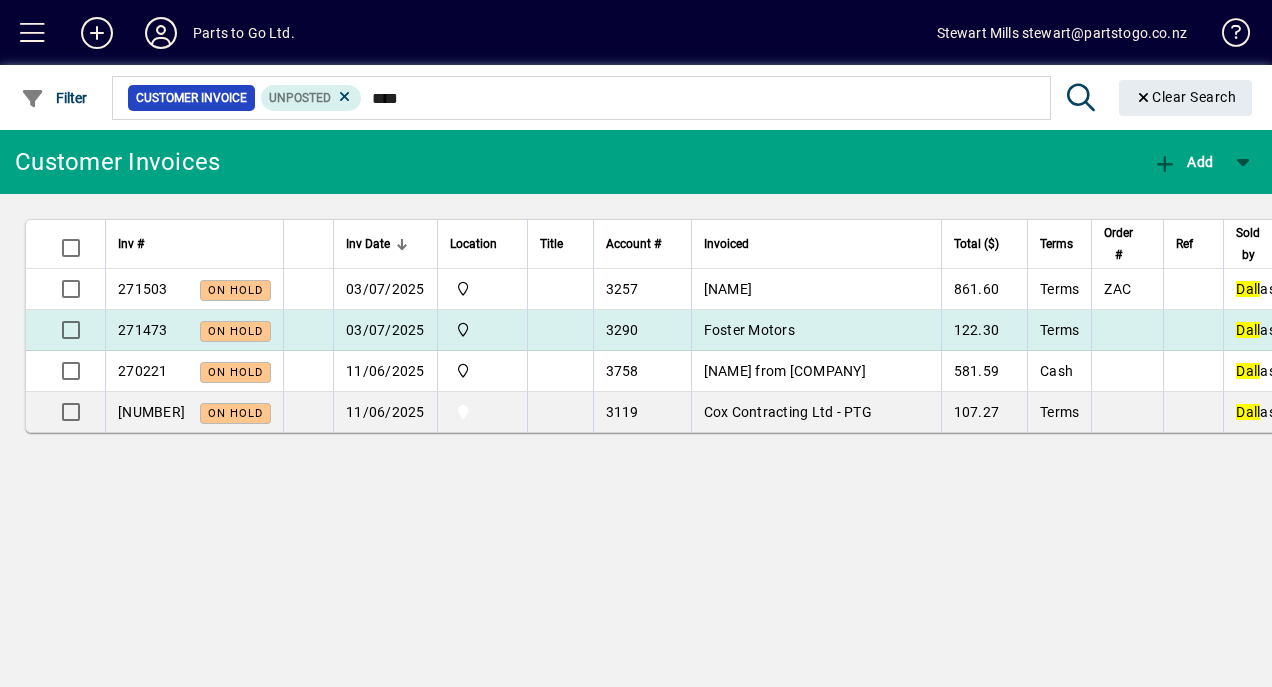 click at bounding box center [560, 330] 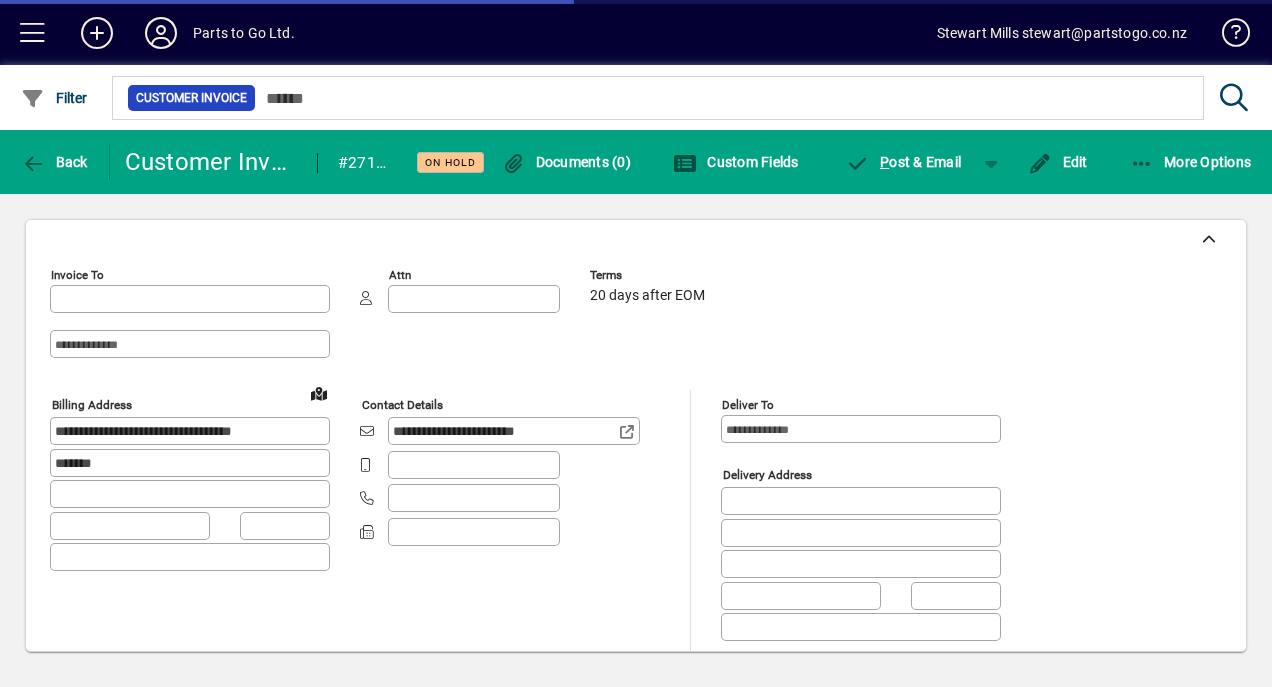 type on "**********" 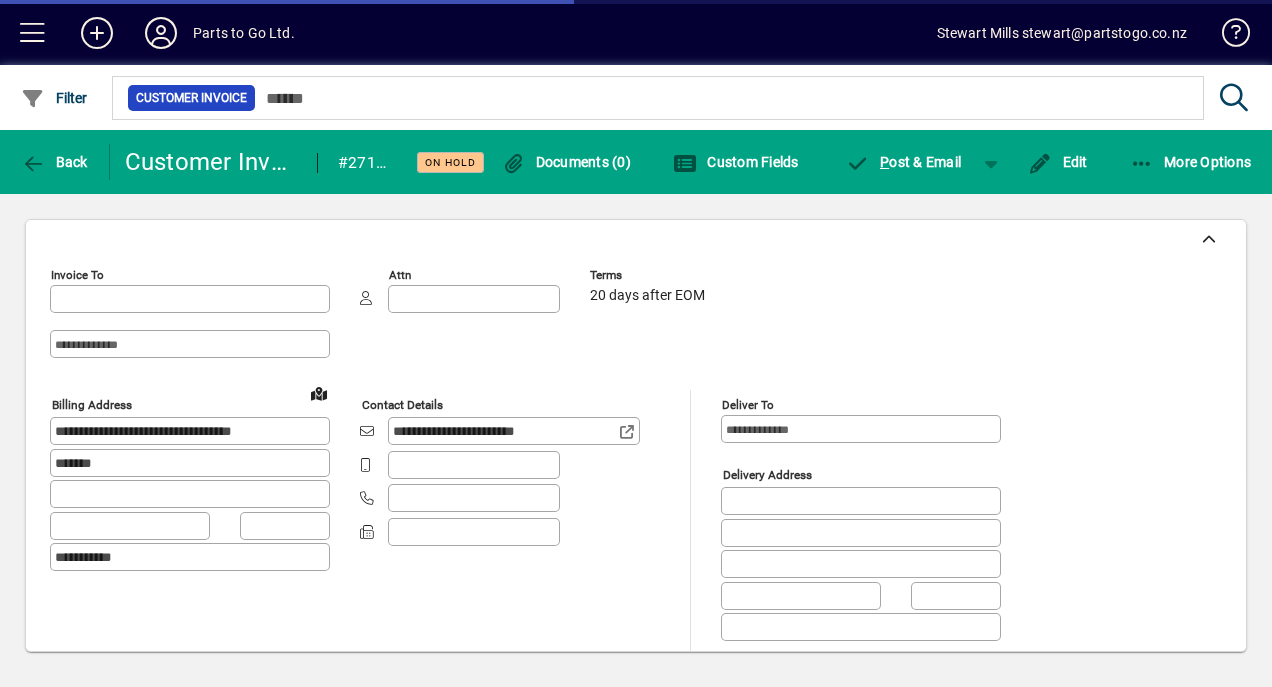 type on "**********" 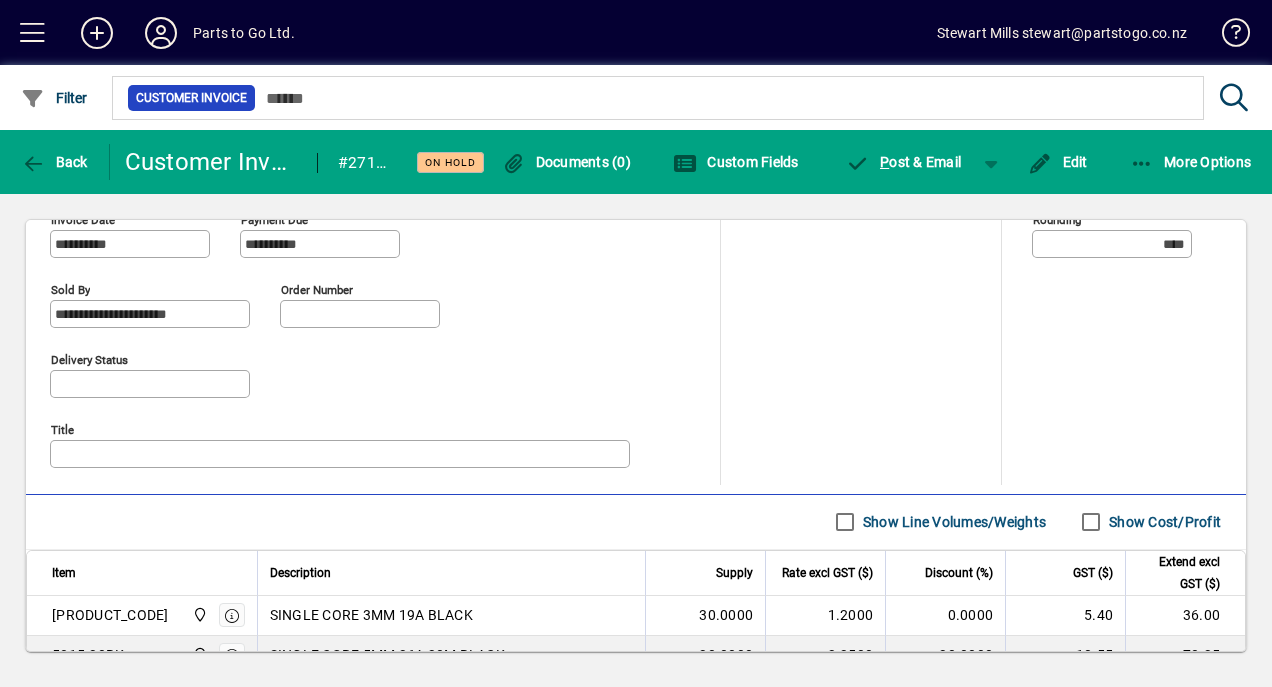 scroll, scrollTop: 1013, scrollLeft: 0, axis: vertical 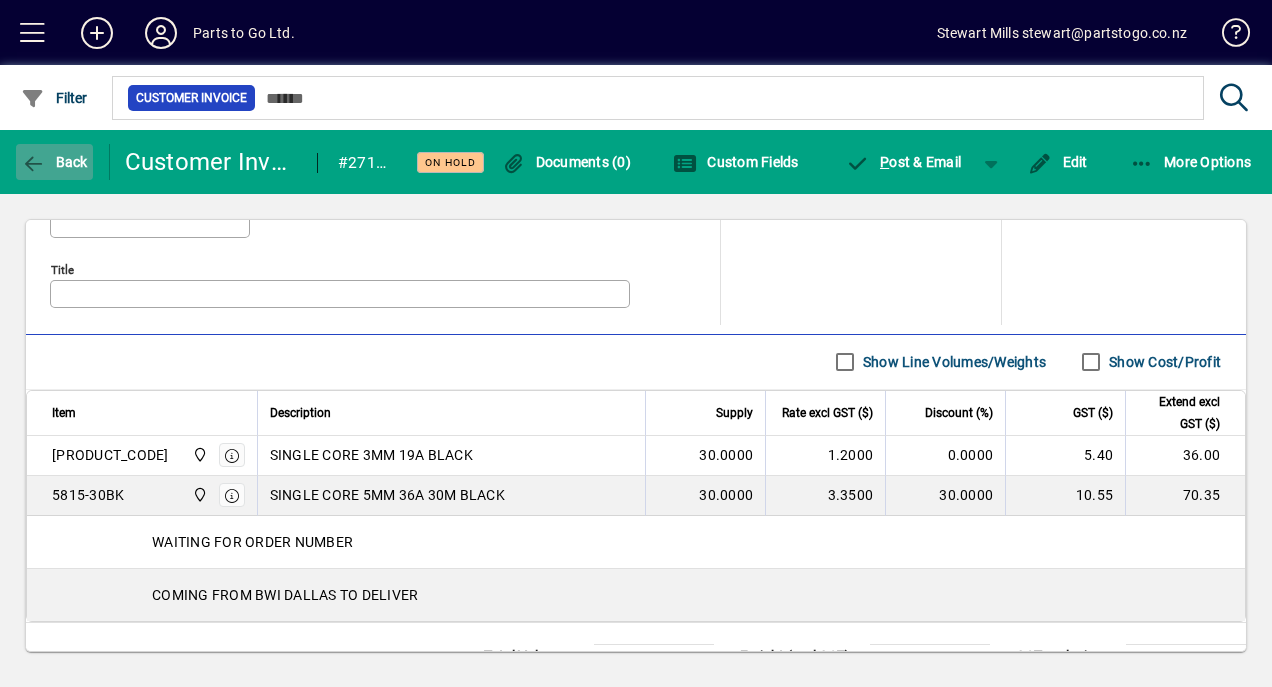 click on "Back" 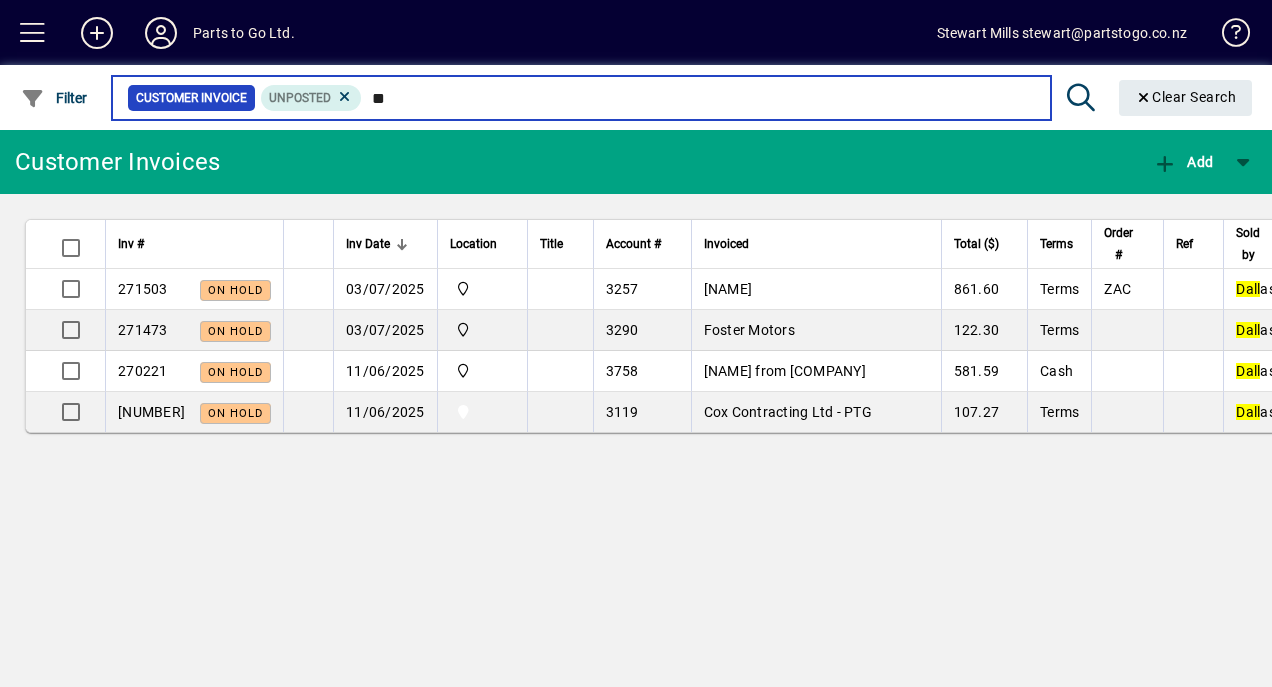 type on "*" 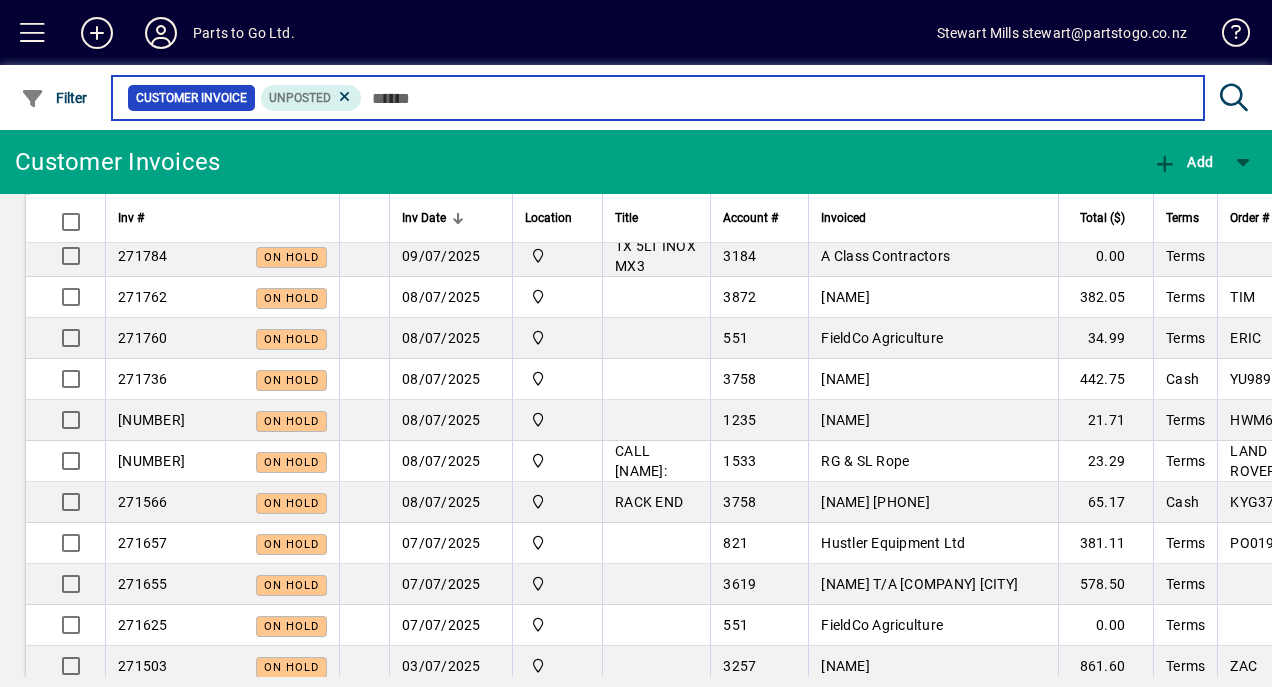 scroll, scrollTop: 943, scrollLeft: 0, axis: vertical 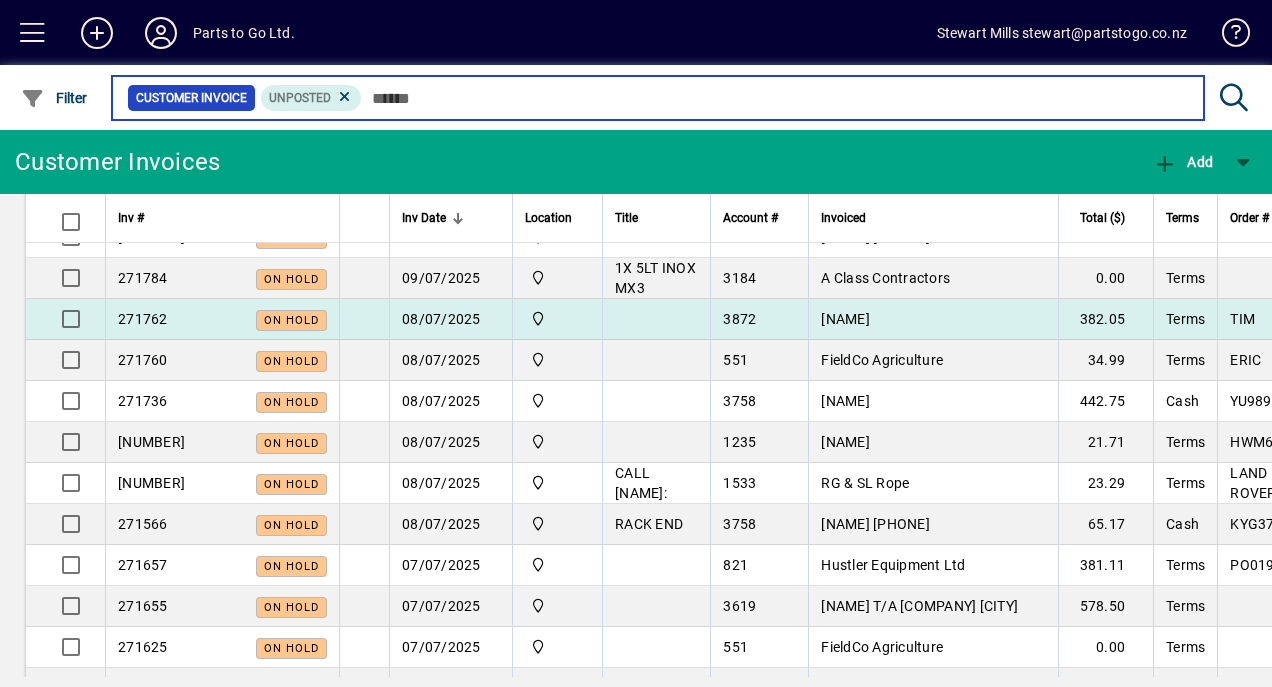 type 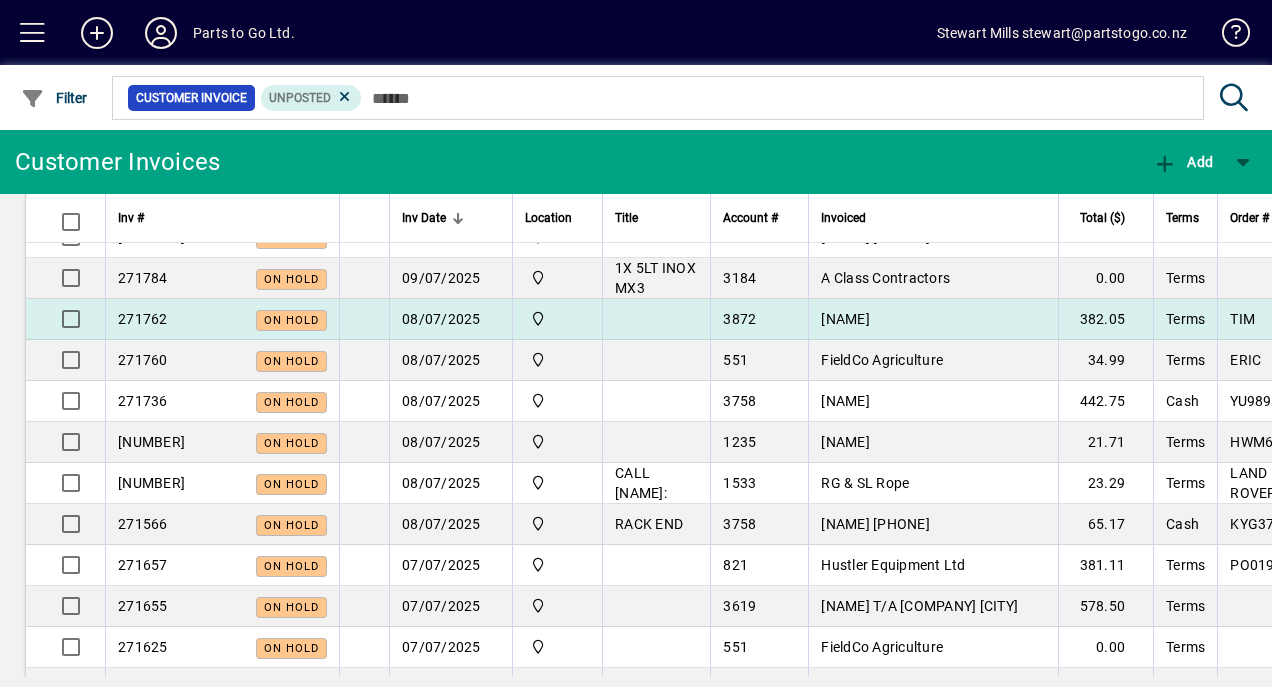 click on "08/07/2025" at bounding box center [450, 319] 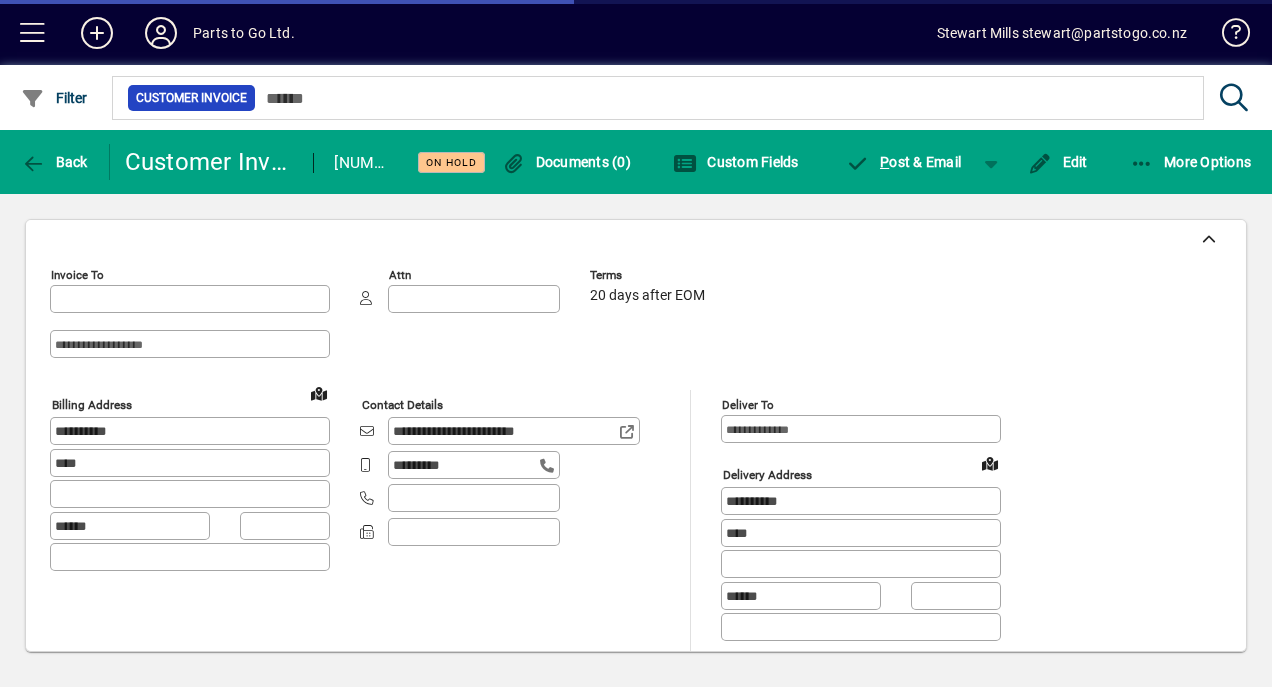 type on "**********" 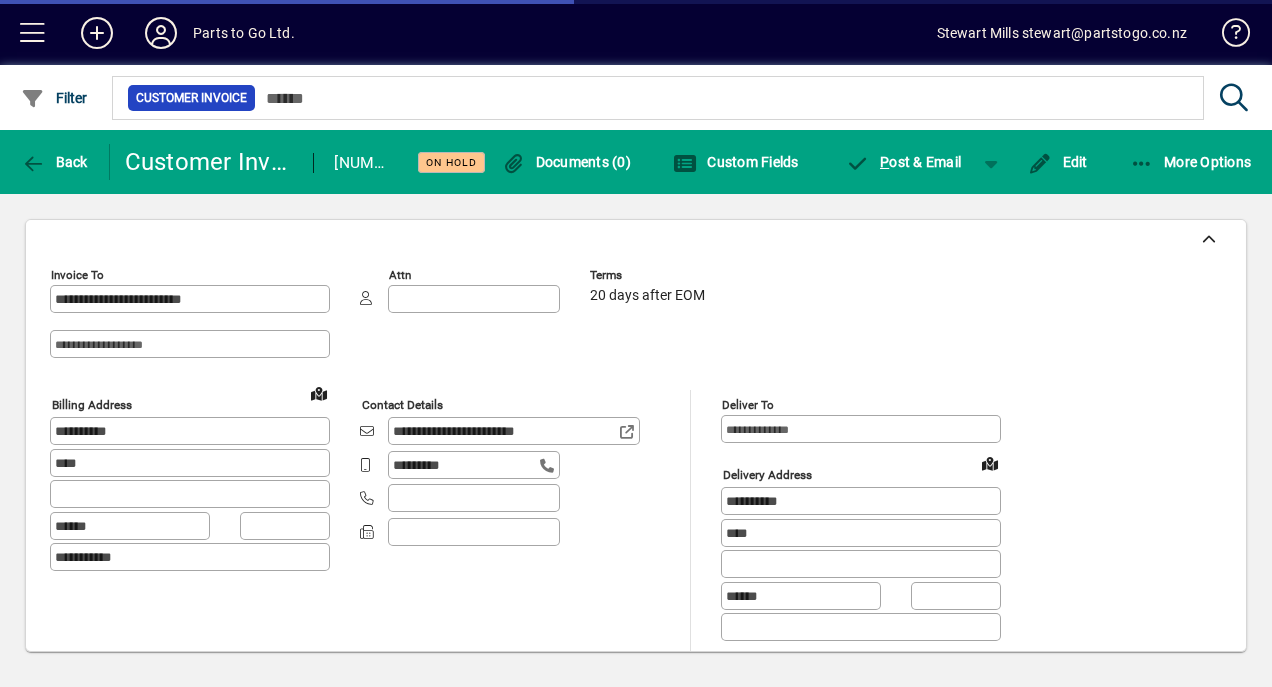 type on "**********" 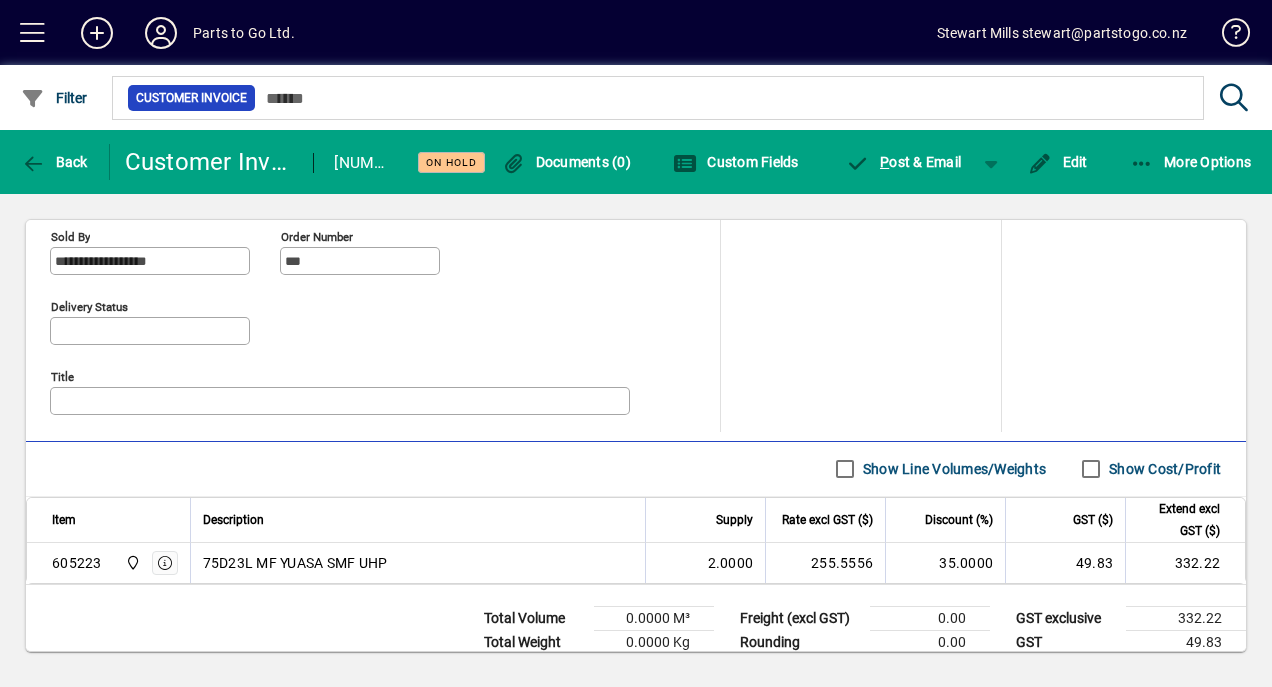 scroll, scrollTop: 933, scrollLeft: 0, axis: vertical 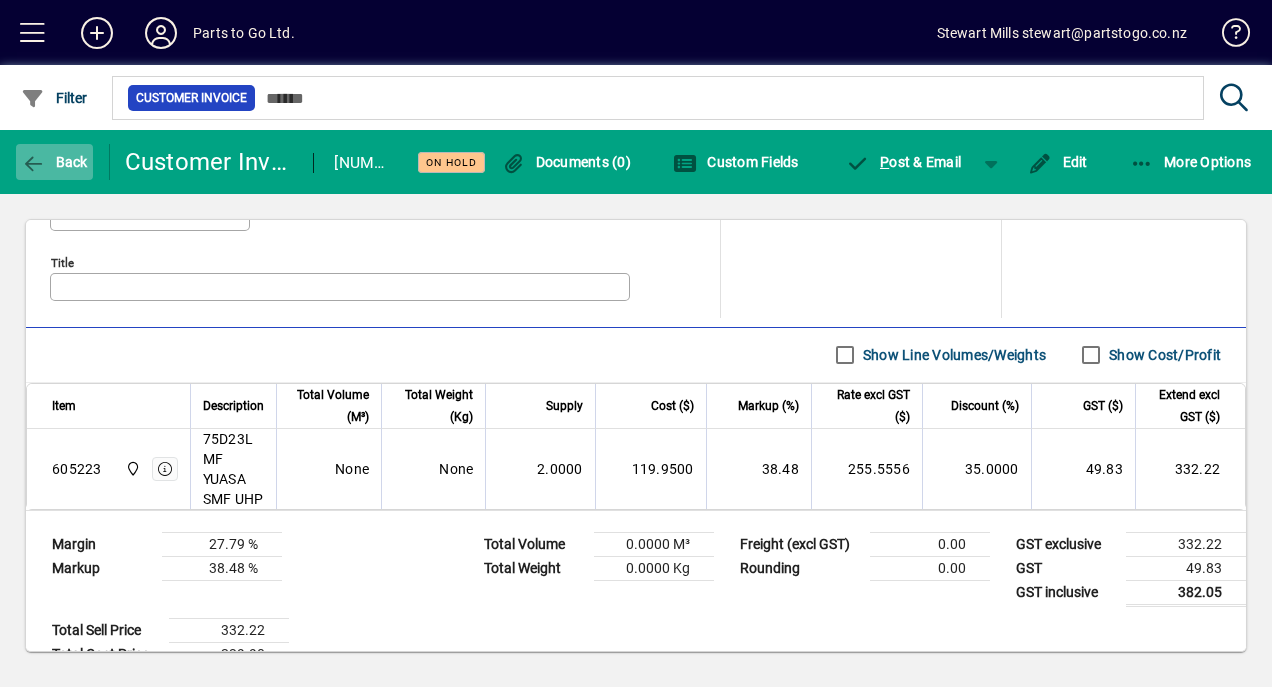 click 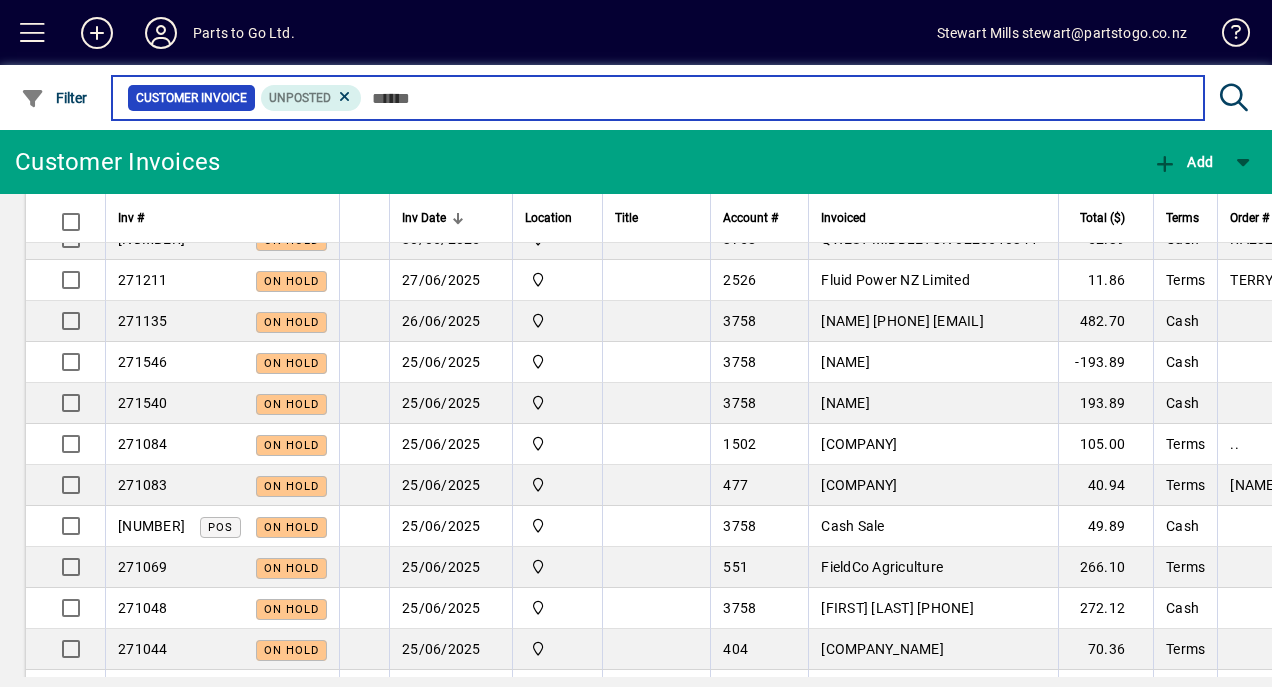 scroll, scrollTop: 1738, scrollLeft: 0, axis: vertical 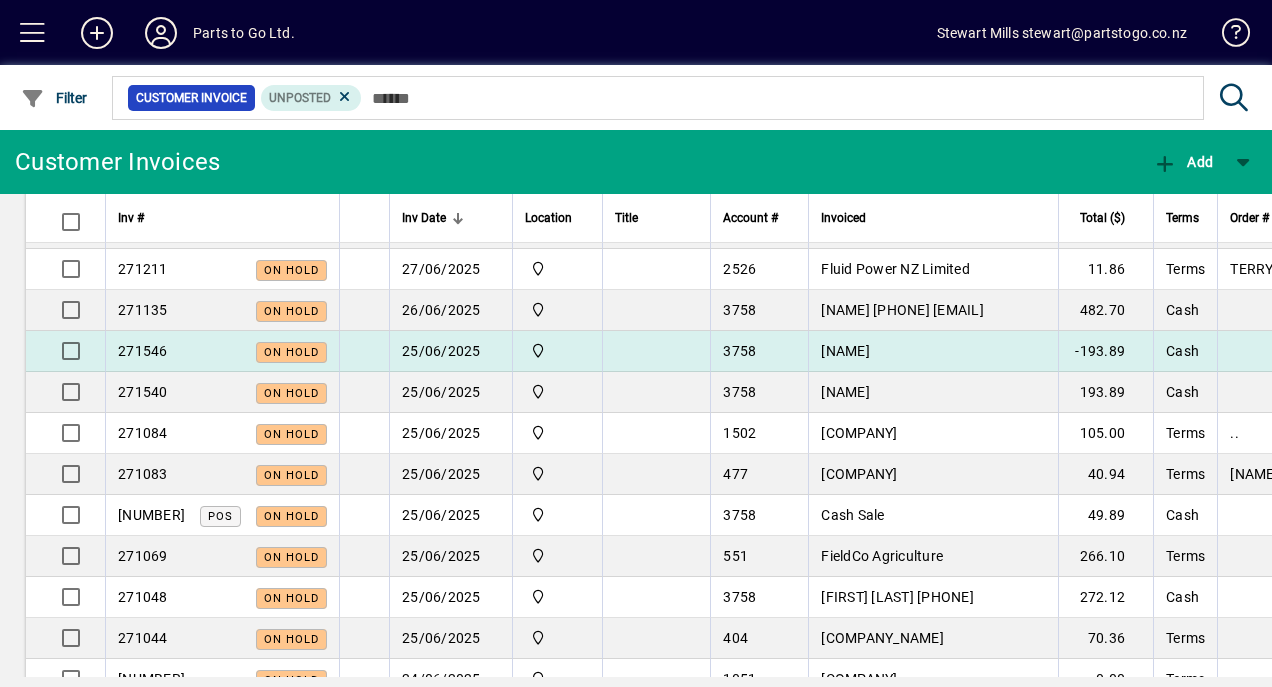click on "25/06/2025" at bounding box center (450, 351) 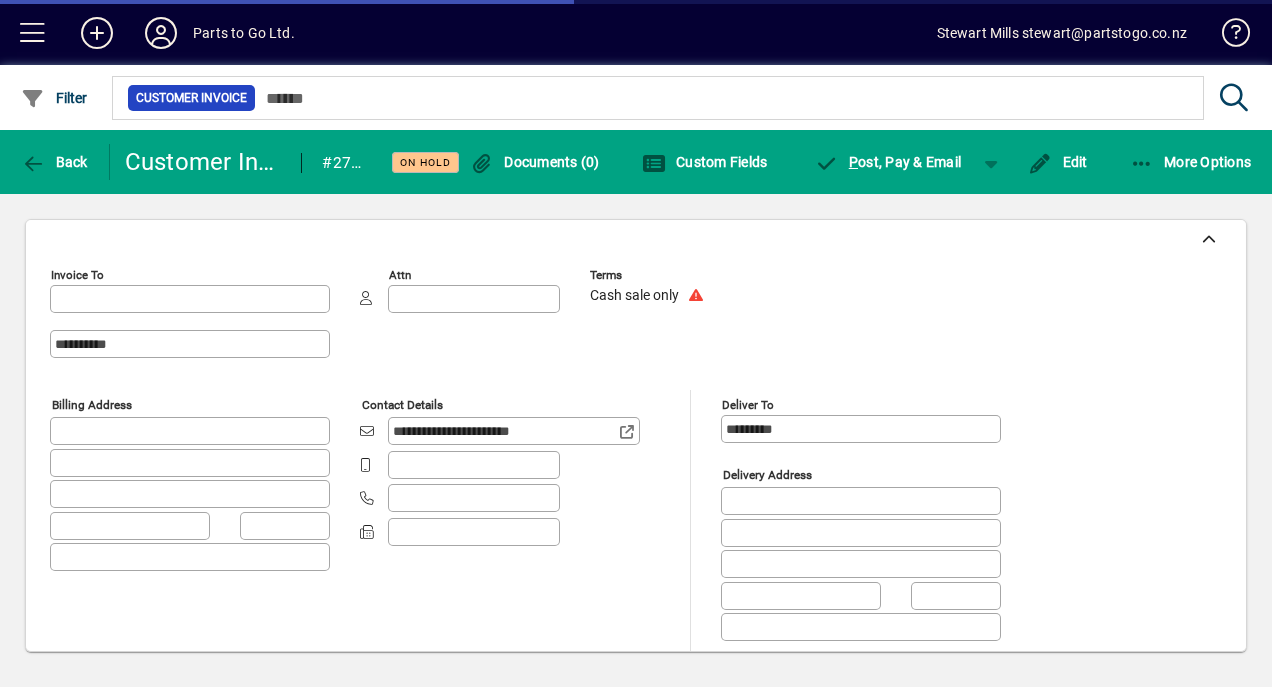 type on "**********" 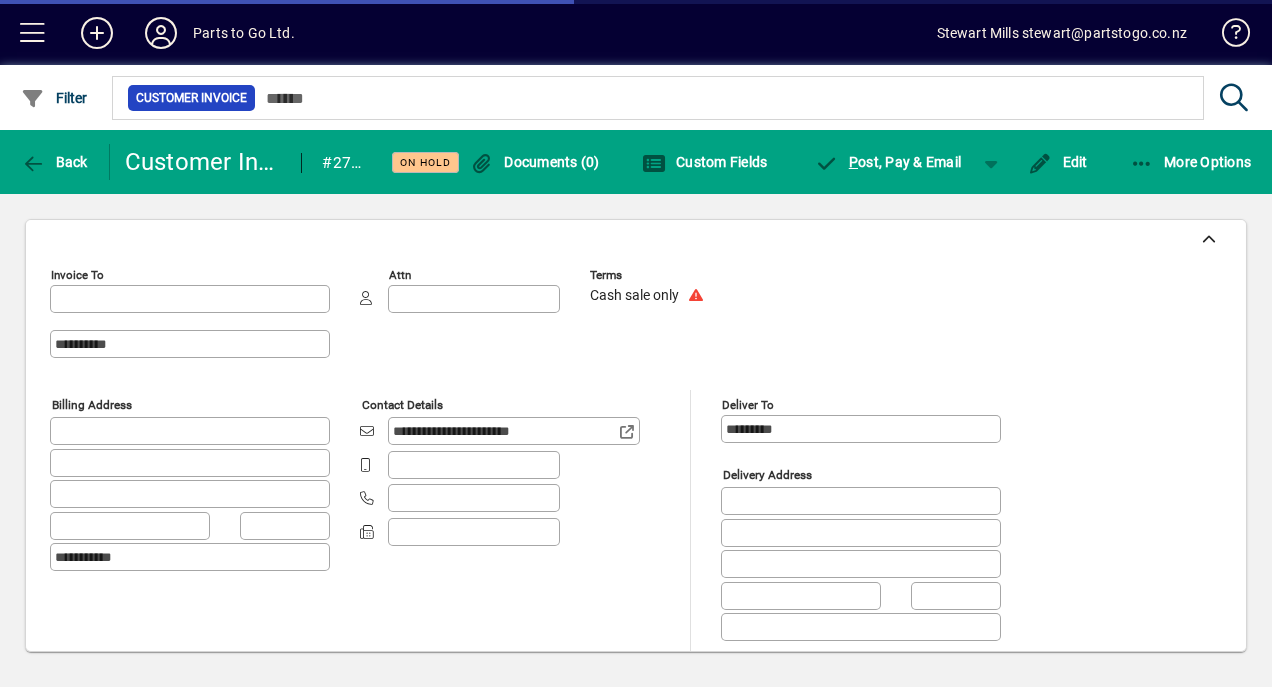 type on "**********" 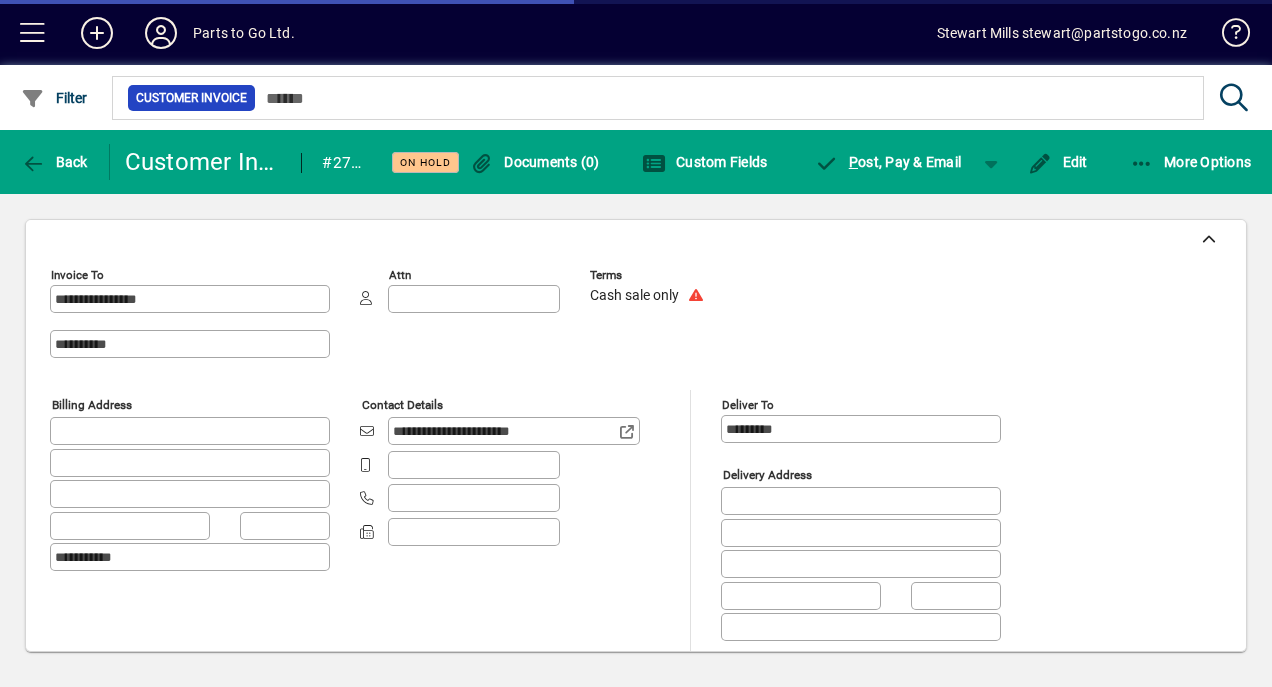 type on "**********" 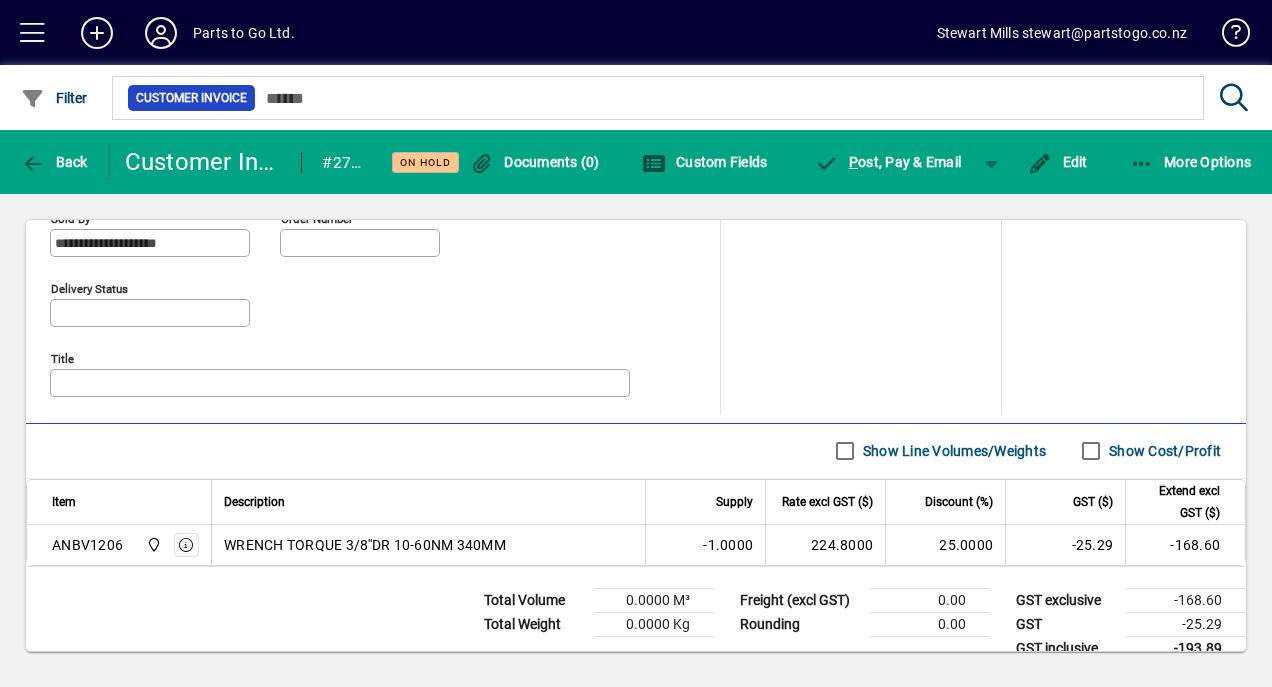 scroll, scrollTop: 936, scrollLeft: 0, axis: vertical 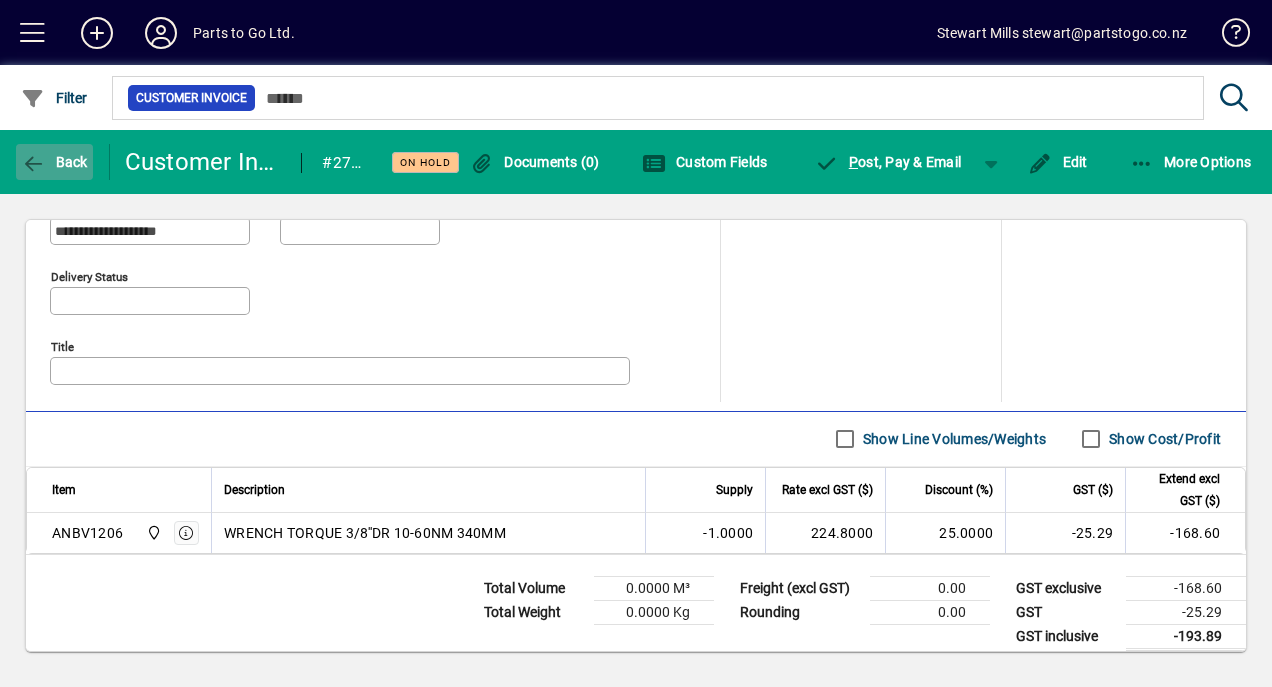 click 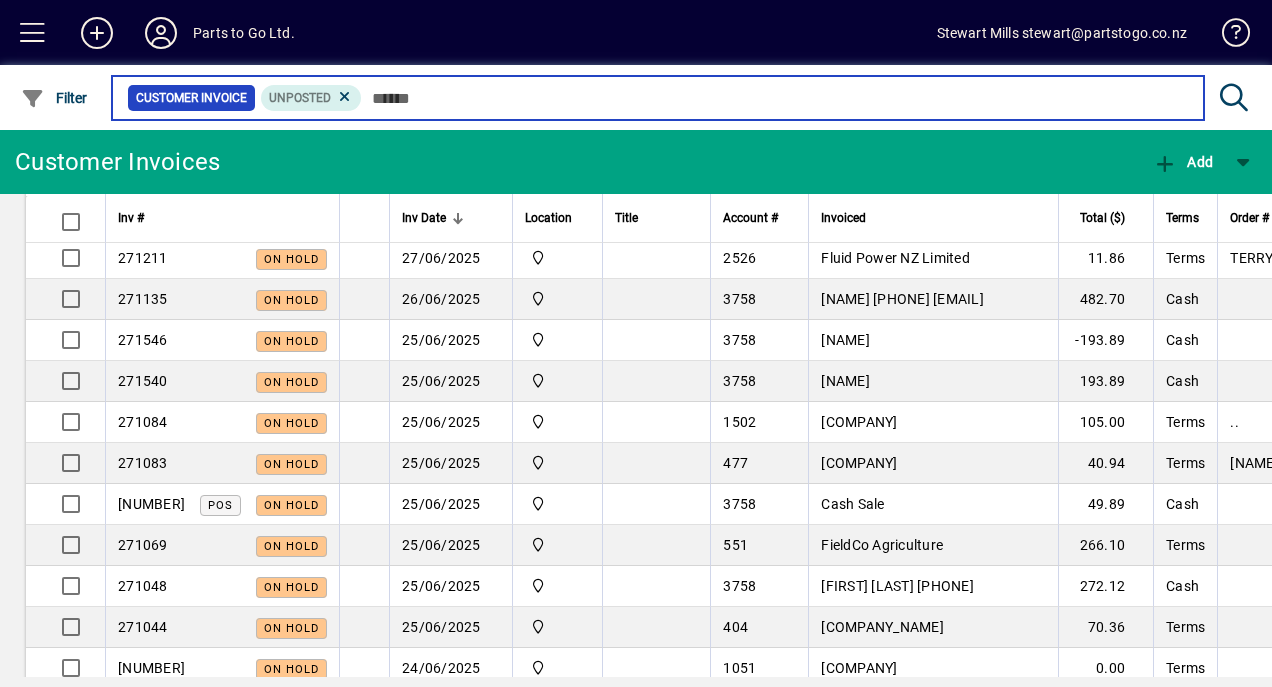 scroll, scrollTop: 1754, scrollLeft: 0, axis: vertical 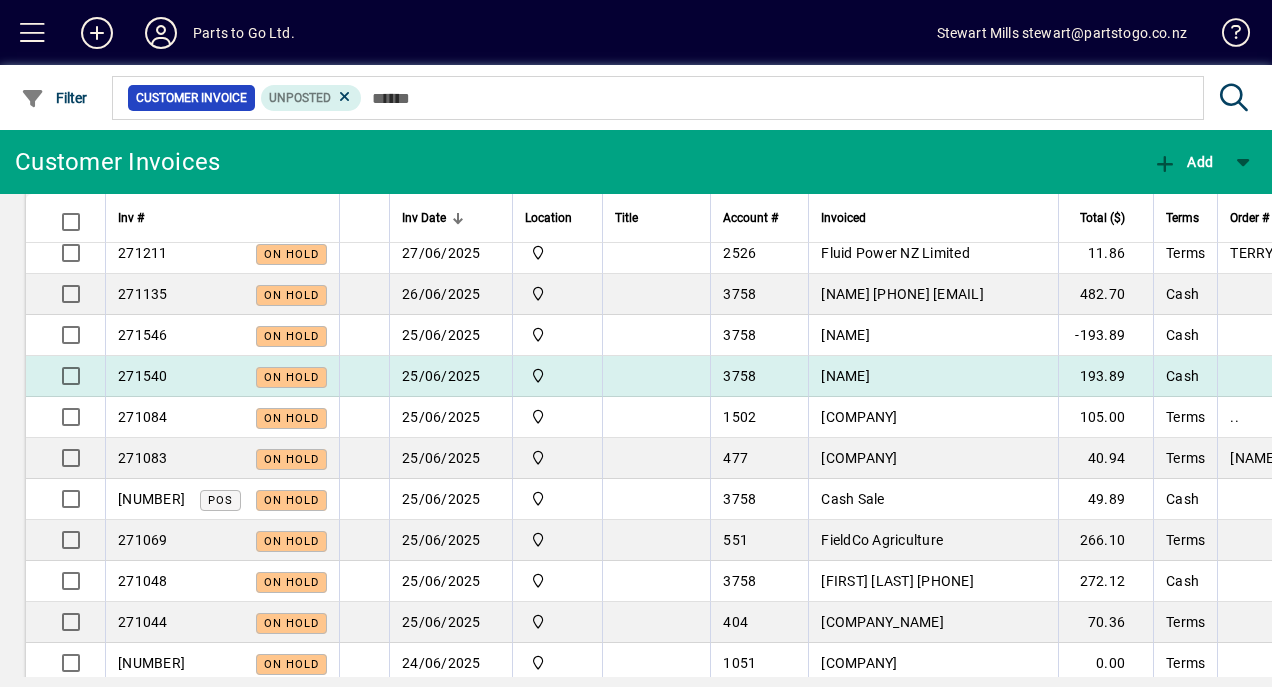 click on "[NAME]" at bounding box center [845, 376] 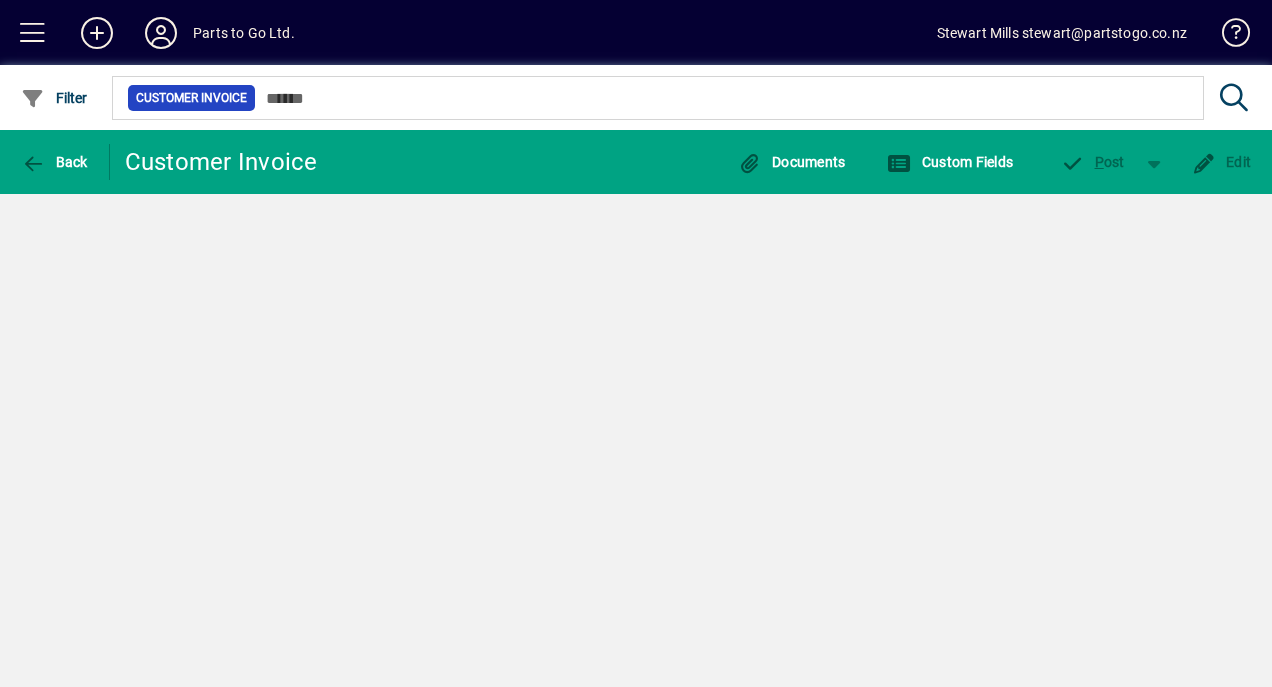 click on "Back  Customer Invoice  Documents Custom Fields P ost Edit" 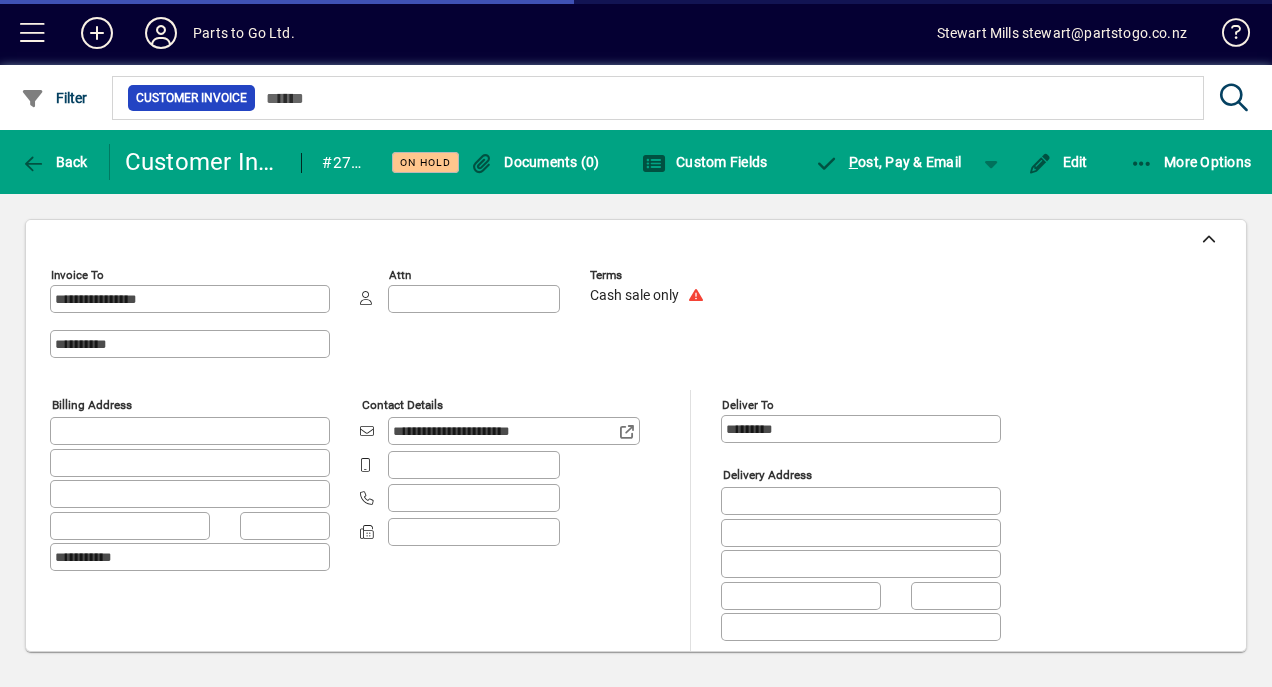 type on "**********" 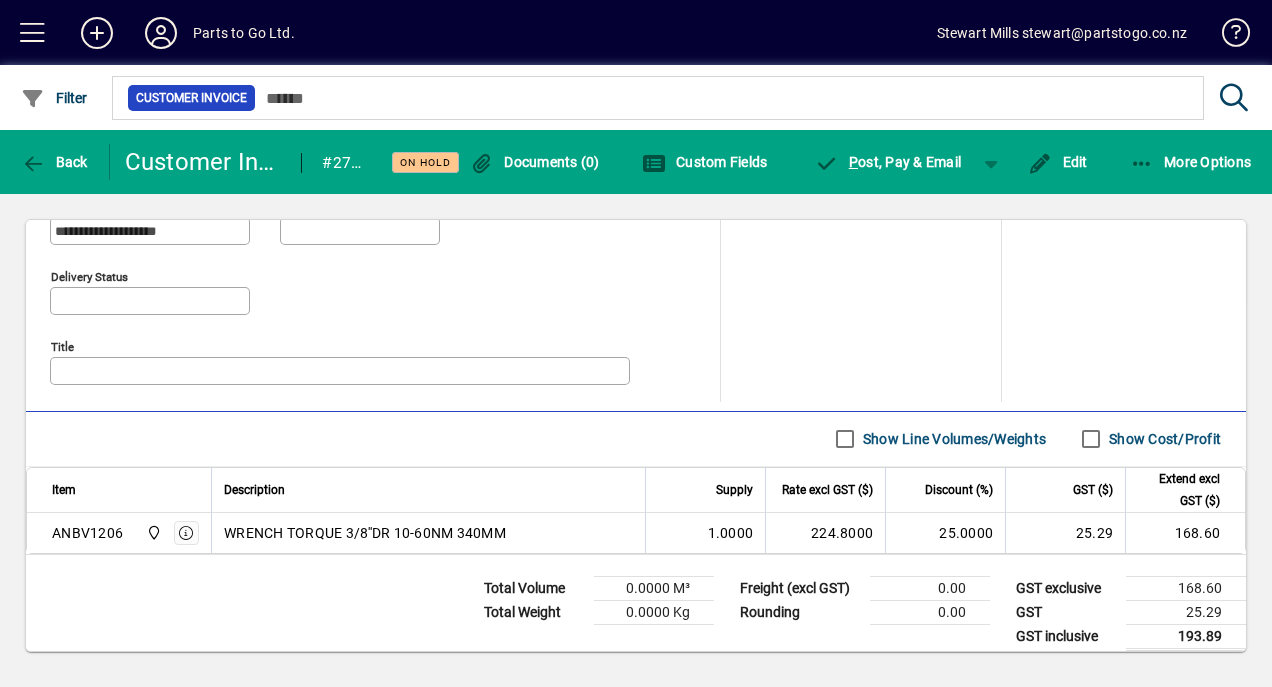 scroll, scrollTop: 0, scrollLeft: 0, axis: both 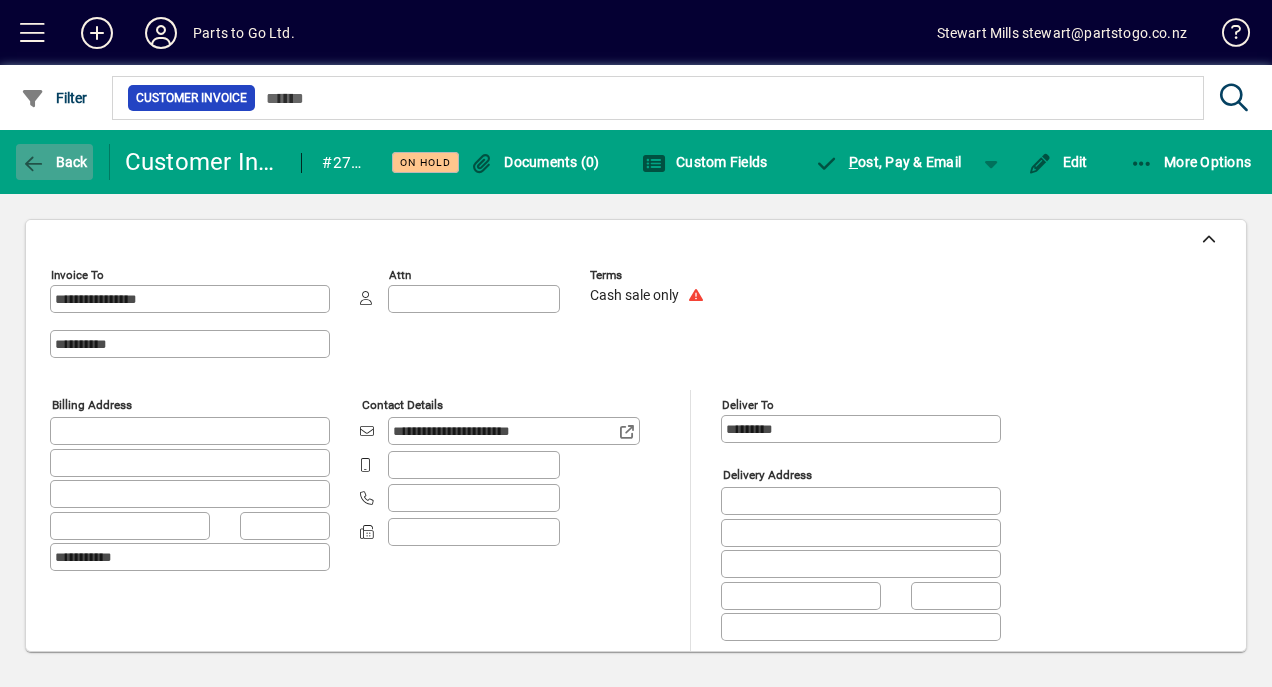 click 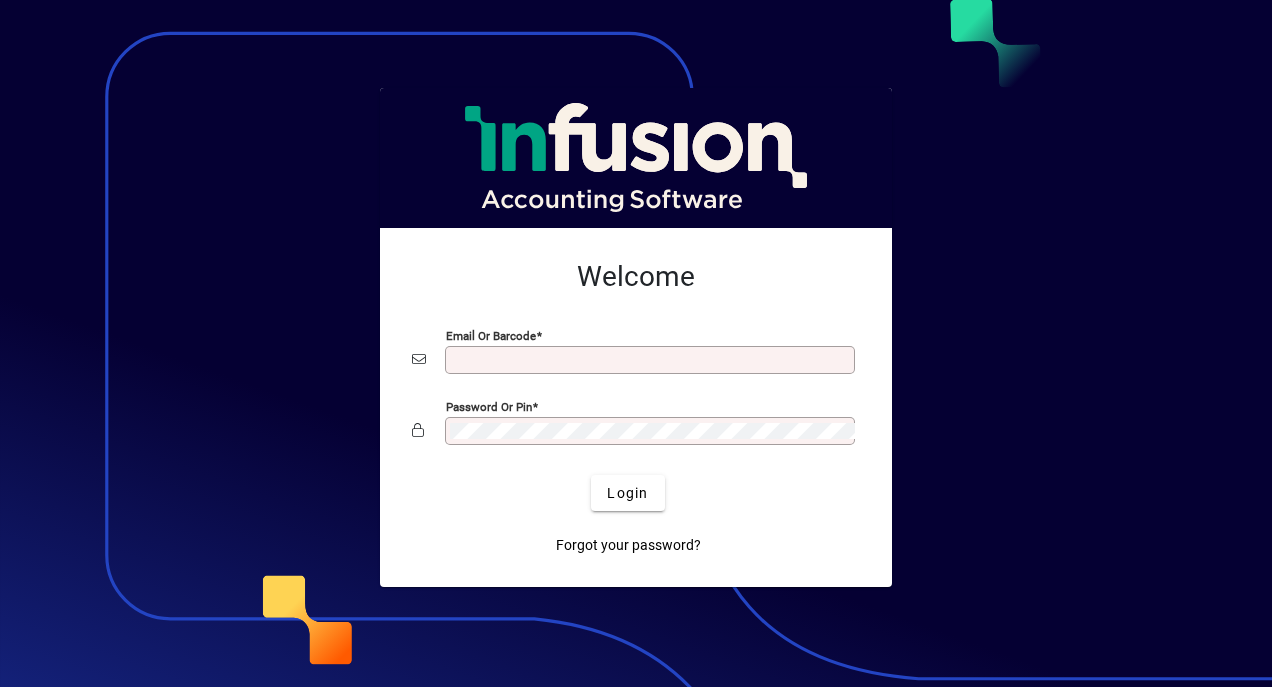 scroll, scrollTop: 0, scrollLeft: 0, axis: both 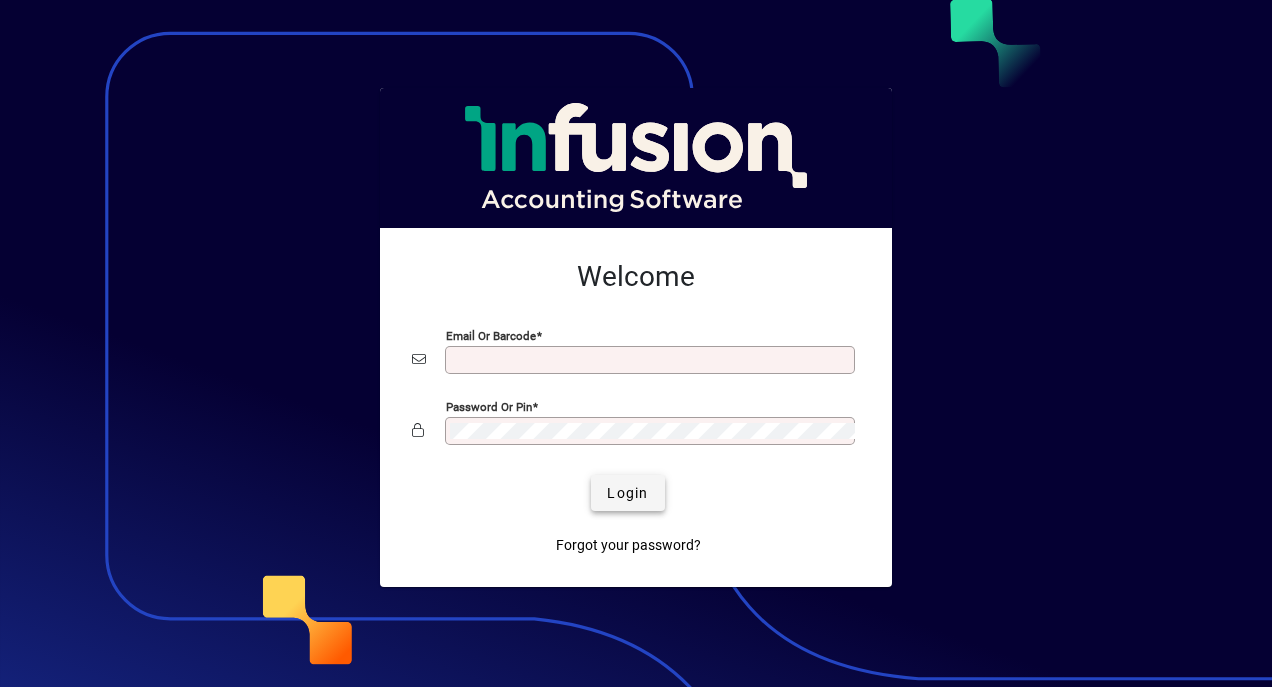 type on "**********" 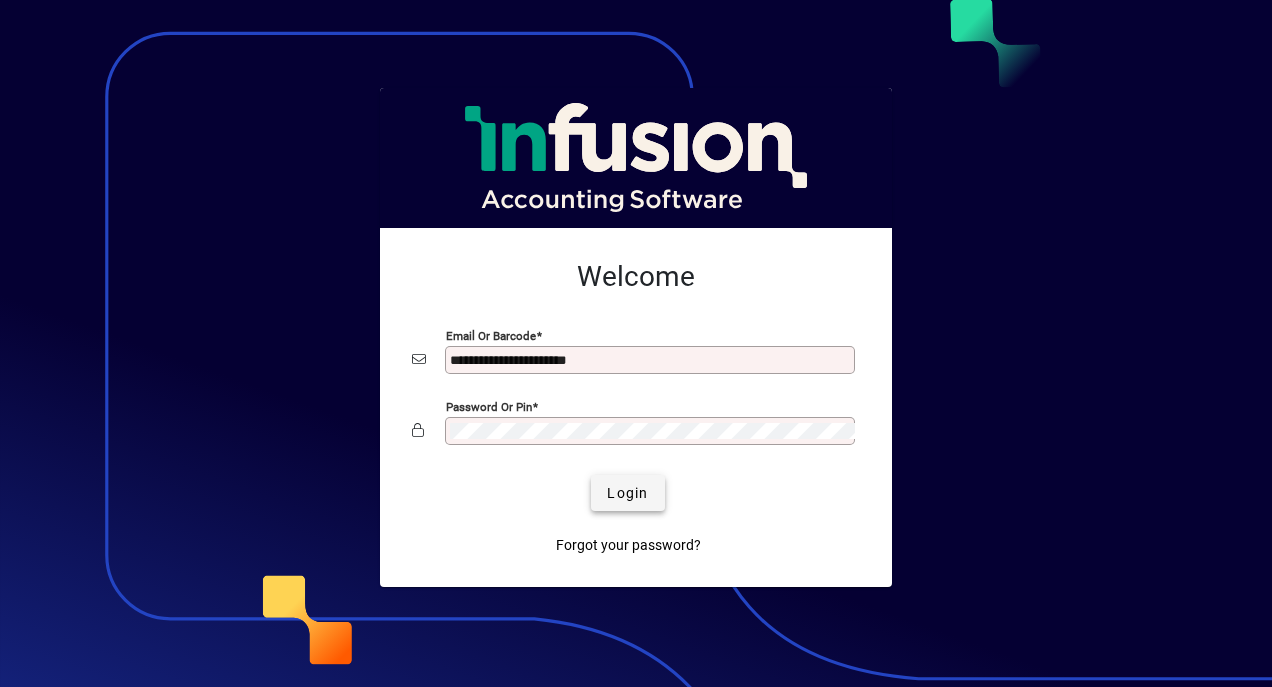 click on "Login" 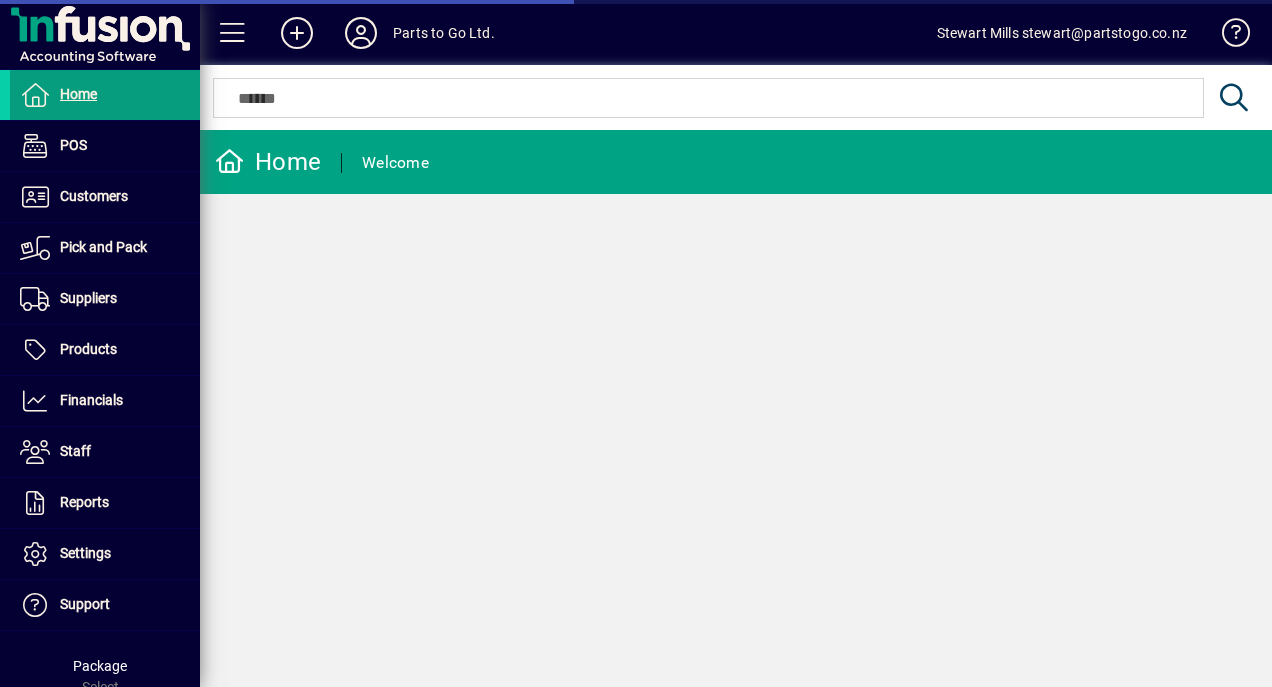 scroll, scrollTop: 0, scrollLeft: 0, axis: both 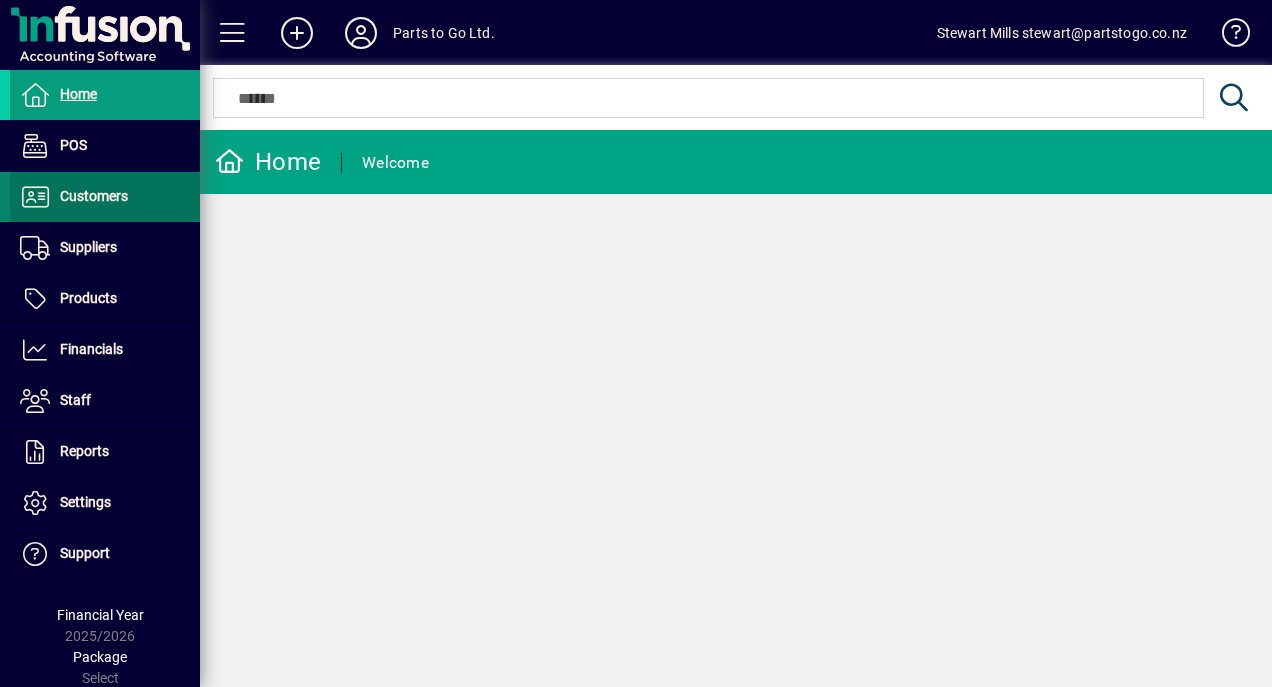 click at bounding box center [105, 197] 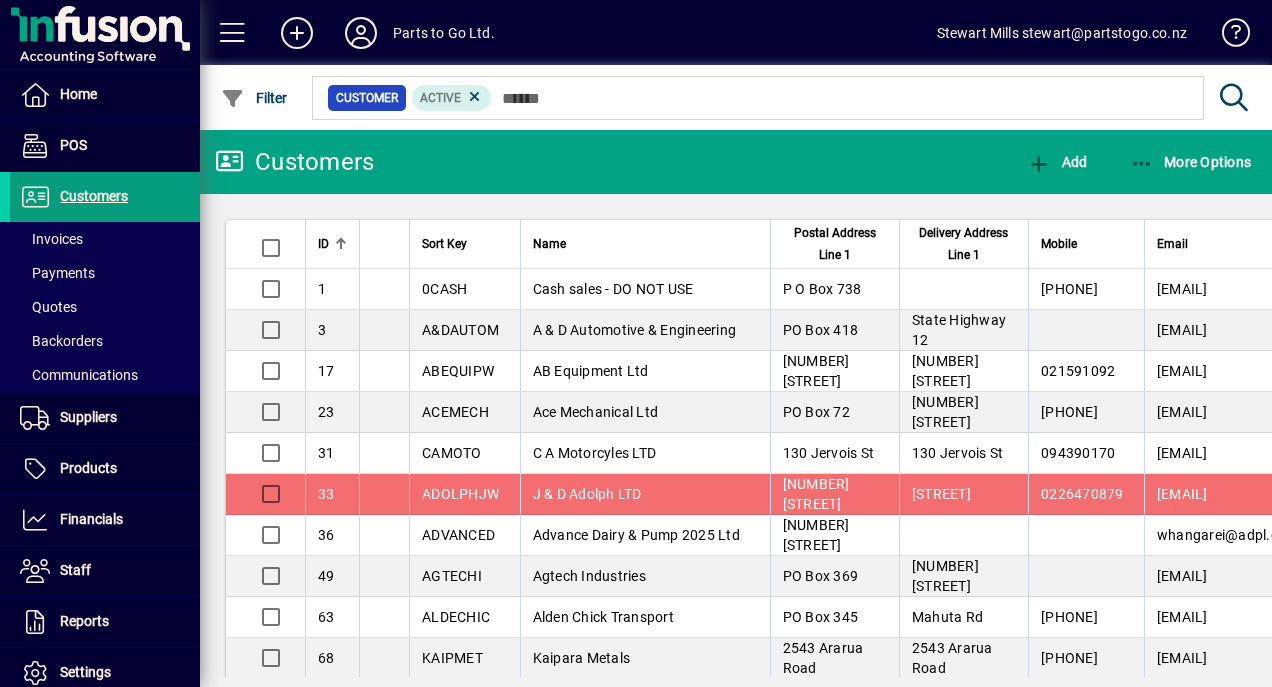 click on "Customers  Add More Options  ID       Sort Key   Name   Postal Address Line 1   Delivery Address Line 1   Mobile   Email   Balance ($)   Terms  1 0CASH Cash sales - DO NOT USE P O Box 738 0274356225 stephenh@cfooncall.co.nz  0.00  Cash  3 A&DAUTOM A & D Automotive & Engineering PO Box 418 State Highway 12 shirley@adauto.co.nz  127.77  Terms  17 ABEQUIPW AB Equipment Ltd 131 Kioreroa Road 131 Kioreroa Road 021591092 receivables@abequipment.co.nz  0.00  Terms  23 ACEMECH Ace Mechanical Ltd PO Box 72 291 Waipapa Rd 021407575 admin@aceequipment.co.nz  380.60  Terms  31 CAMOTO C A Motorcyles LTD 130 Jervois St 130 Jervois St 094390170 parts@camotorcycles.co.nz  891.14  Terms  33 ADOLPHJW J & D Adolph LTD 47 Marine Drive Maxwell Road 0226470879 bills.ds8sv.20uteyi5bg2tsn05@xerofiles.com  1939.23  Terms  36 ADVANCED Advance Dairy & Pump 2025 Ltd 4a Herekino St whangarei@adpl.co.nz  0.00  Terms  49 AGTECHI Agtech Industries PO Box 369 120 Jervois Street accounts@ag-tech.co.nz  2279.81  Terms  63 ALDECHIC PO Box 345" 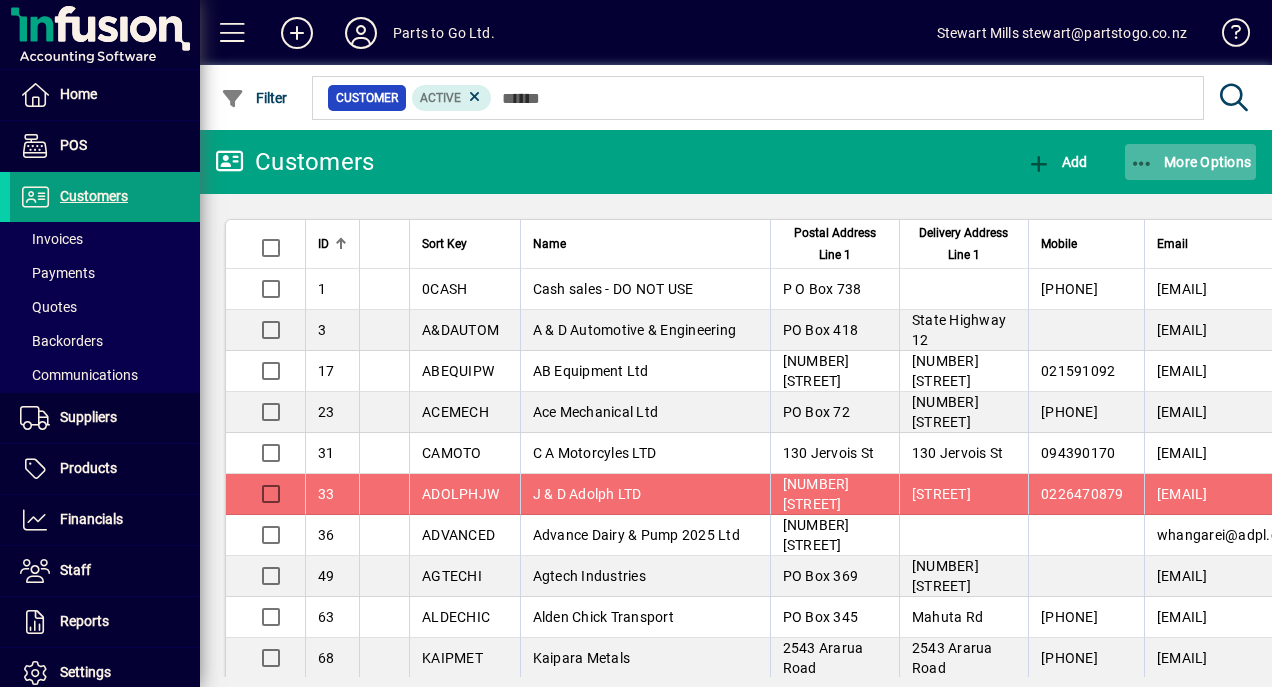 click 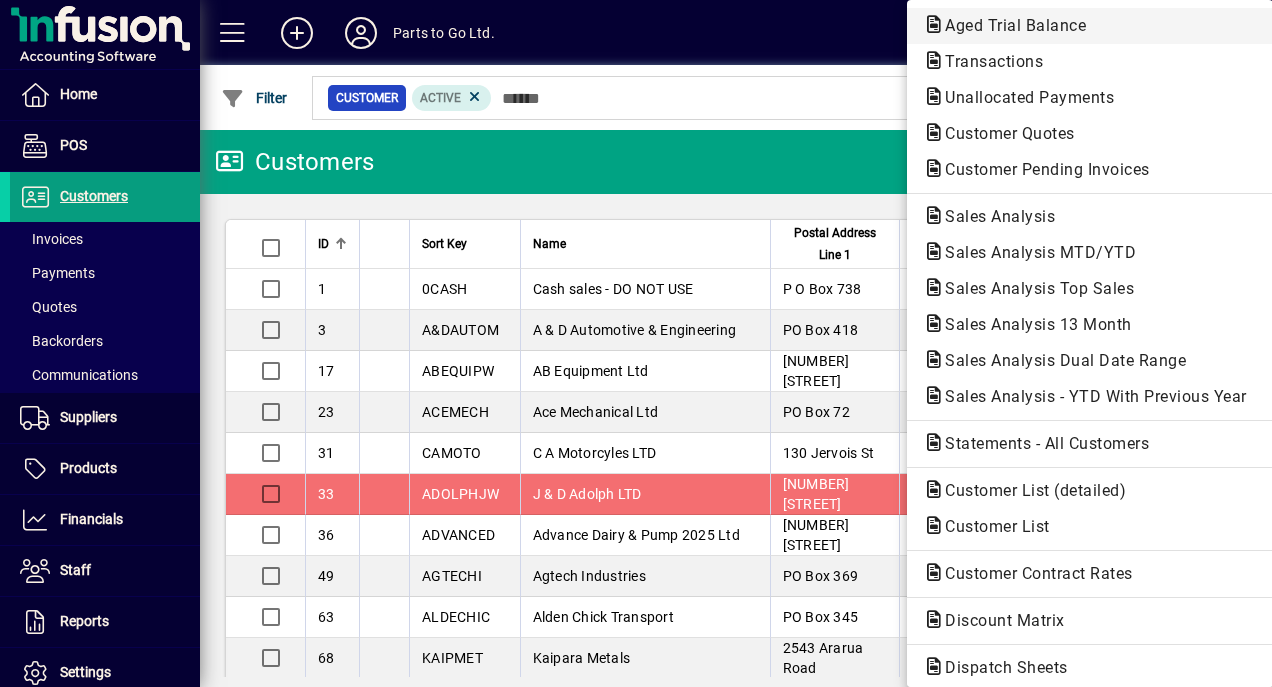 click on "Aged Trial Balance" at bounding box center (988, 61) 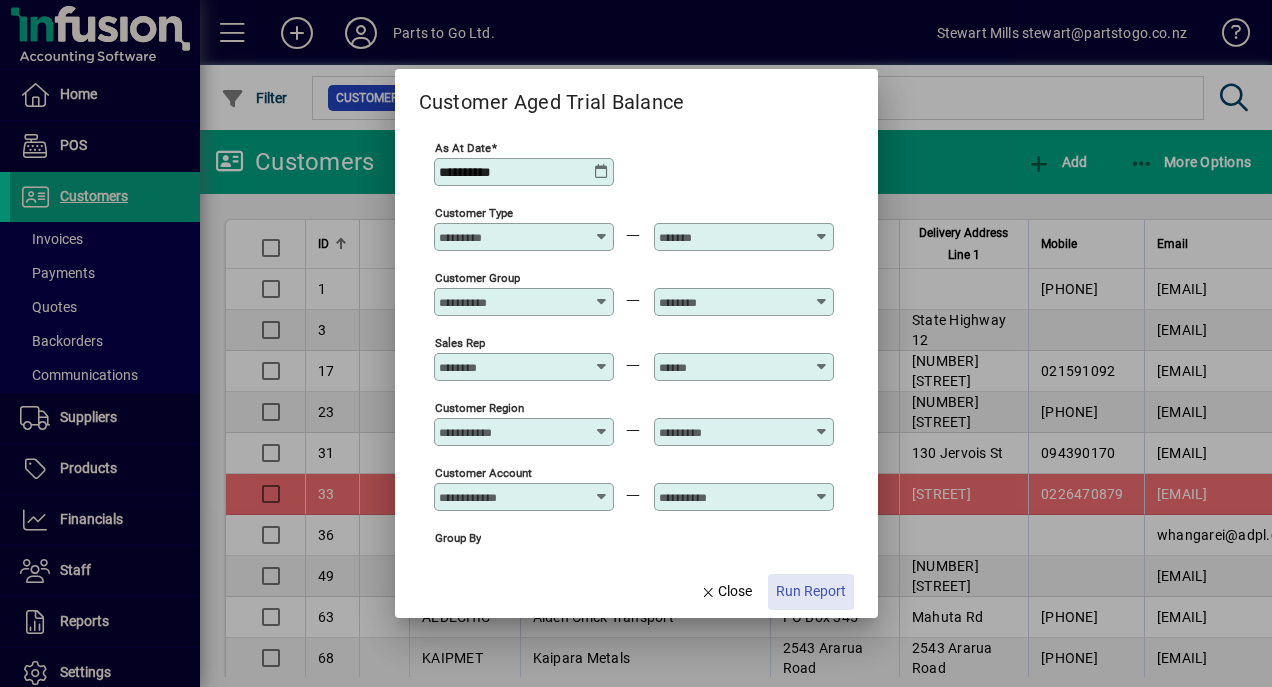 click on "Run Report" 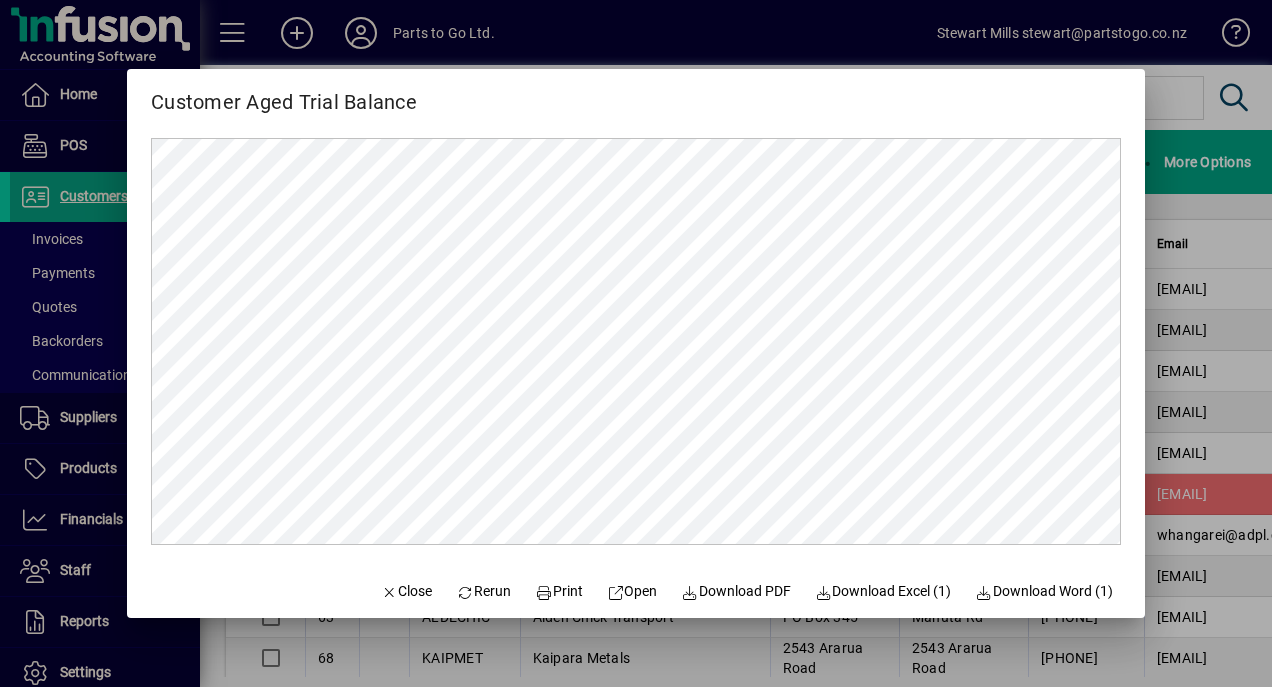 scroll, scrollTop: 0, scrollLeft: 0, axis: both 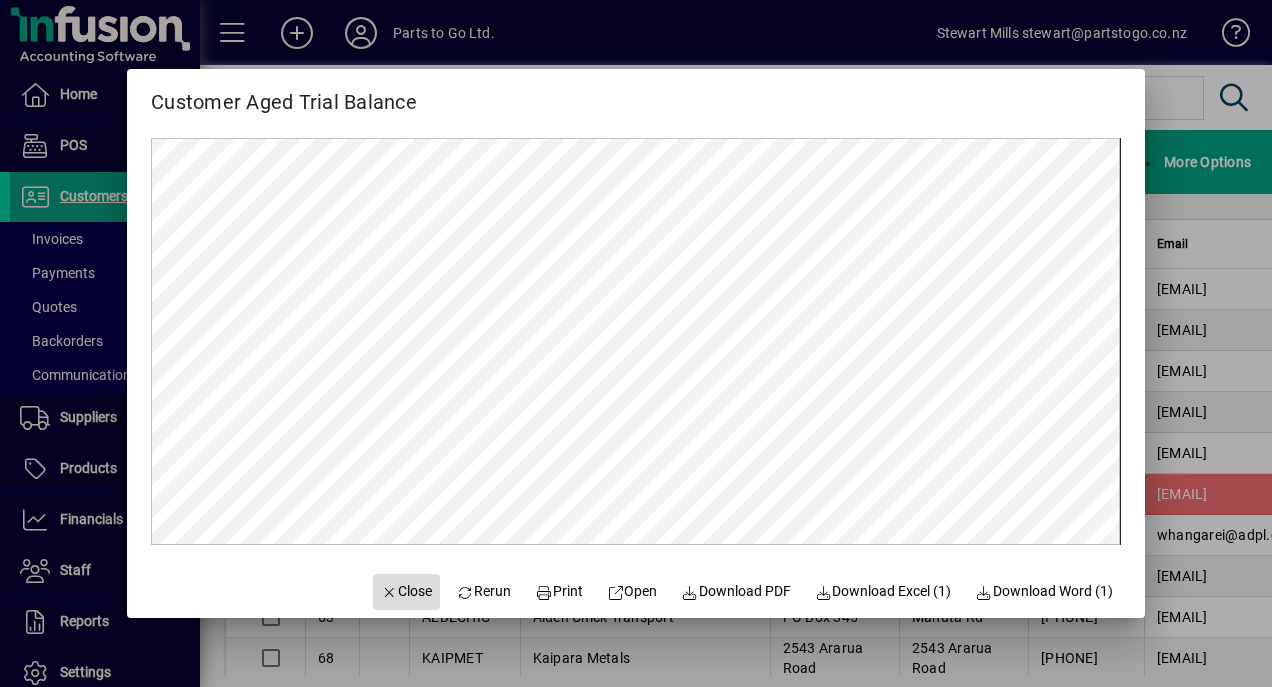click on "Close" 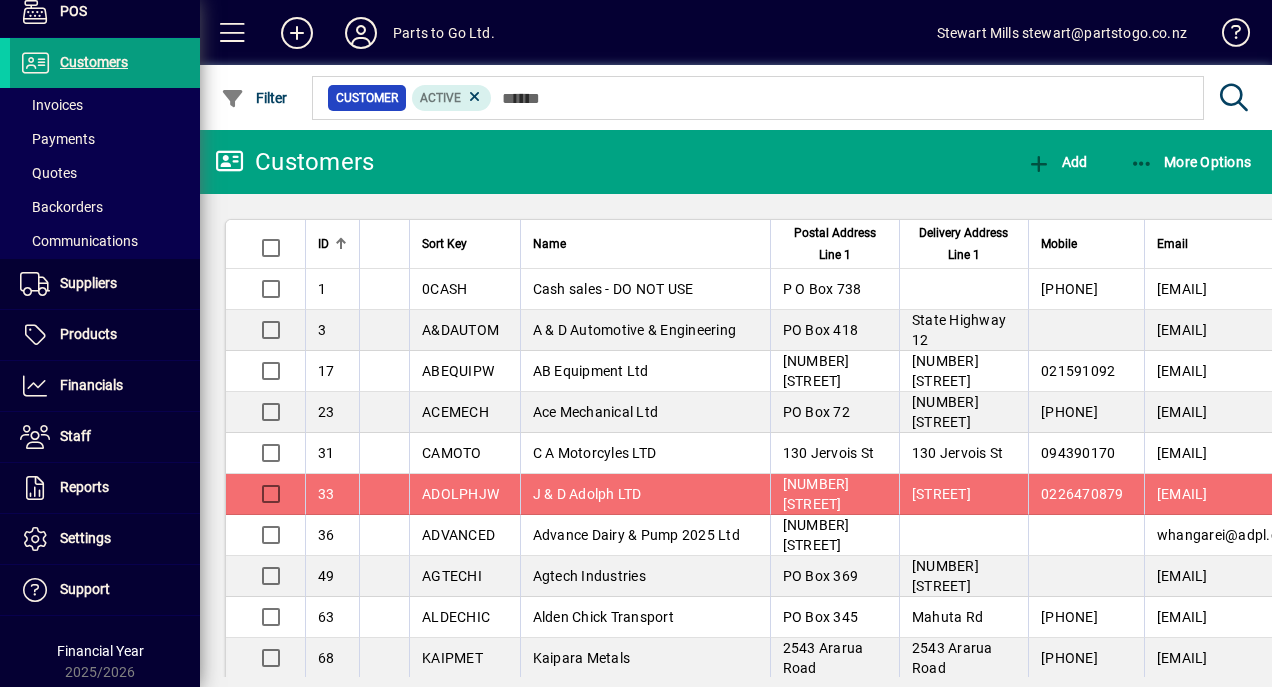 scroll, scrollTop: 168, scrollLeft: 0, axis: vertical 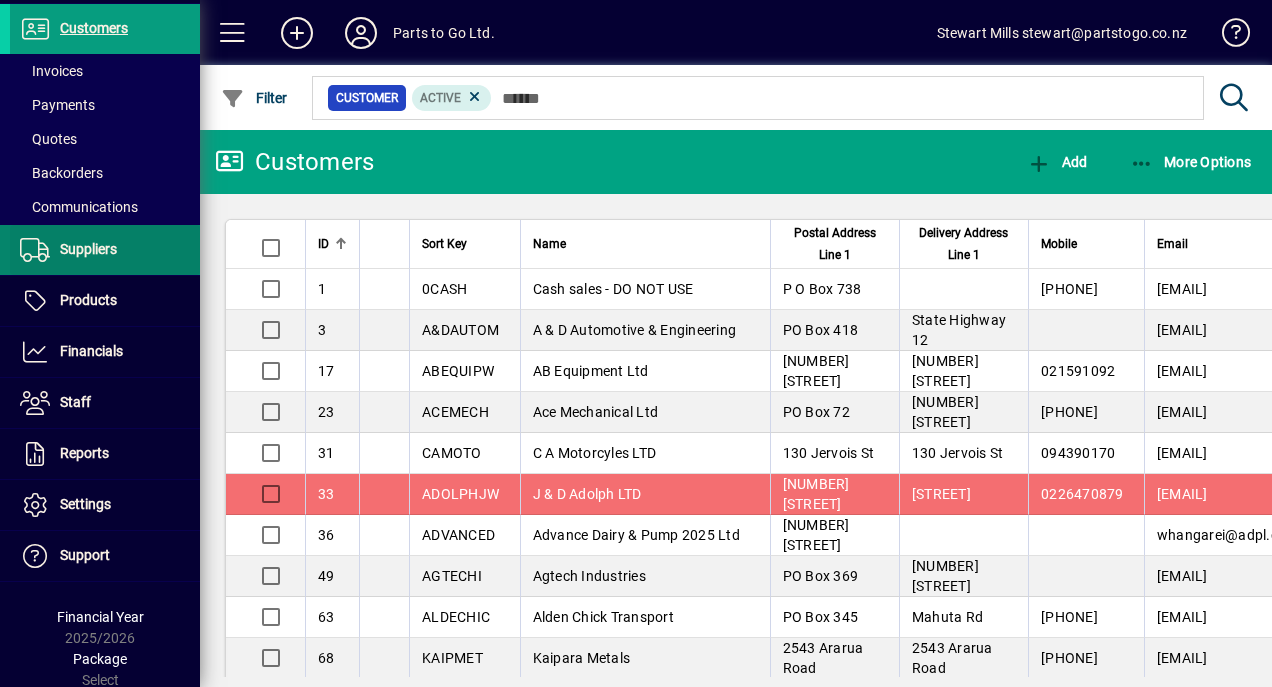 click at bounding box center (105, 250) 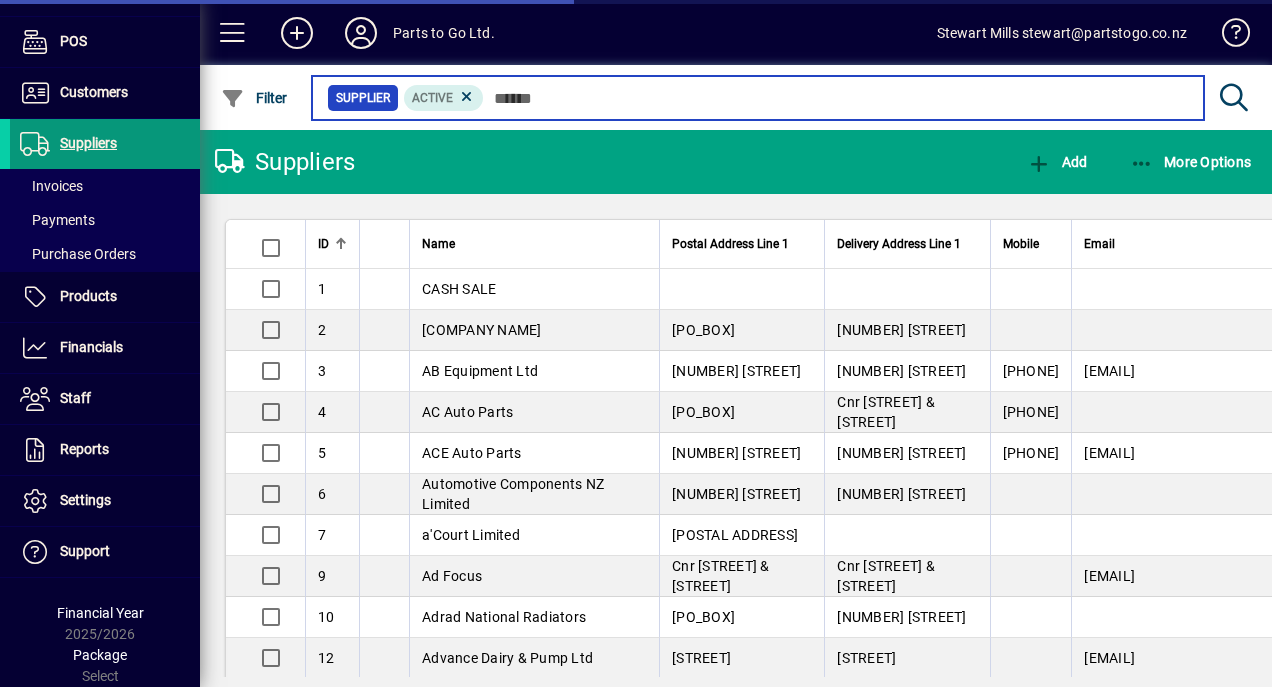 scroll, scrollTop: 100, scrollLeft: 0, axis: vertical 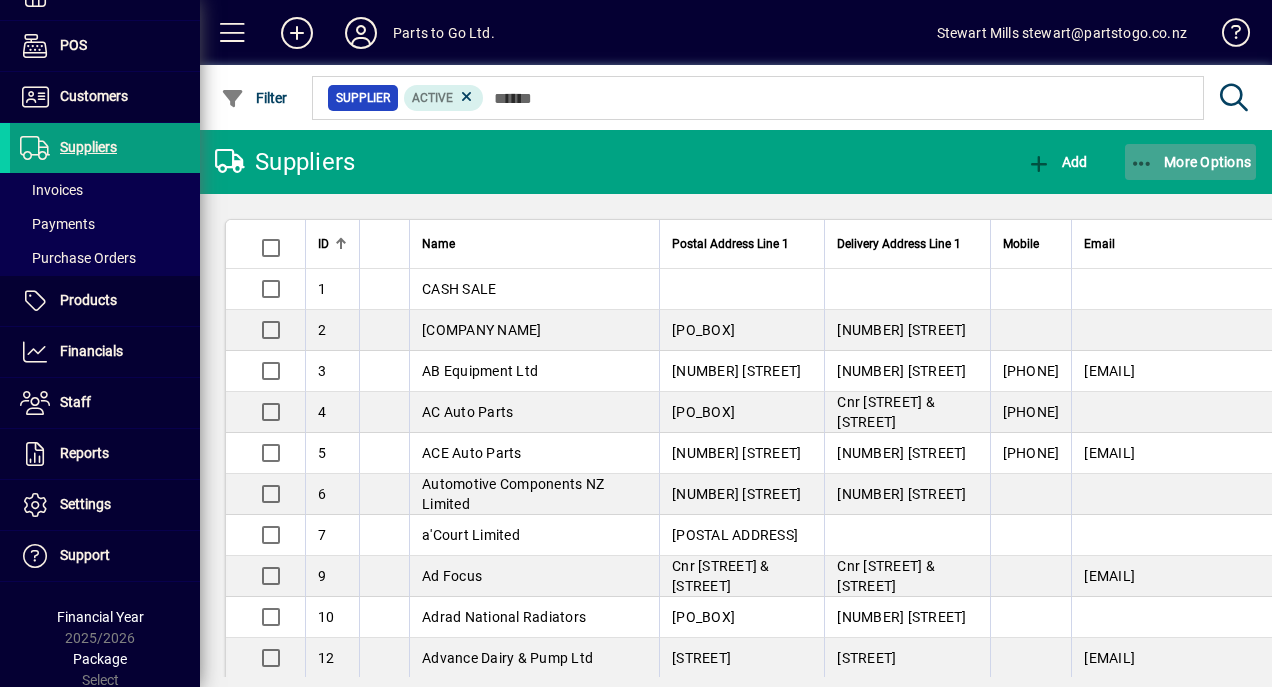 click 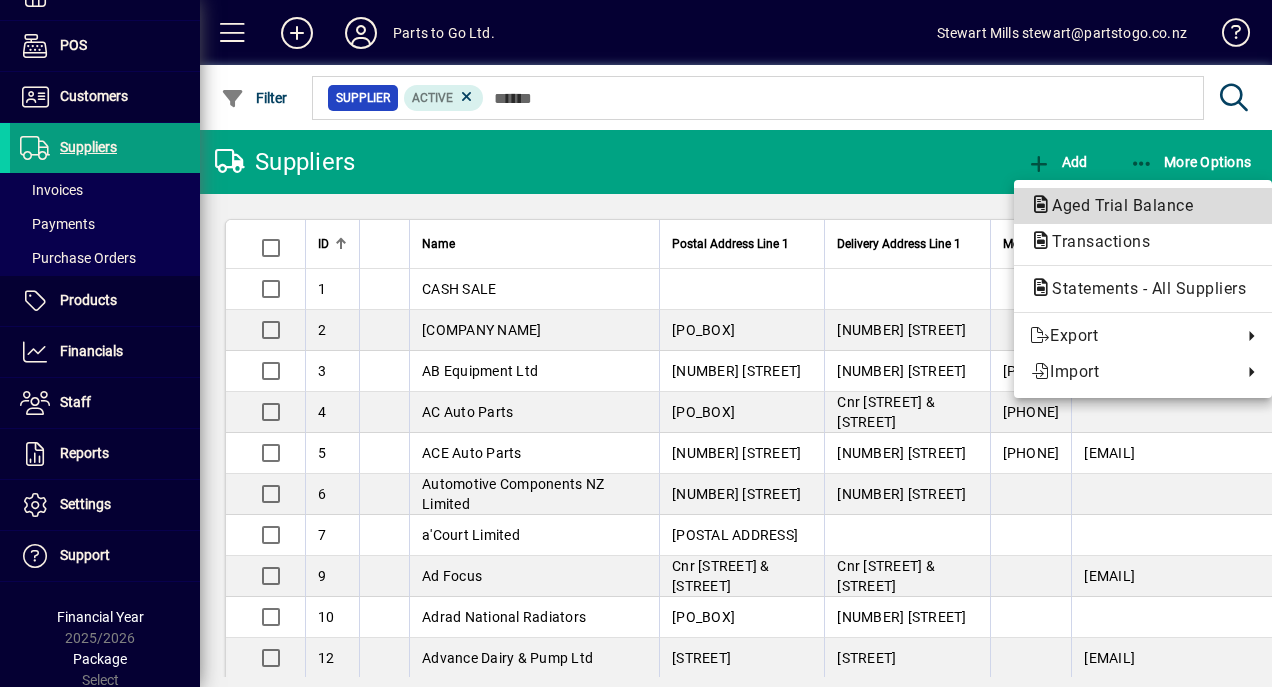 click on "Aged Trial Balance" 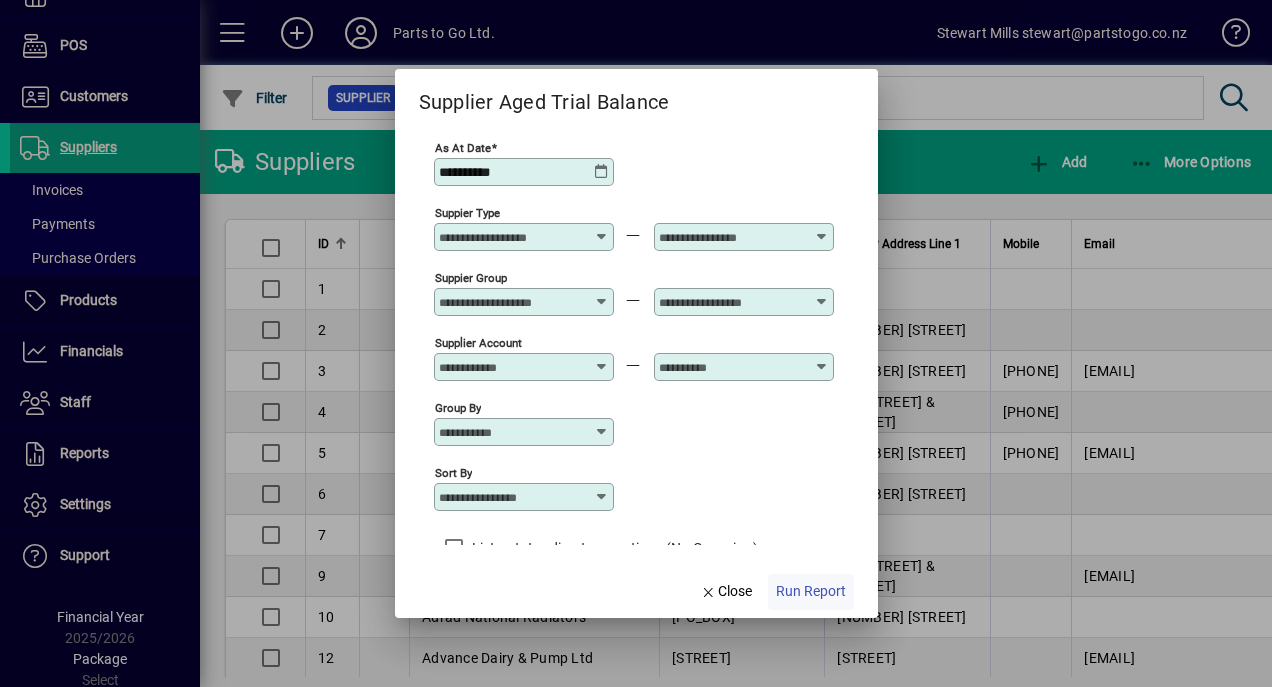 click on "Run Report" 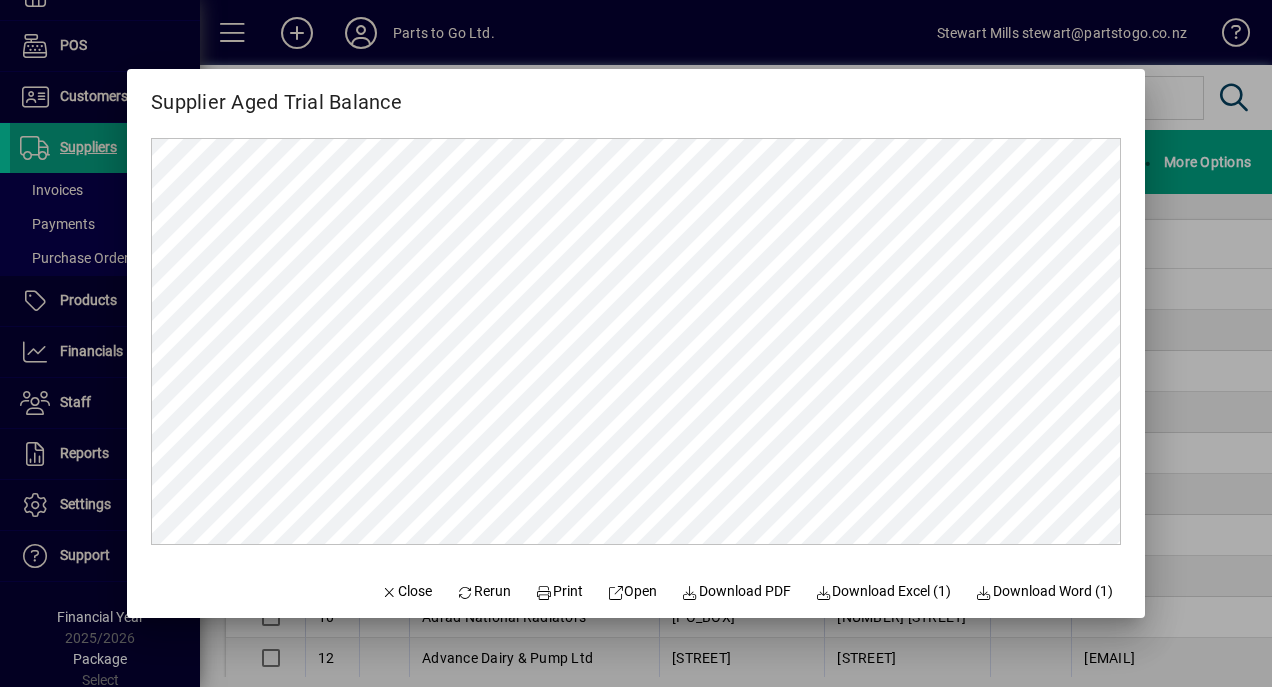 scroll, scrollTop: 0, scrollLeft: 0, axis: both 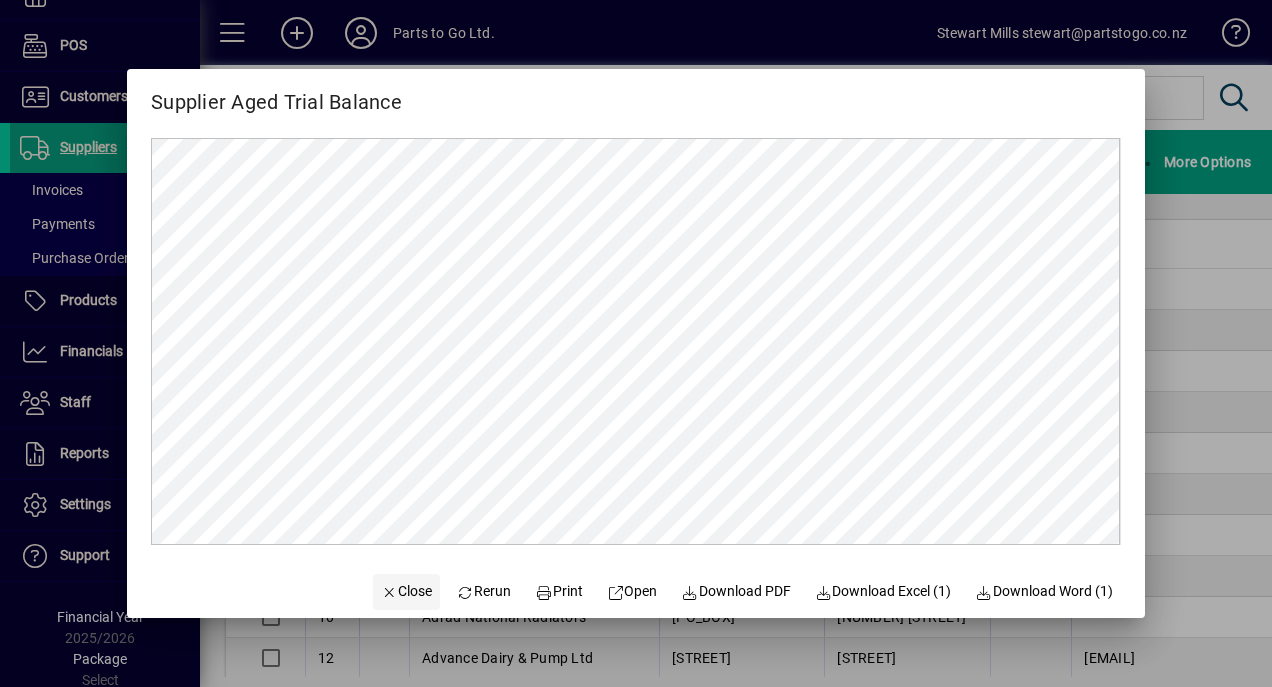 click on "Close" 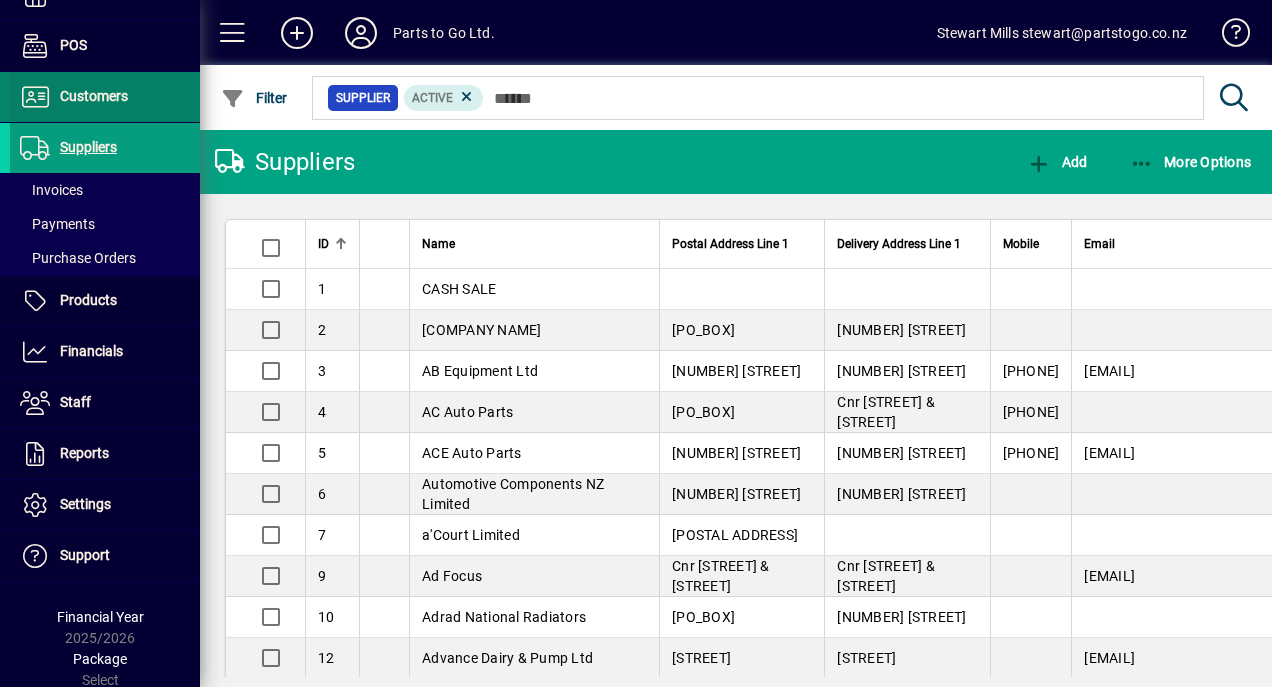 click at bounding box center [105, 97] 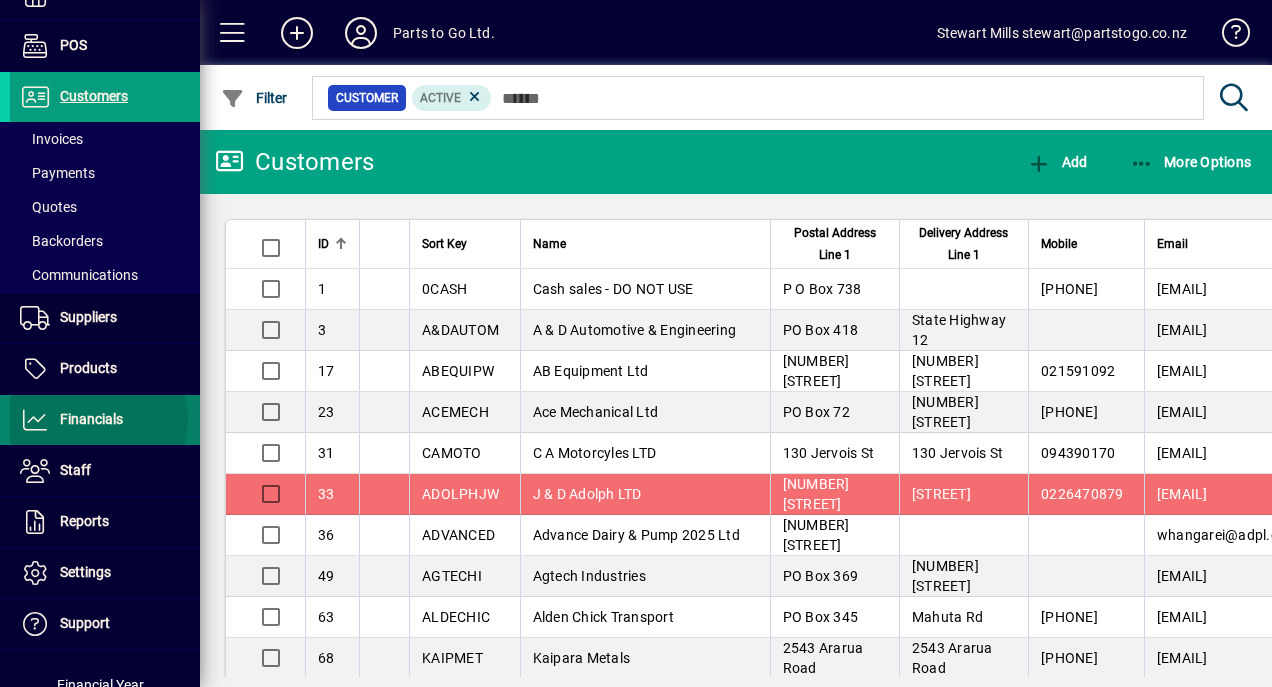 click on "Financials" at bounding box center [91, 419] 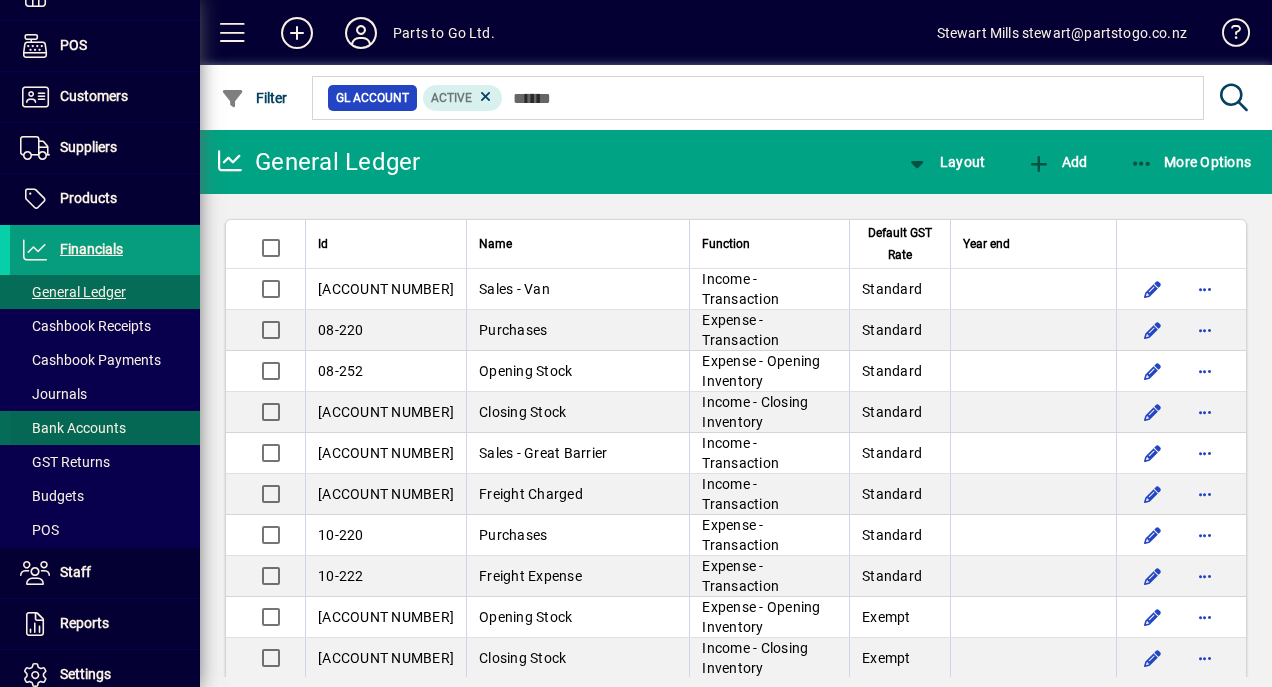 click on "Bank Accounts" at bounding box center (73, 428) 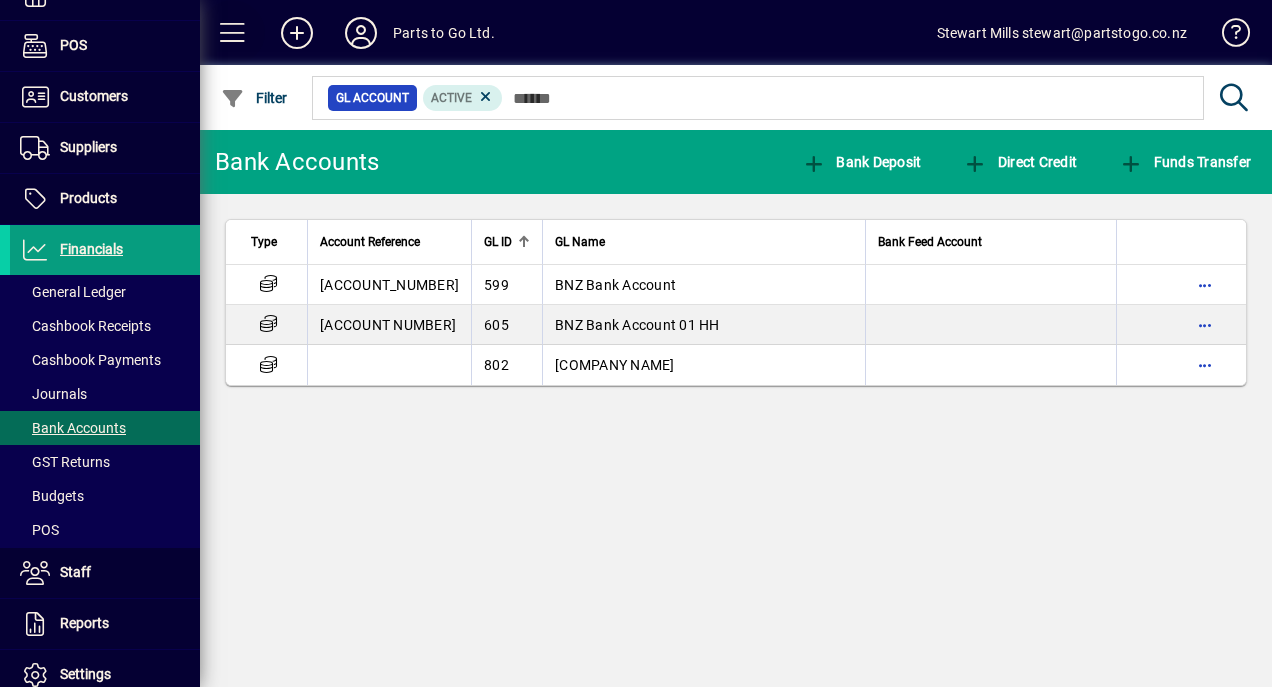click at bounding box center [233, 33] 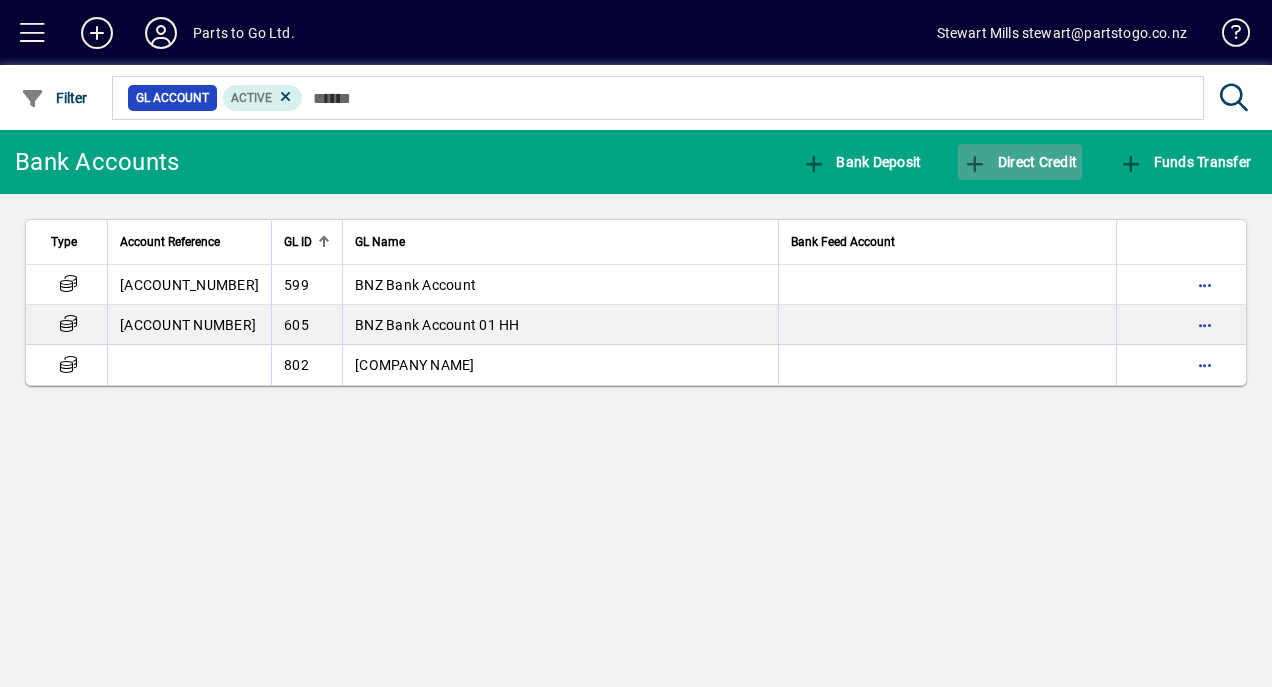 click 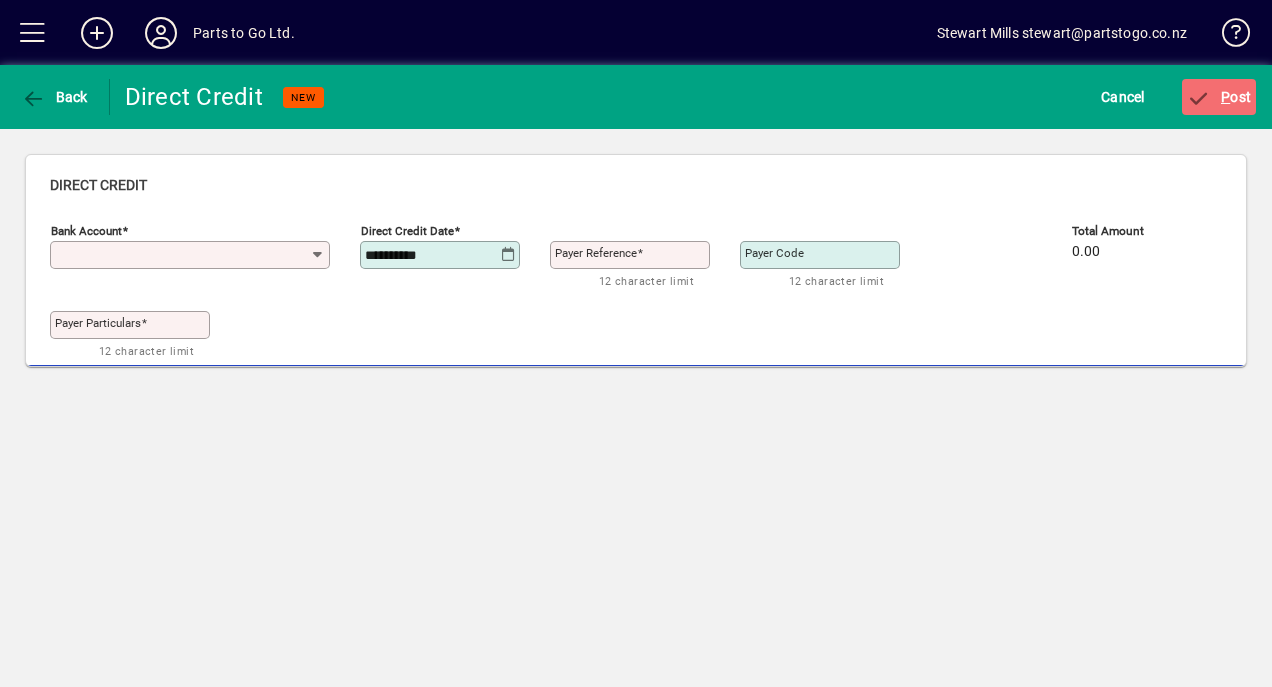 type on "**********" 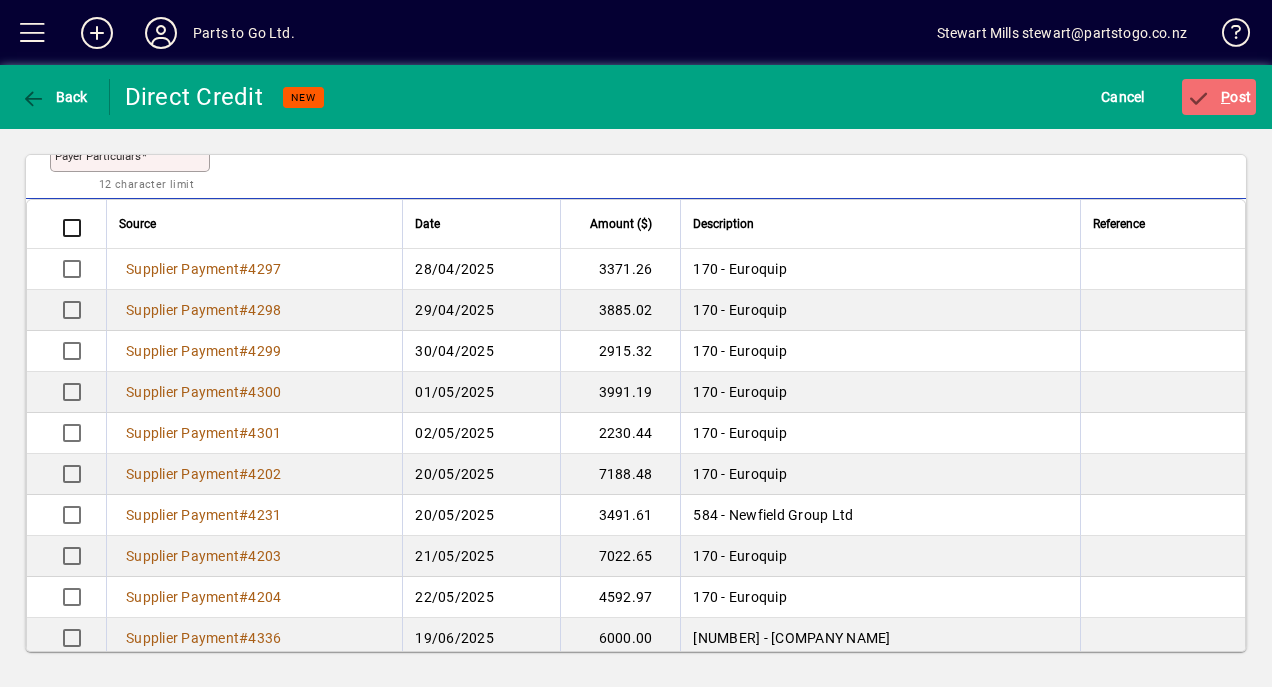 scroll, scrollTop: 186, scrollLeft: 0, axis: vertical 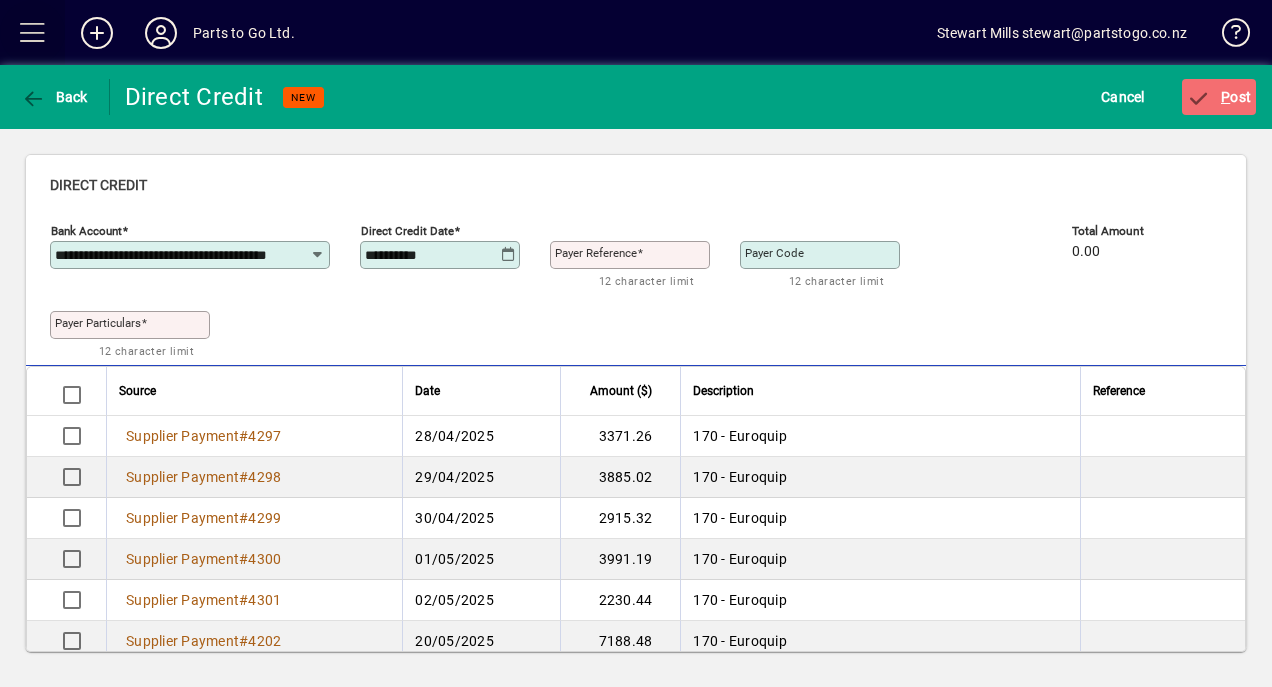 click at bounding box center [33, 33] 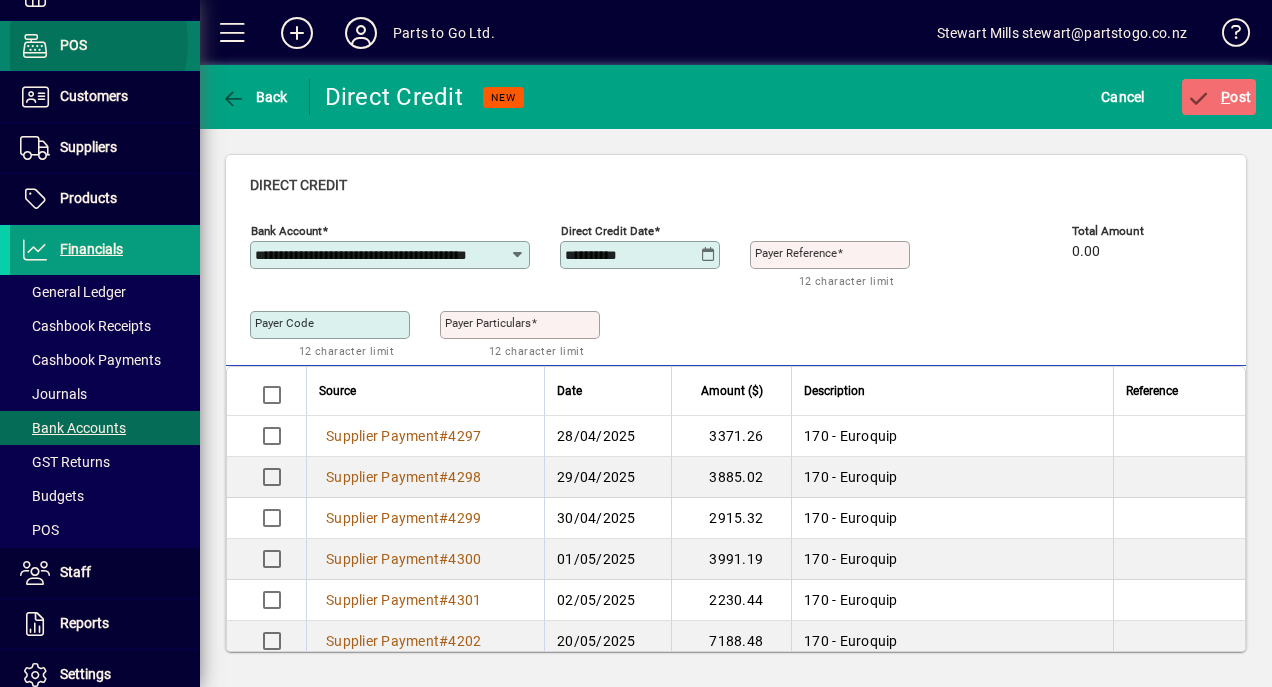 click on "POS" at bounding box center (48, 46) 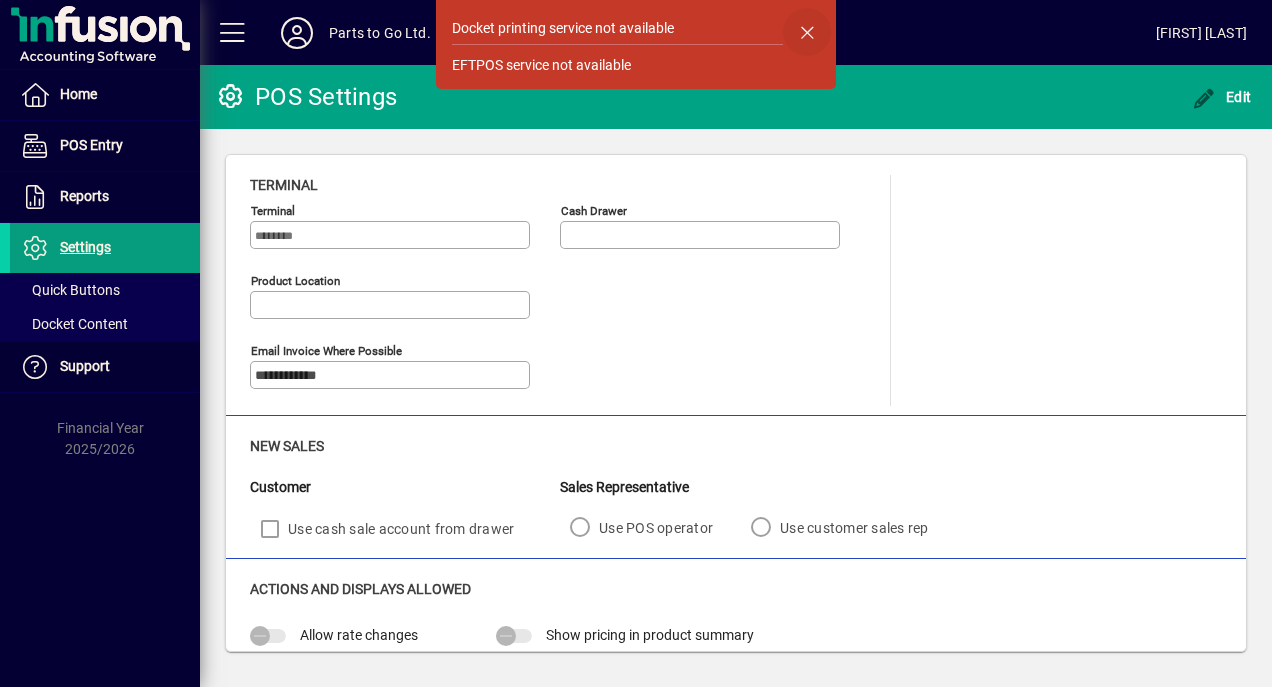click 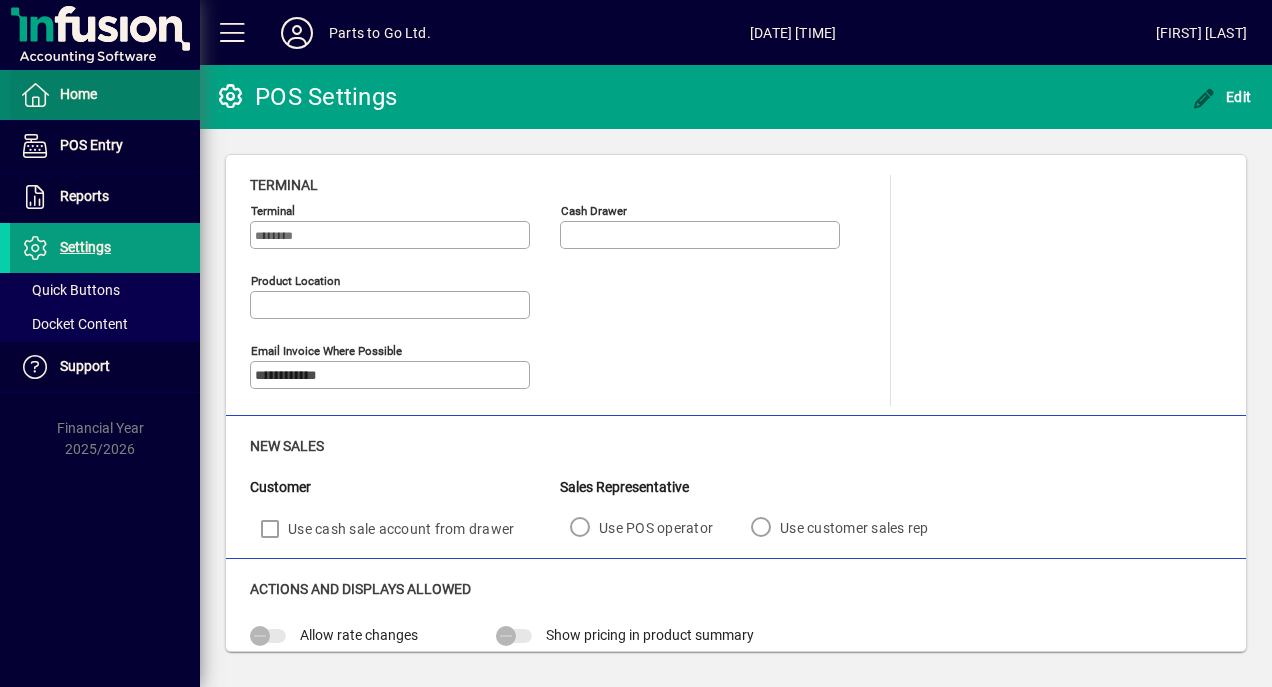 click on "Home" at bounding box center (78, 94) 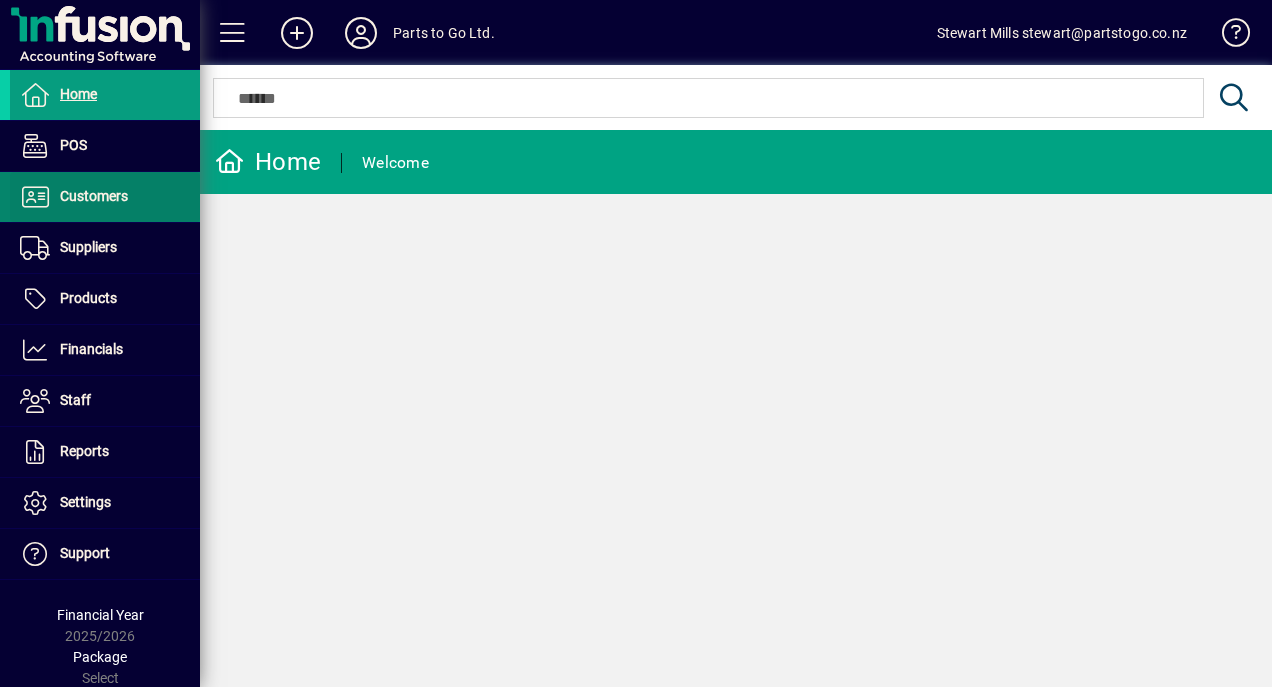 click on "Customers" at bounding box center (94, 196) 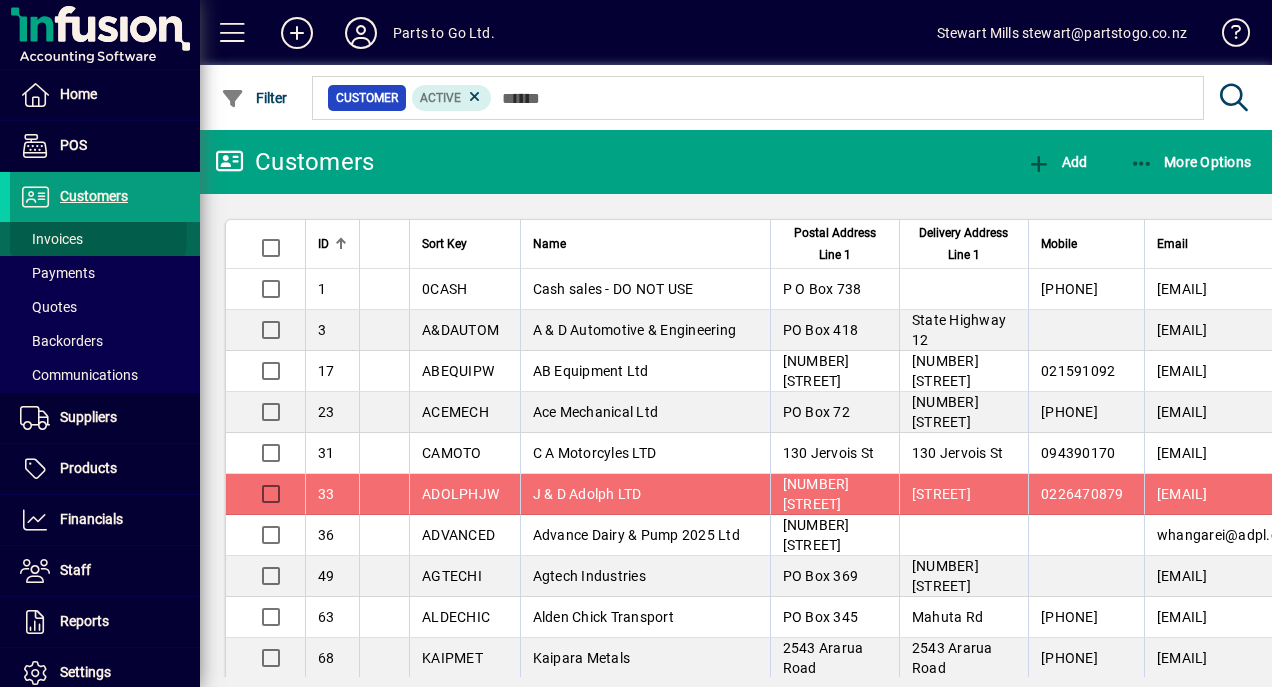 click on "Invoices" at bounding box center (51, 239) 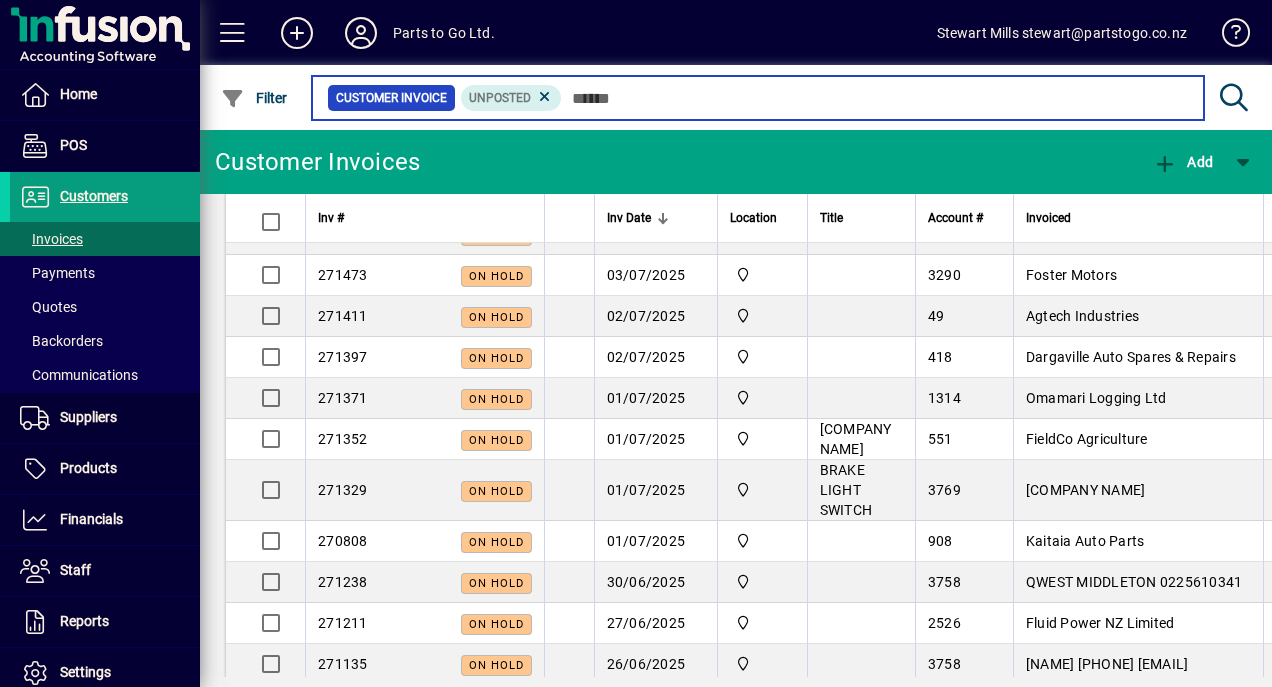 scroll, scrollTop: 0, scrollLeft: 0, axis: both 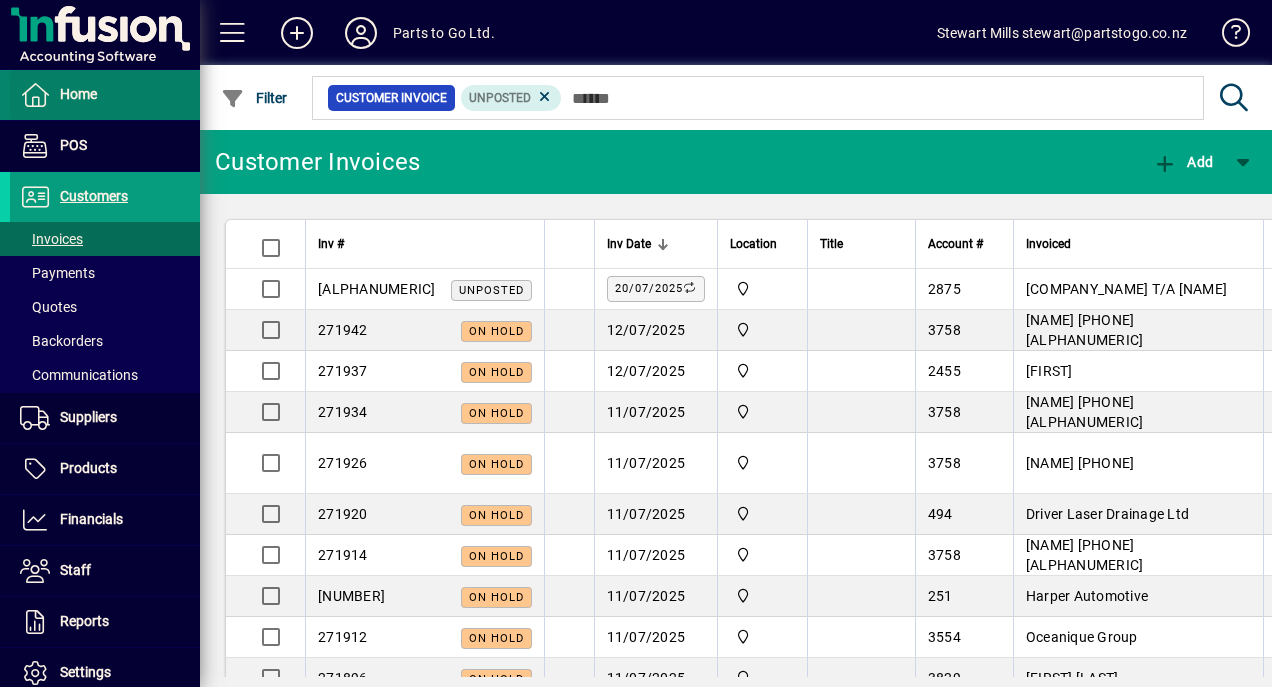 click at bounding box center [35, 95] 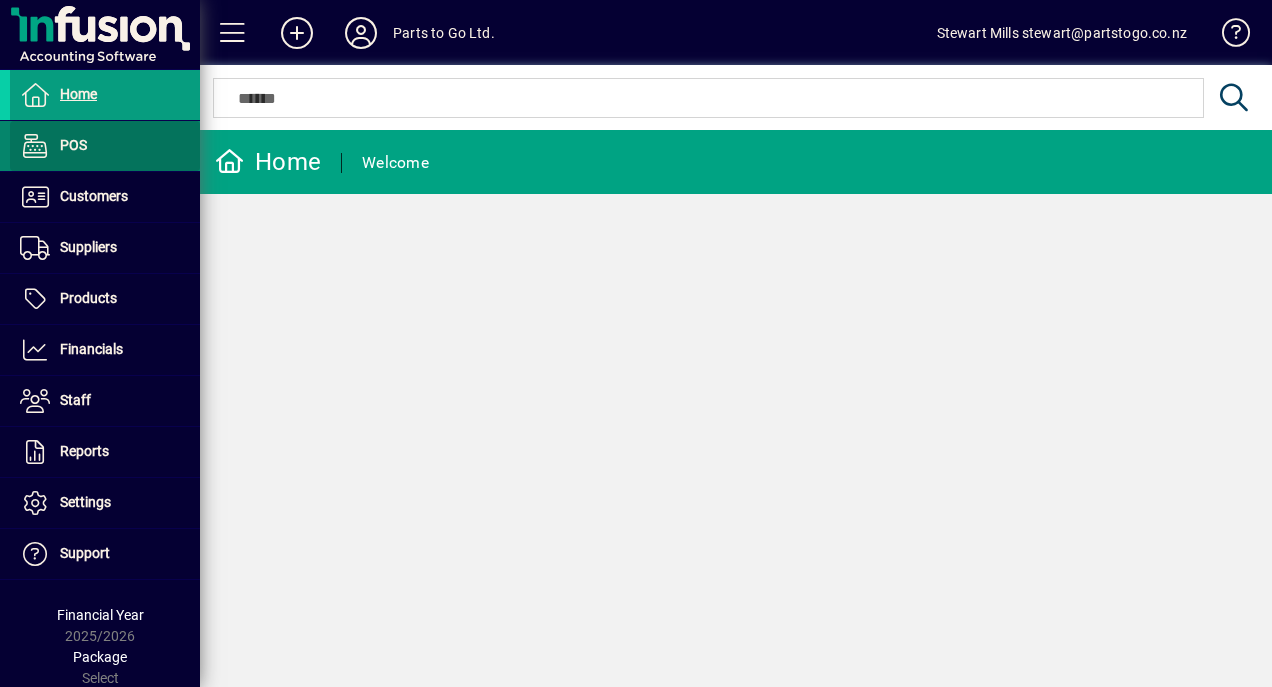 click on "POS" at bounding box center [73, 145] 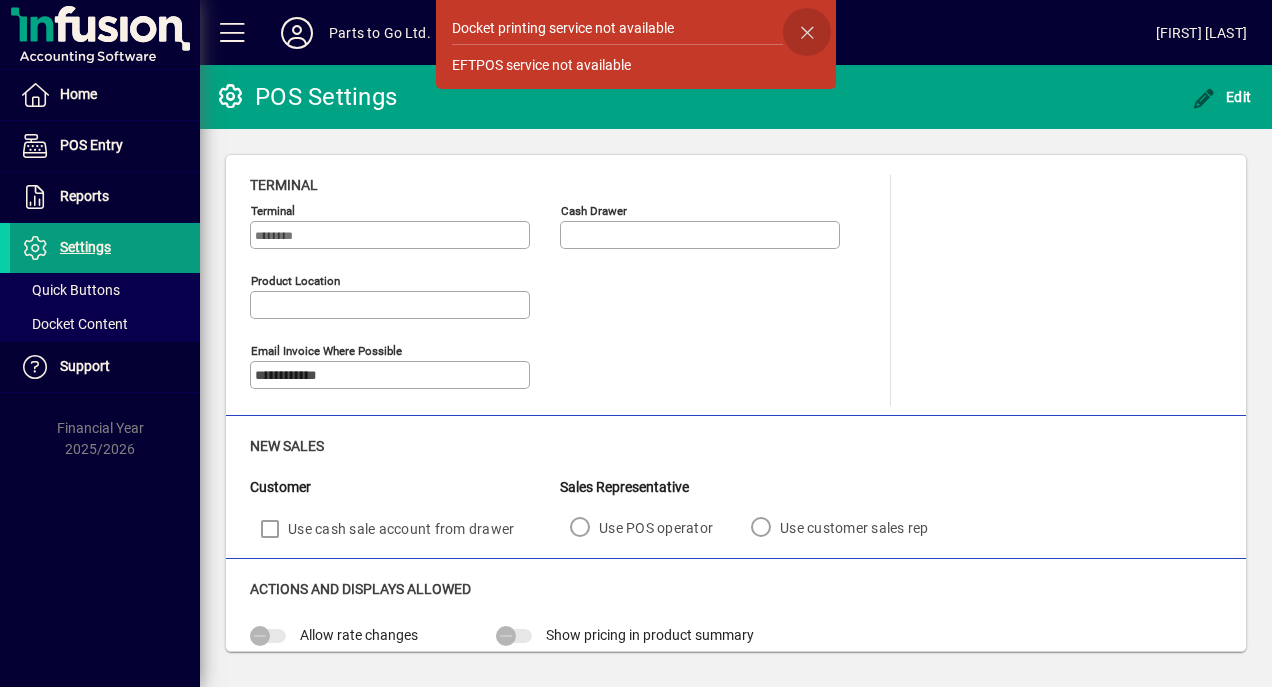 click 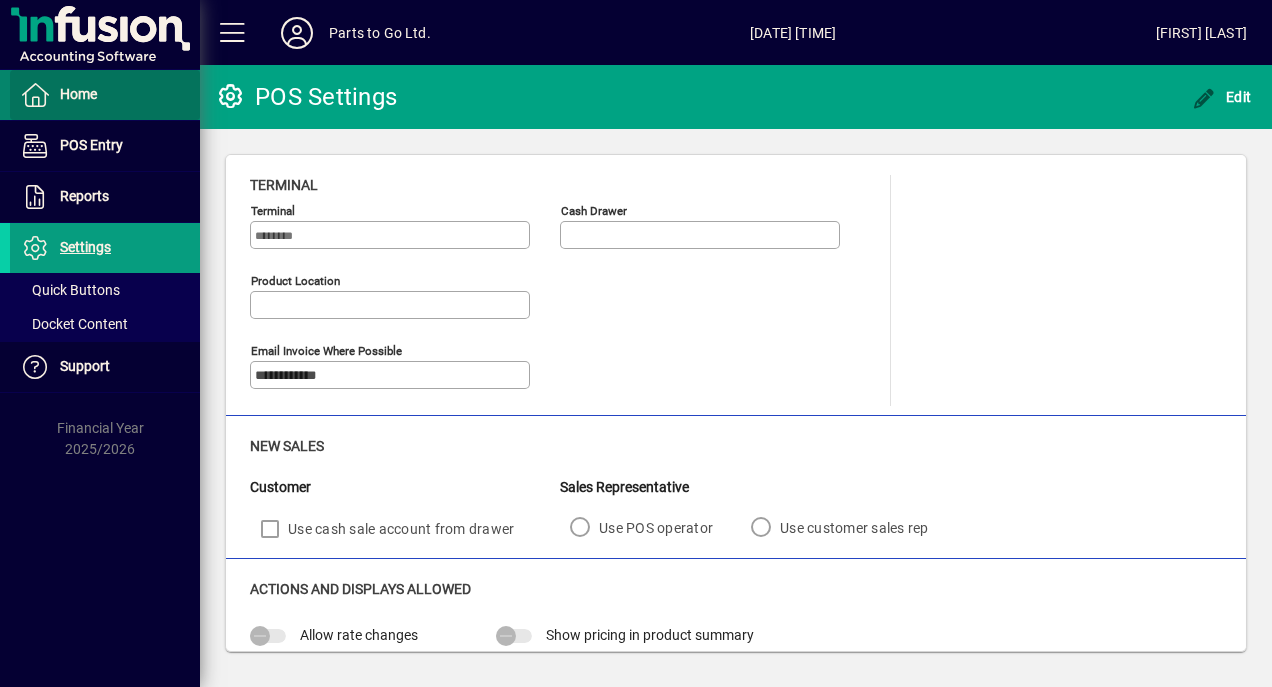 click at bounding box center (105, 95) 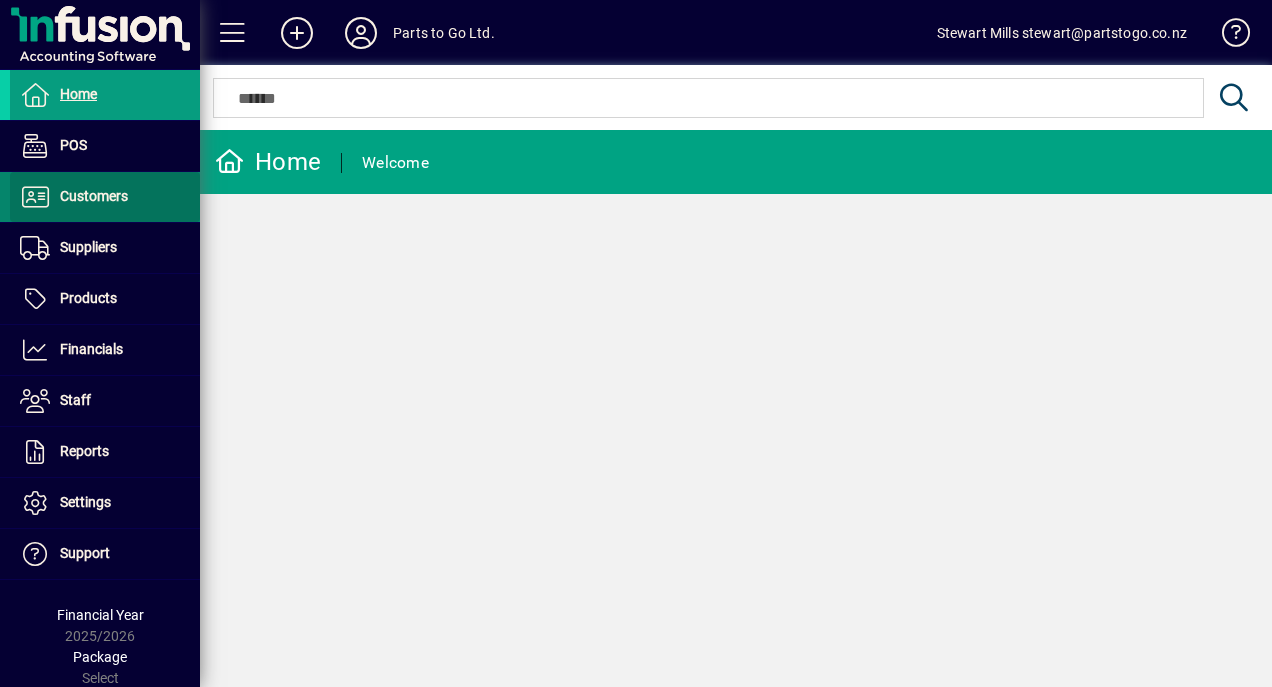click at bounding box center [105, 197] 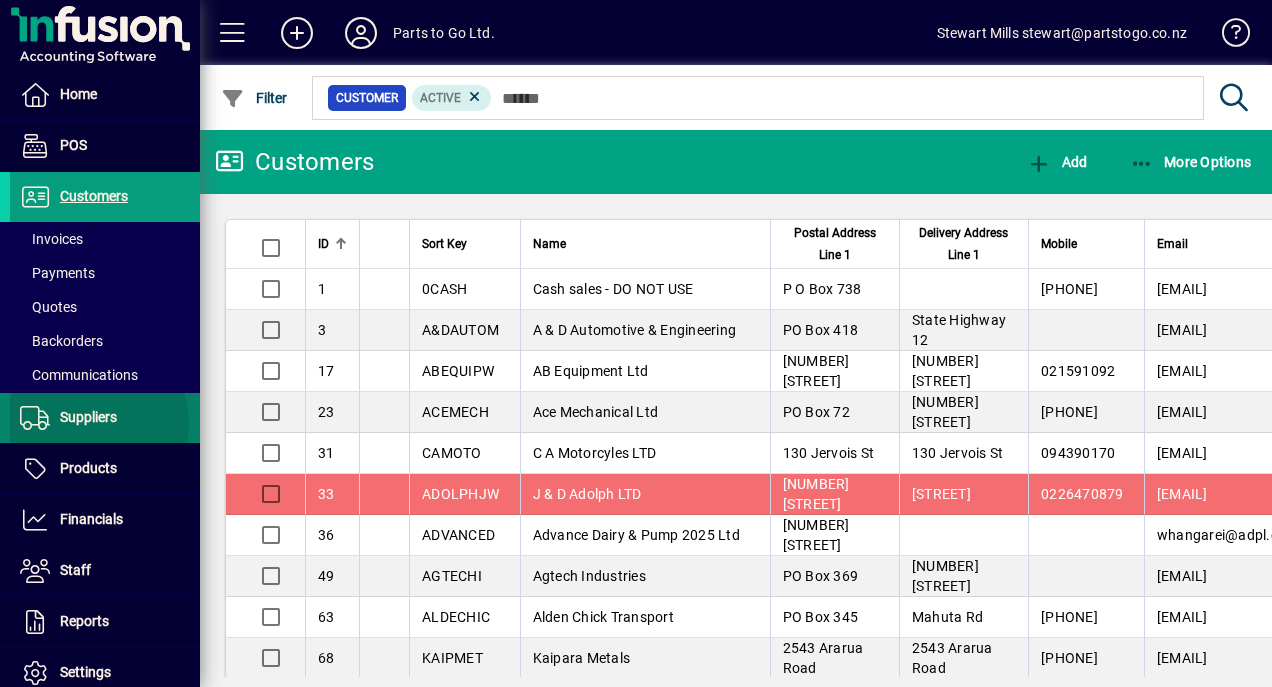click on "Suppliers" at bounding box center [63, 418] 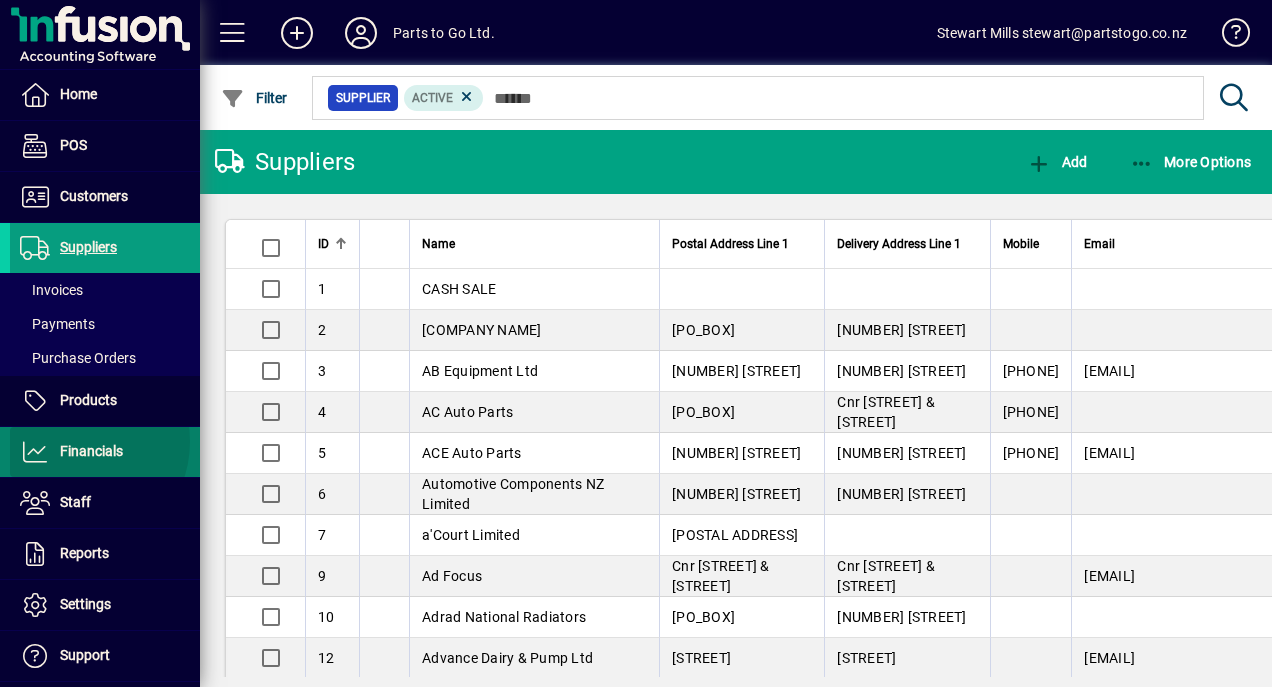 click on "Financials" at bounding box center (91, 451) 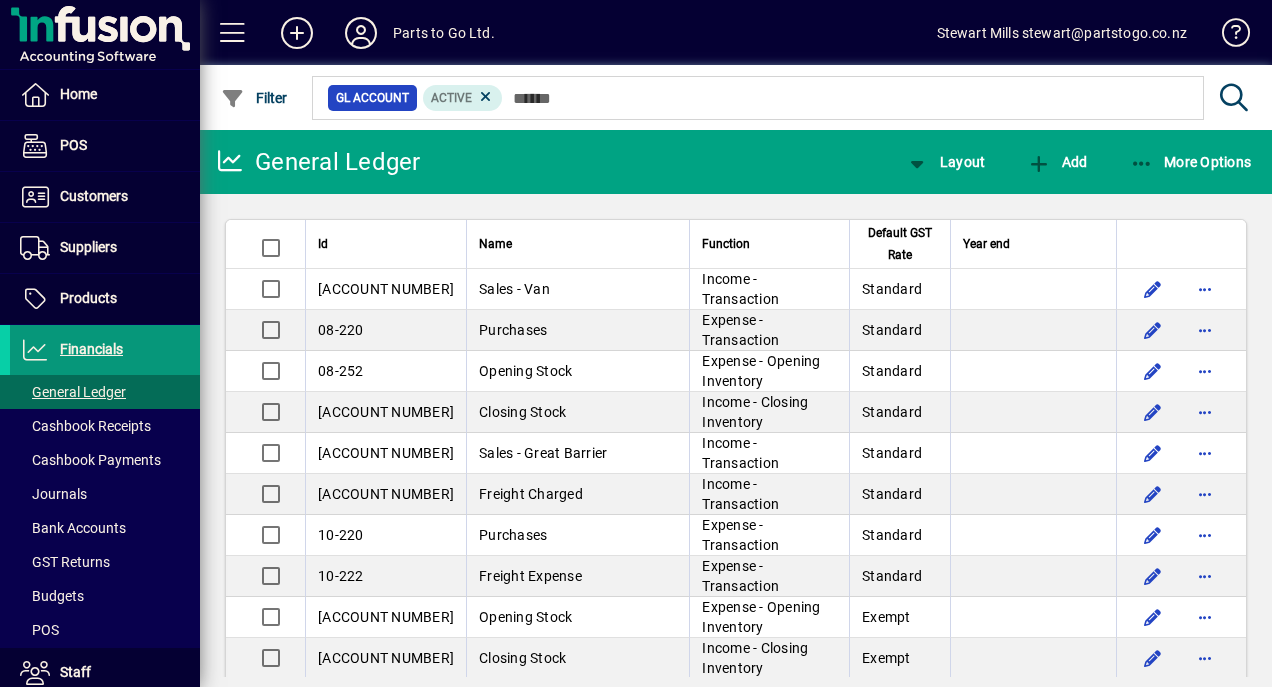 click on "Financials" at bounding box center (91, 349) 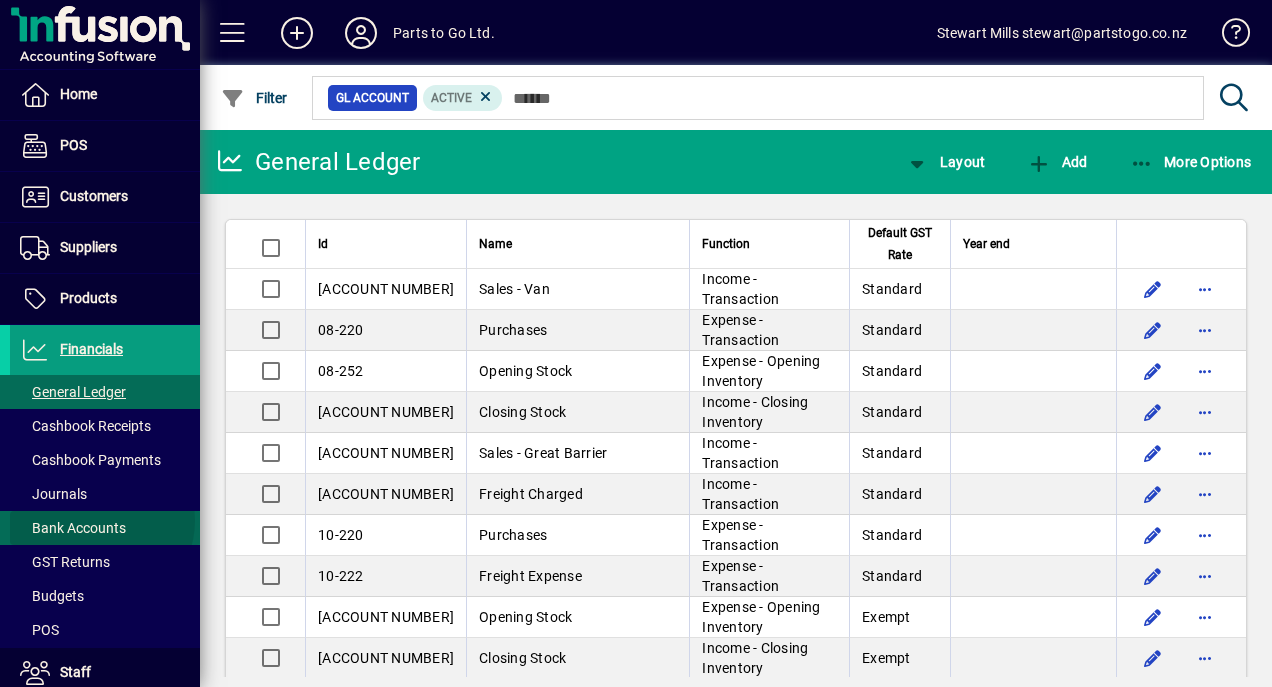 click on "Bank Accounts" at bounding box center [73, 528] 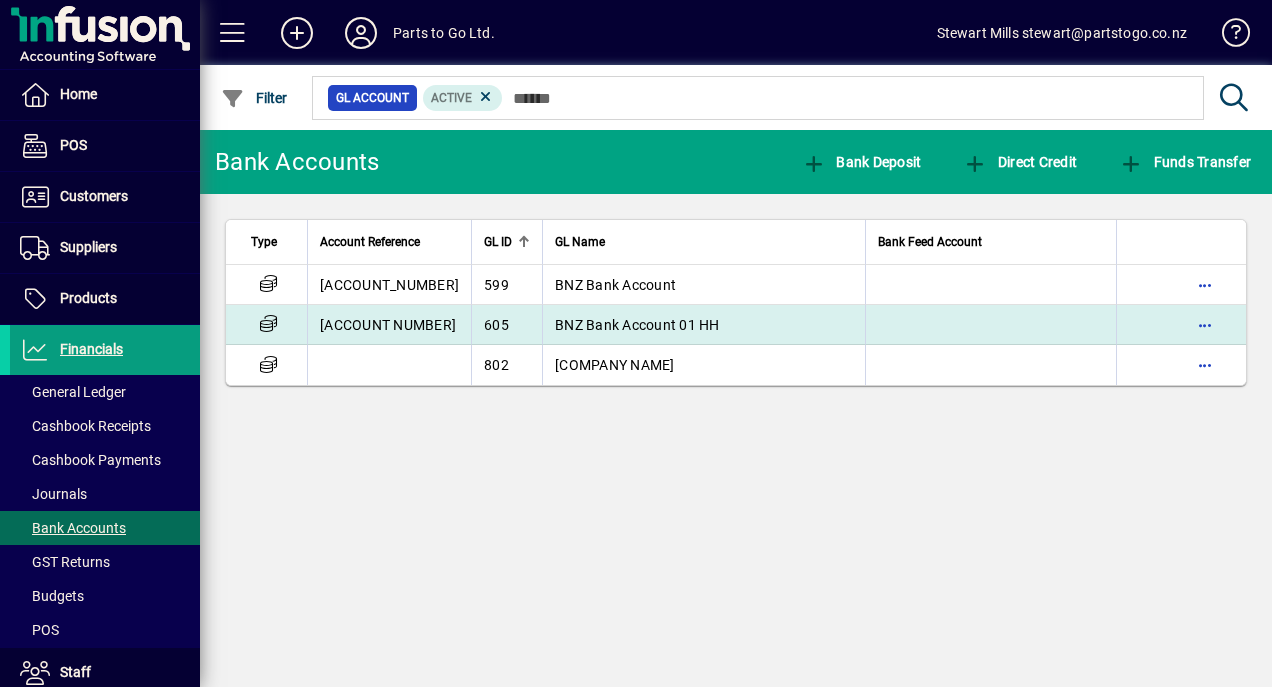 click on "BNZ Bank Account 01 HH" at bounding box center [703, 325] 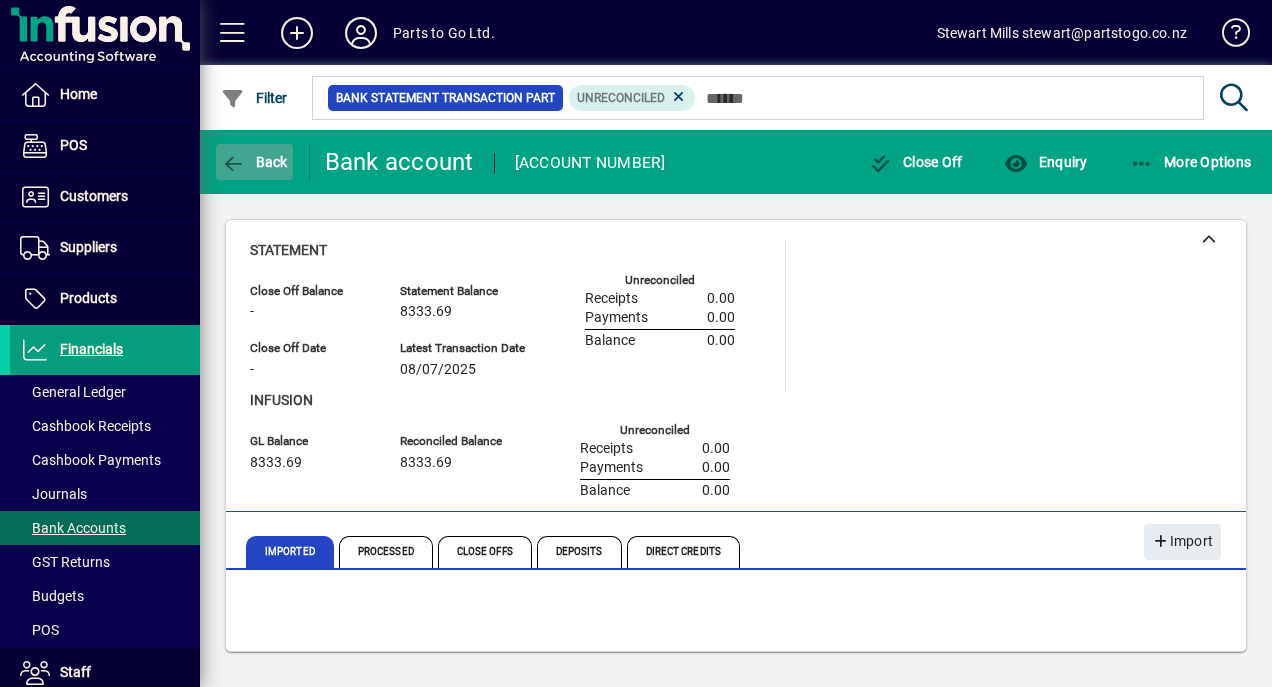 click 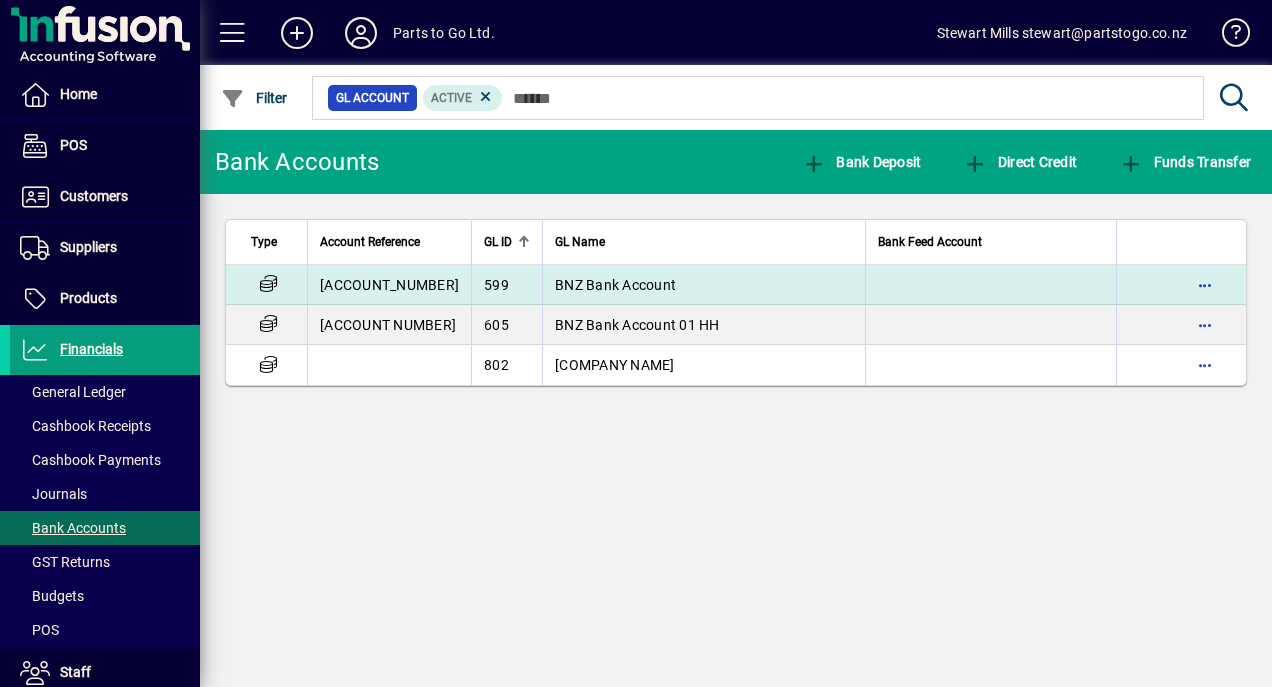 click on "599" at bounding box center [506, 285] 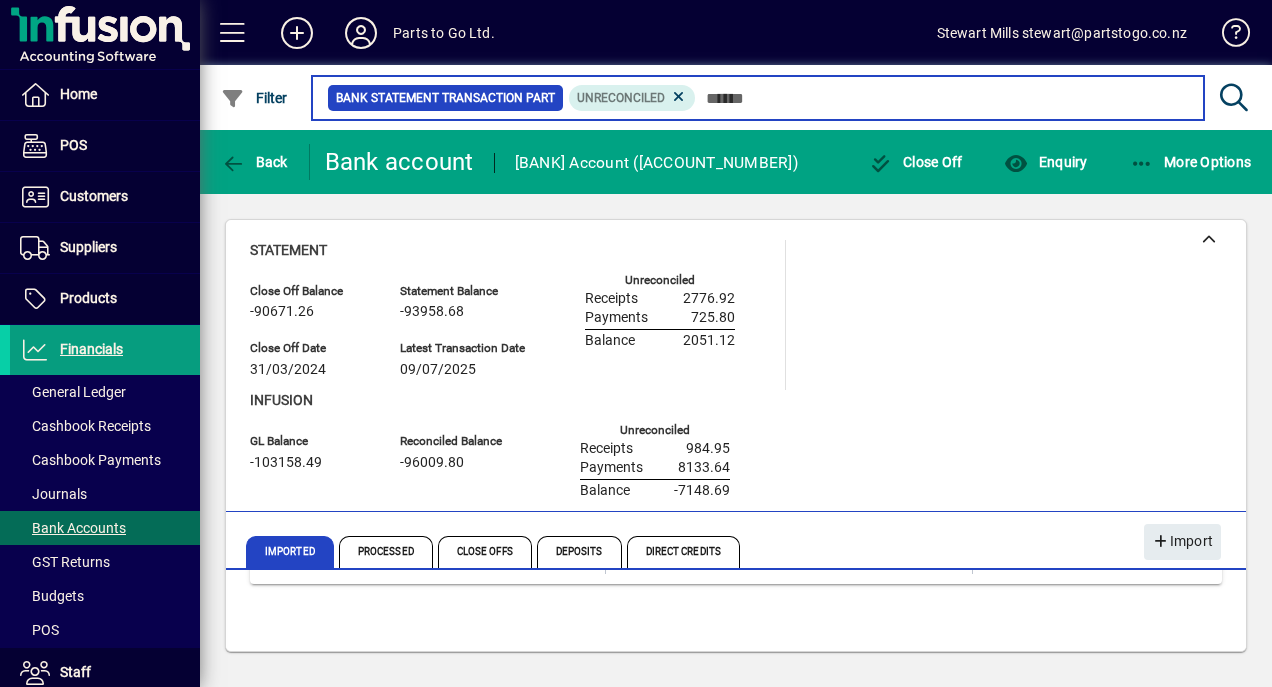 scroll, scrollTop: 254, scrollLeft: 0, axis: vertical 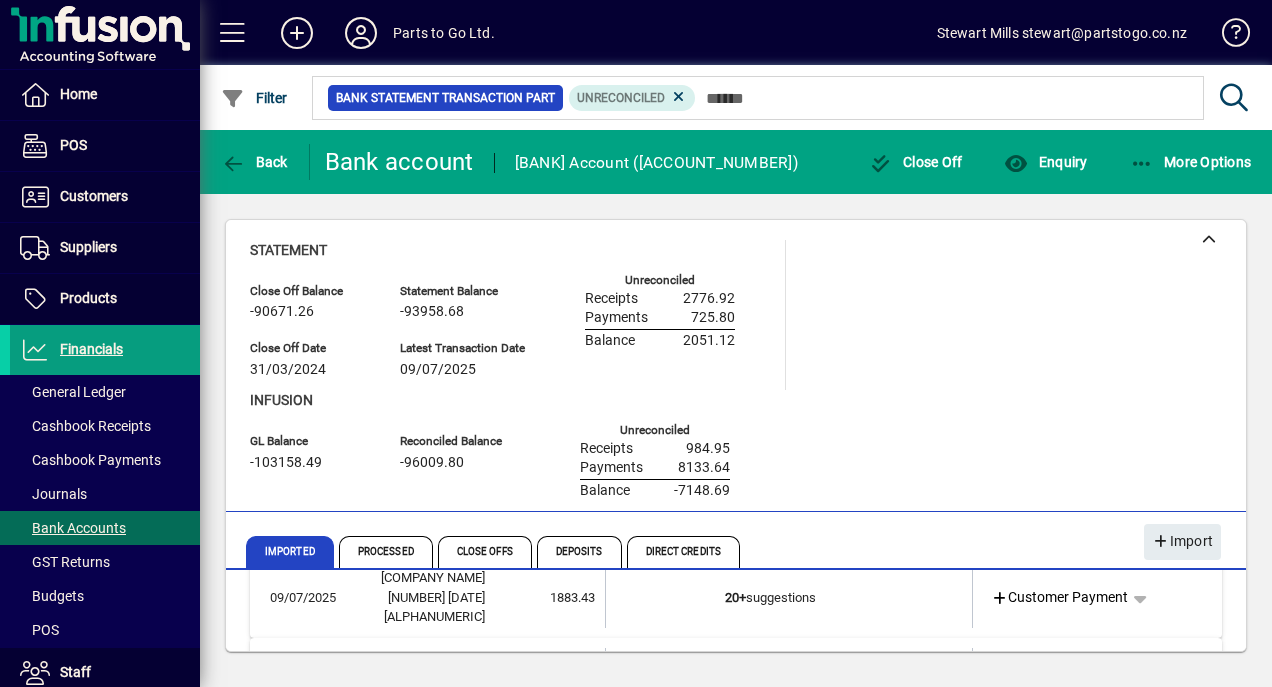 click on "23/06/2025  BNZ Advantage Visa C   INTERNET XFR  -725.80 2  suggestions   Supplier Payment  09/07/2025  DAE GROUP   107763340 09JUL25 ALL CARDS  1883.43 20+  suggestions   Customer Payment  09/07/2025  PARTS TO GO - GREAT   ALL CARDS 977676 BNZ PAYCLIP  893.49  No suggestions   Customer Payment" 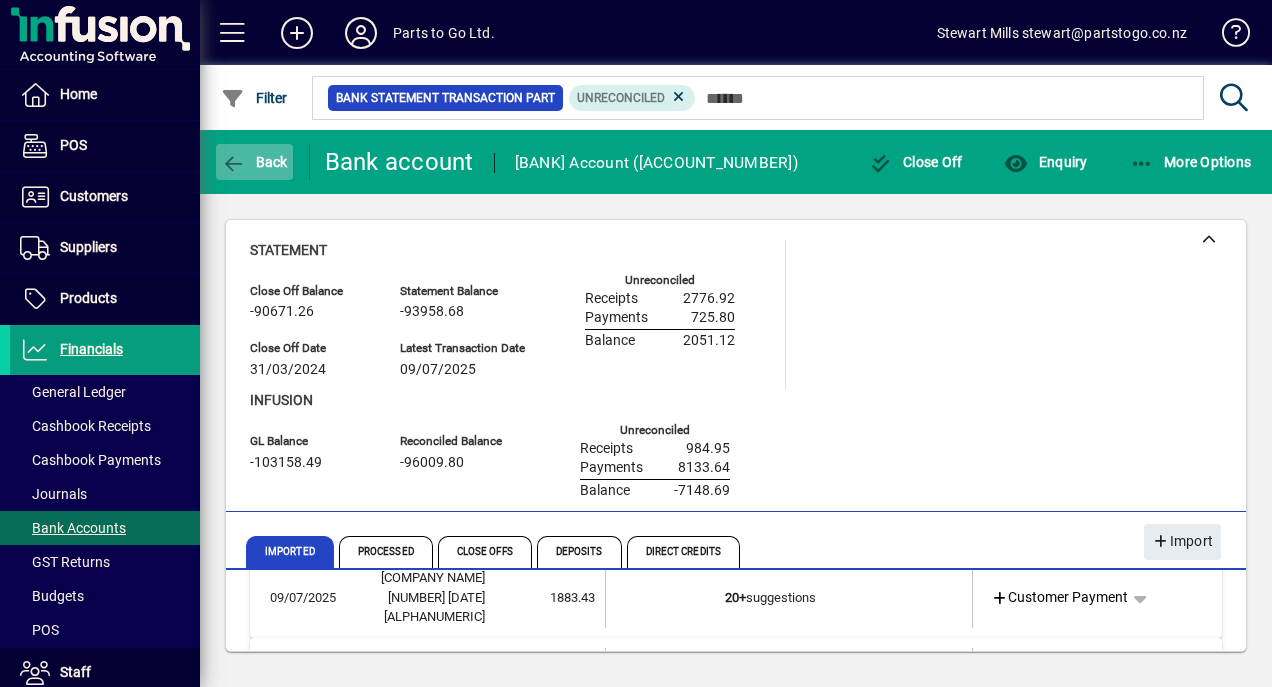 click 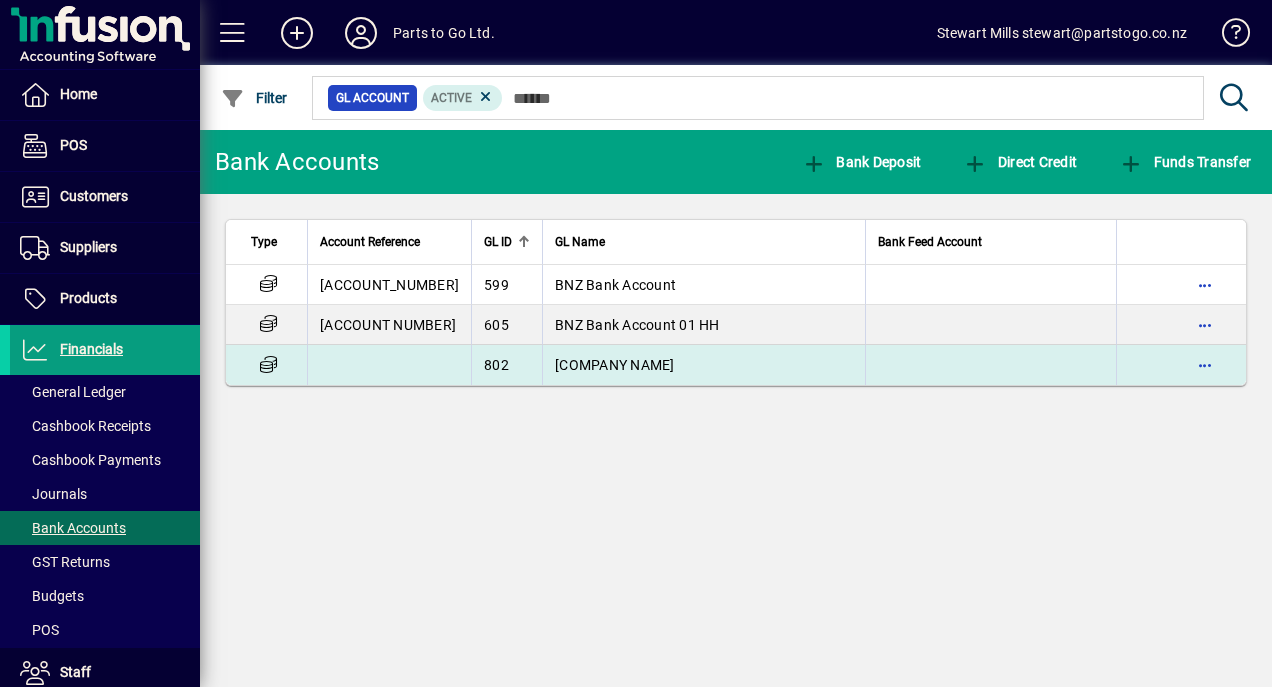 click on "Visa - Parts To Go" at bounding box center [615, 365] 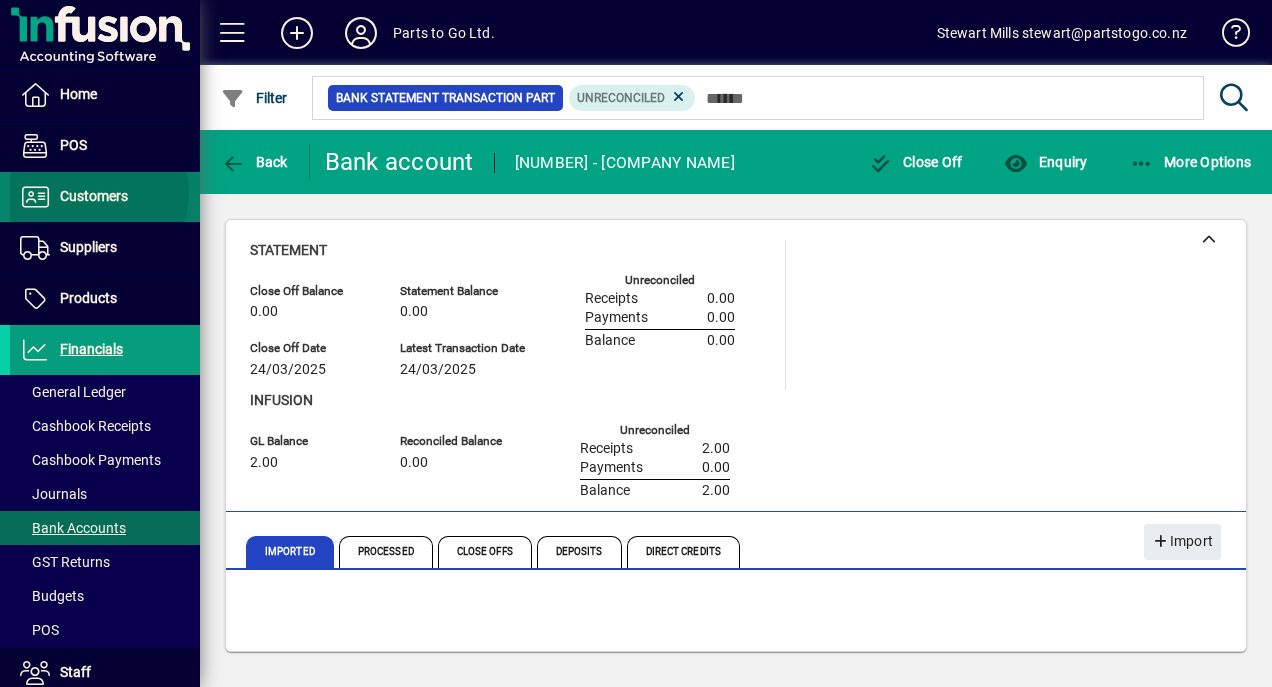 click on "Customers" at bounding box center (94, 196) 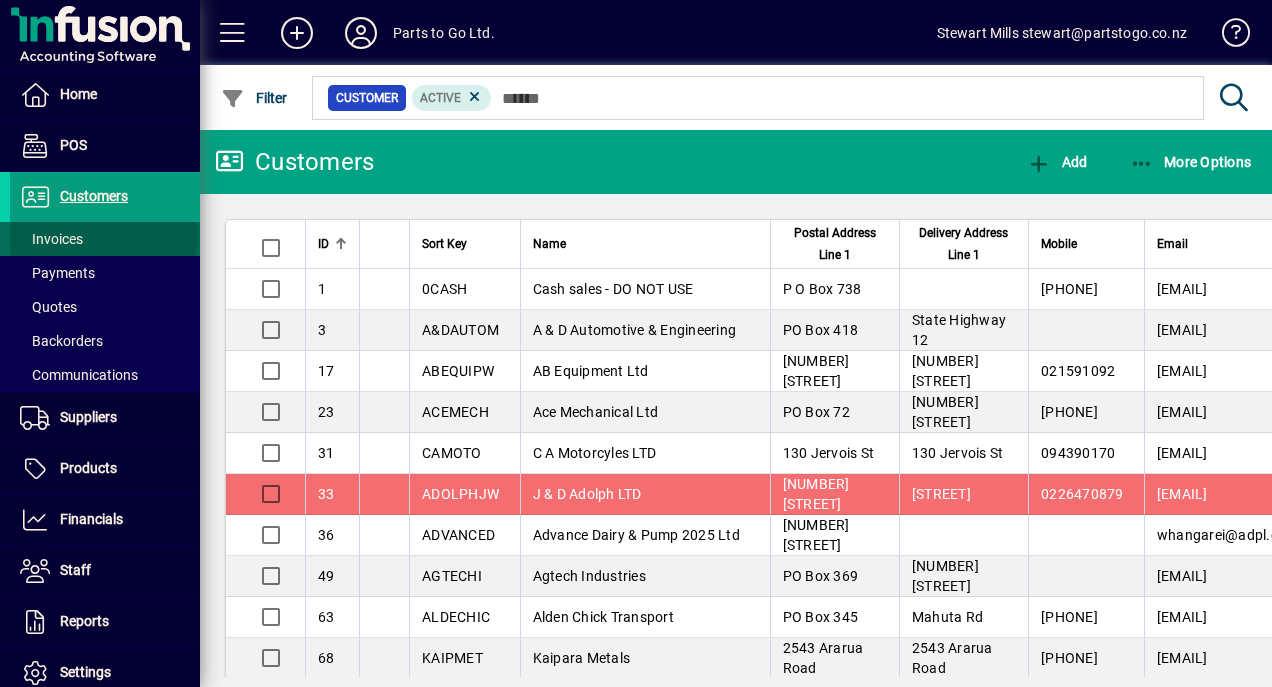 click at bounding box center (105, 239) 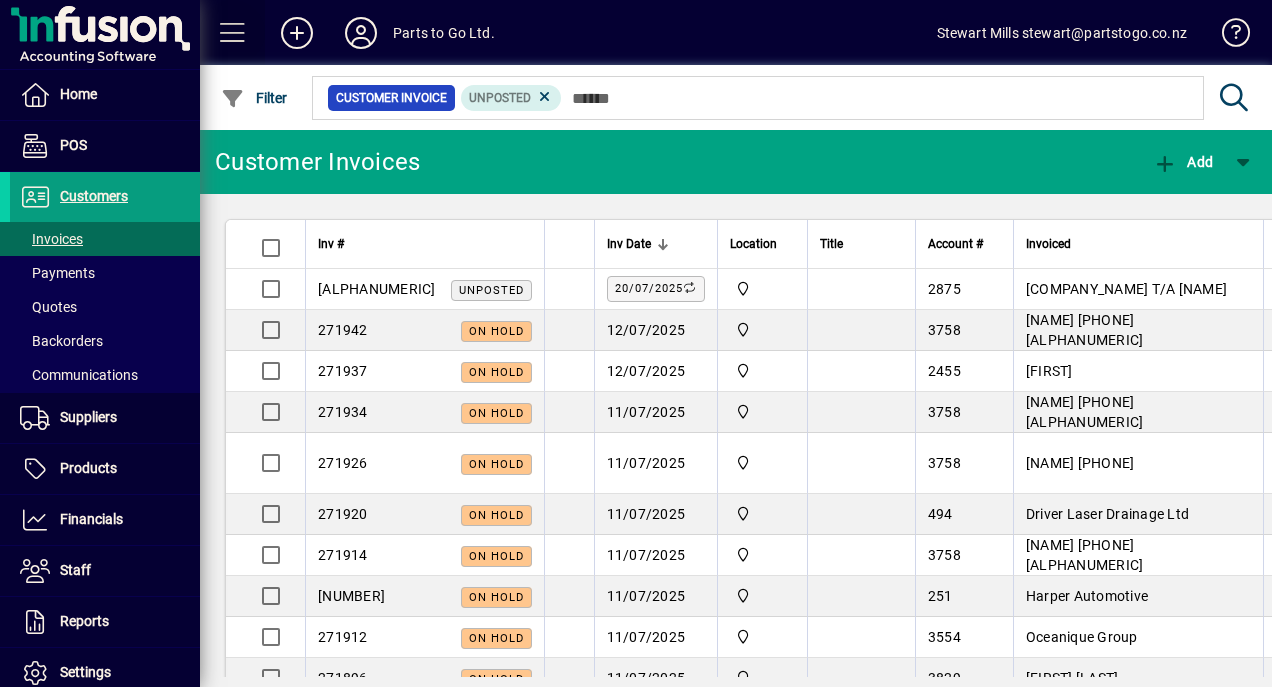 click at bounding box center [233, 33] 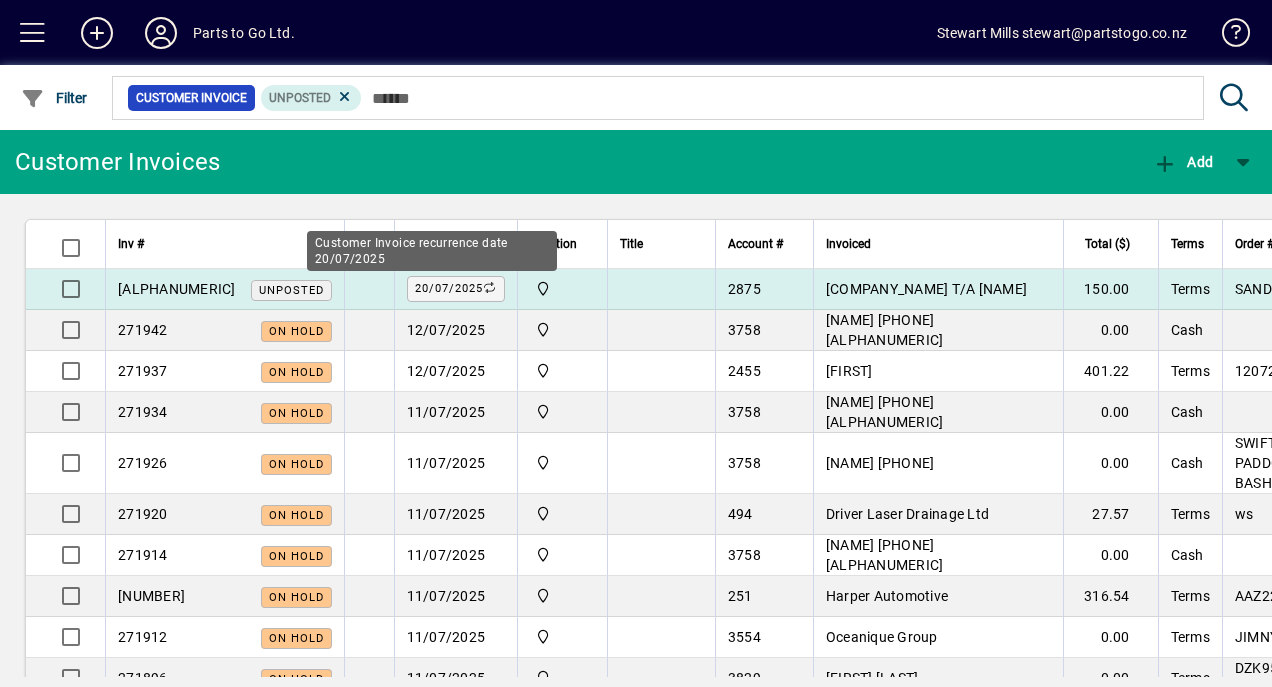 click on "20/07/2025" at bounding box center (456, 289) 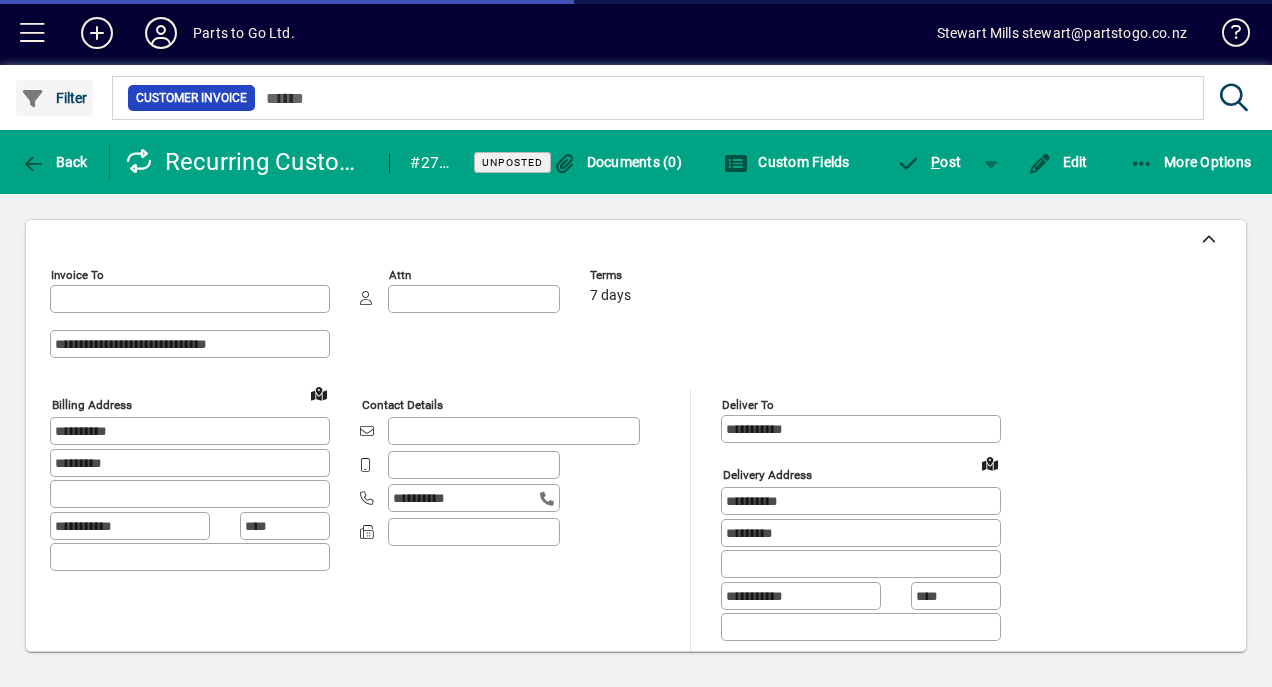 type on "********" 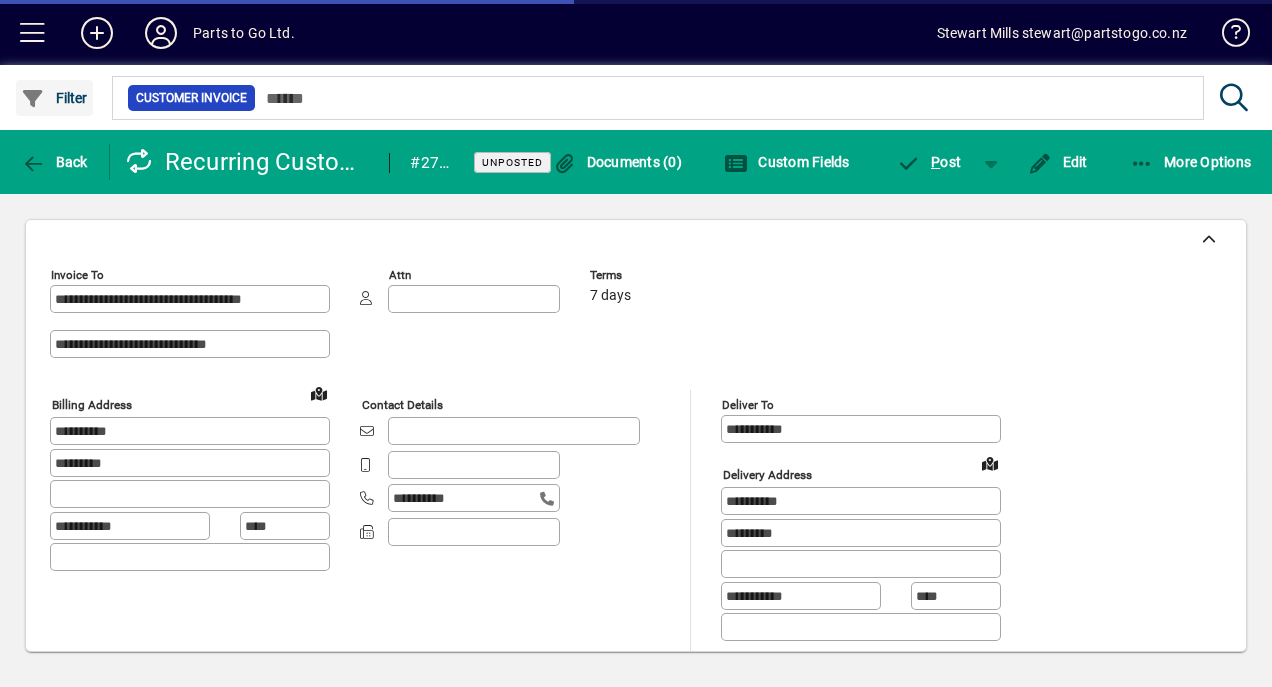 type on "**********" 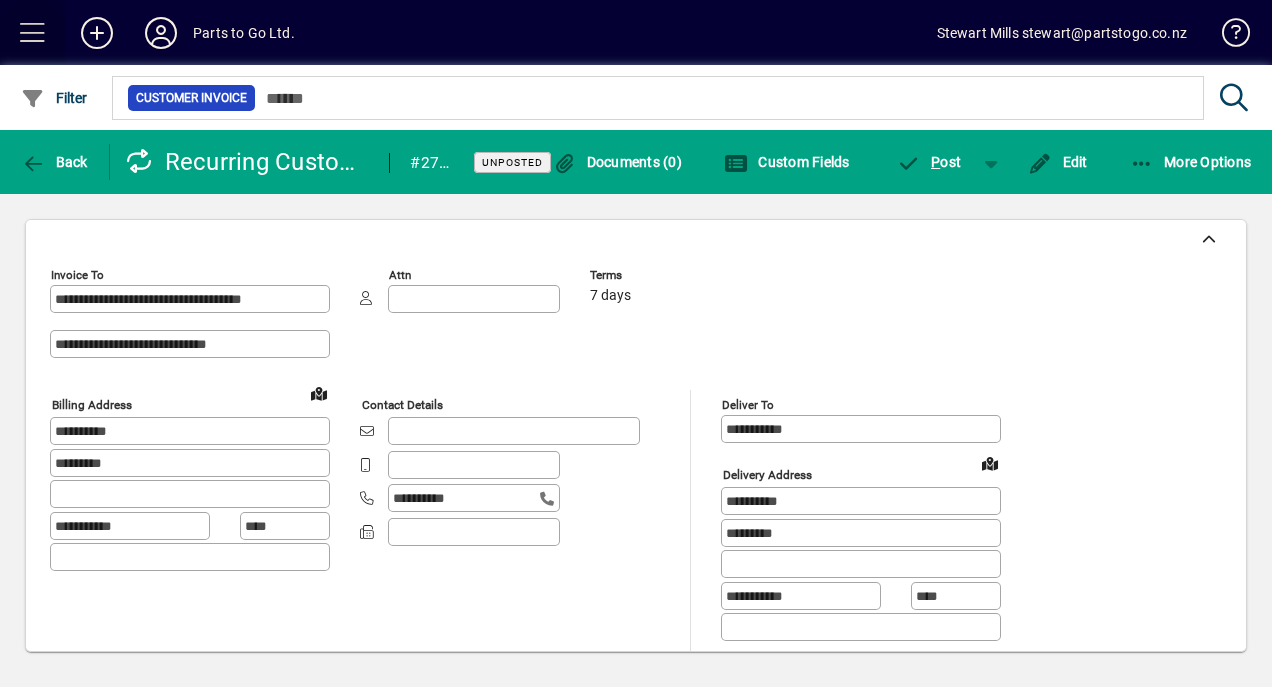 click at bounding box center [33, 33] 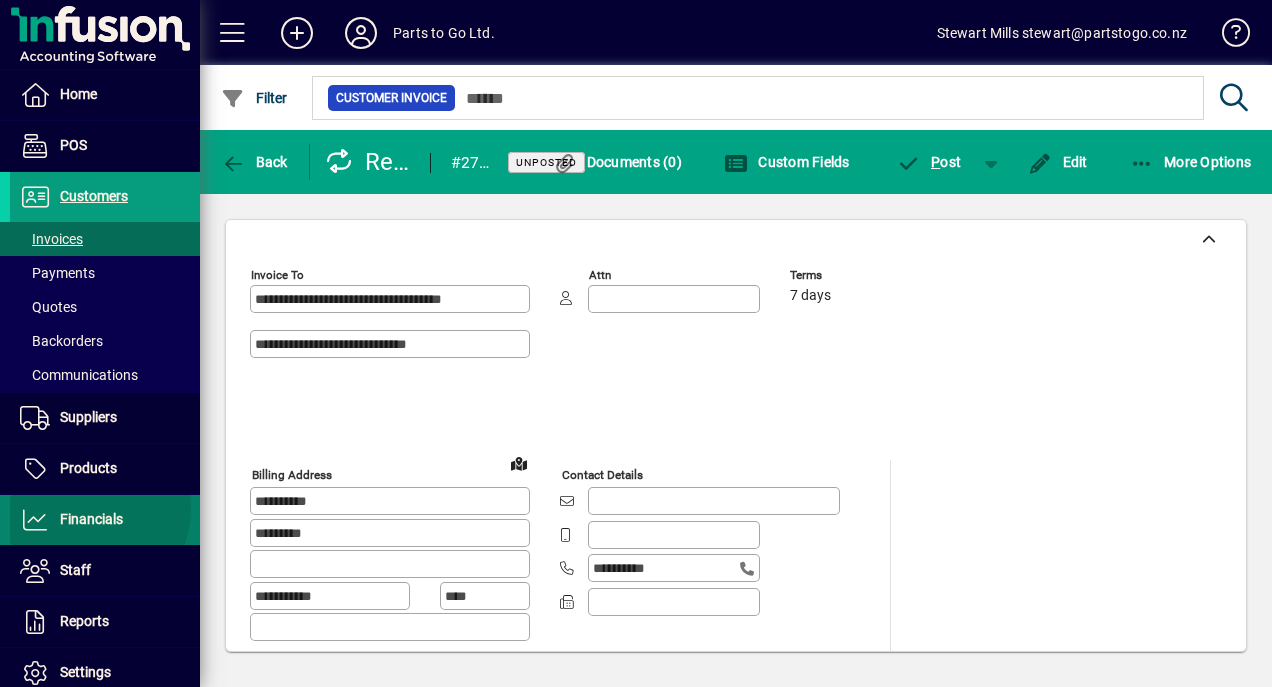 click on "Financials" at bounding box center [66, 520] 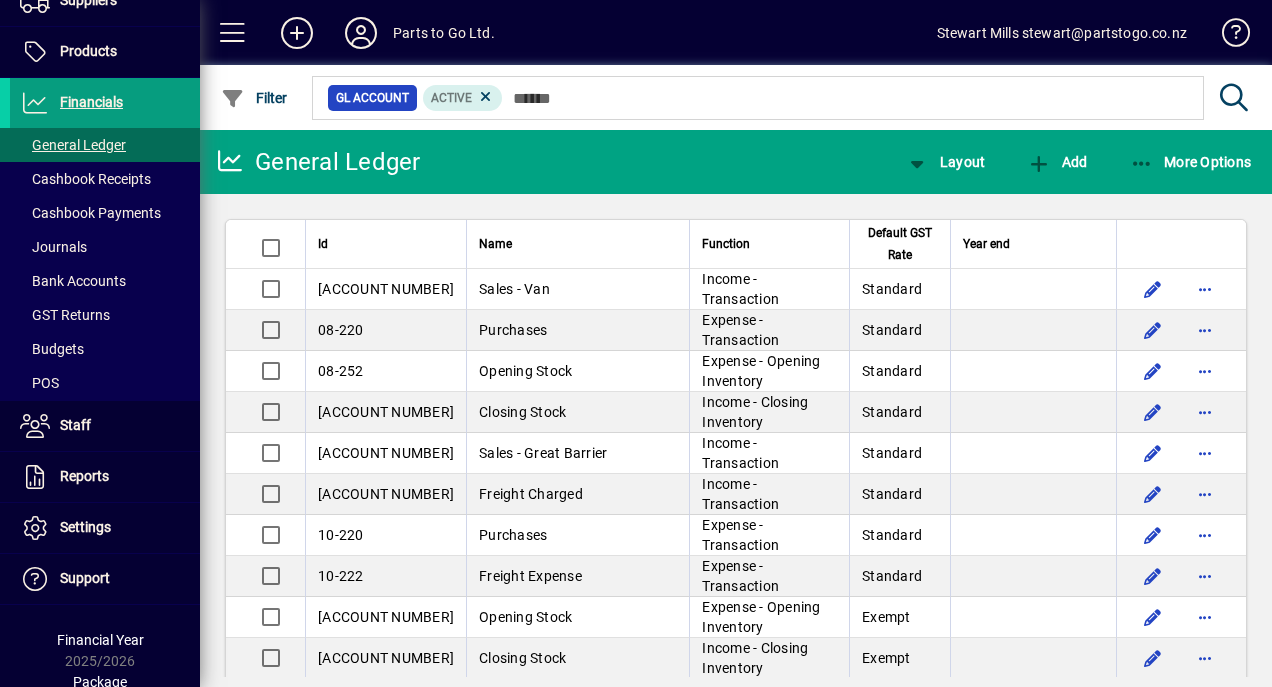 scroll, scrollTop: 246, scrollLeft: 0, axis: vertical 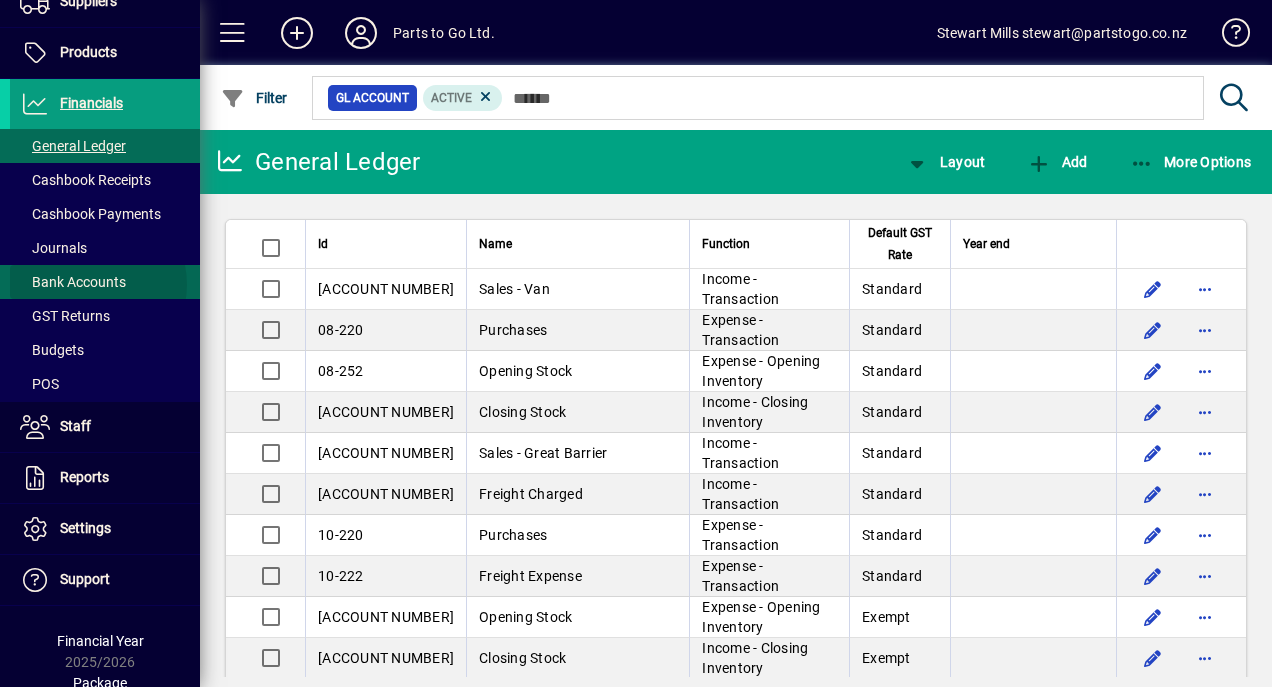 click on "Bank Accounts" at bounding box center (73, 282) 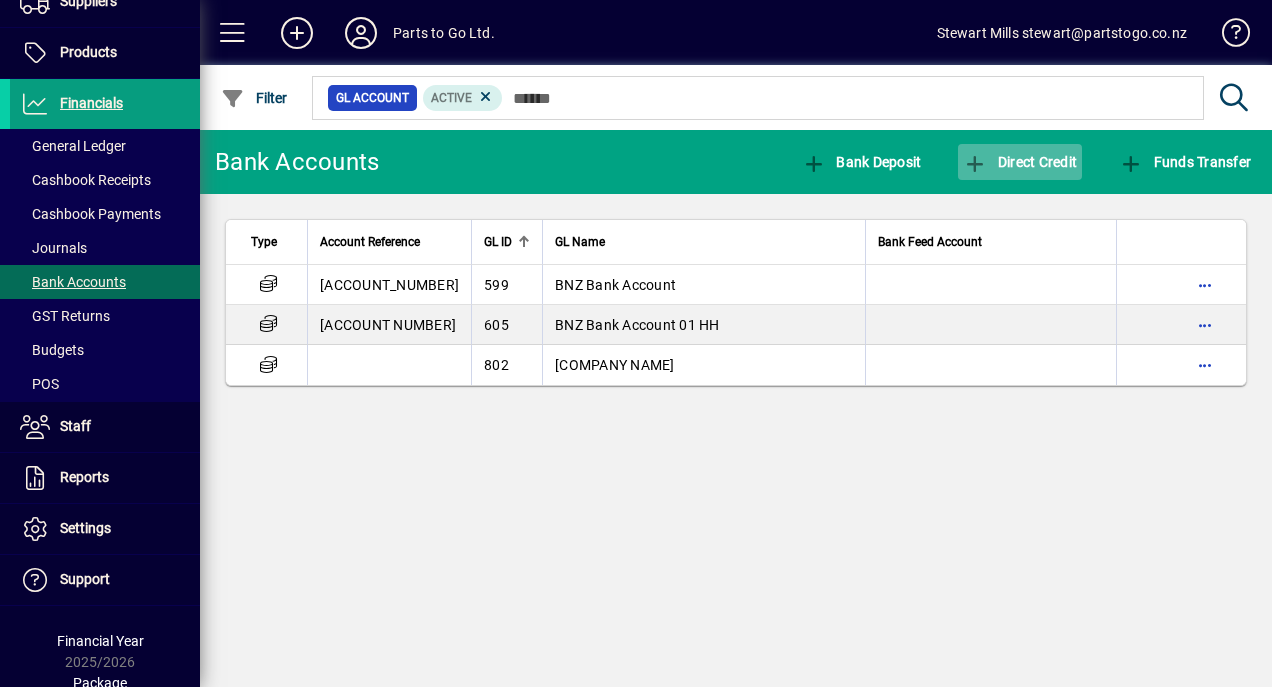 click 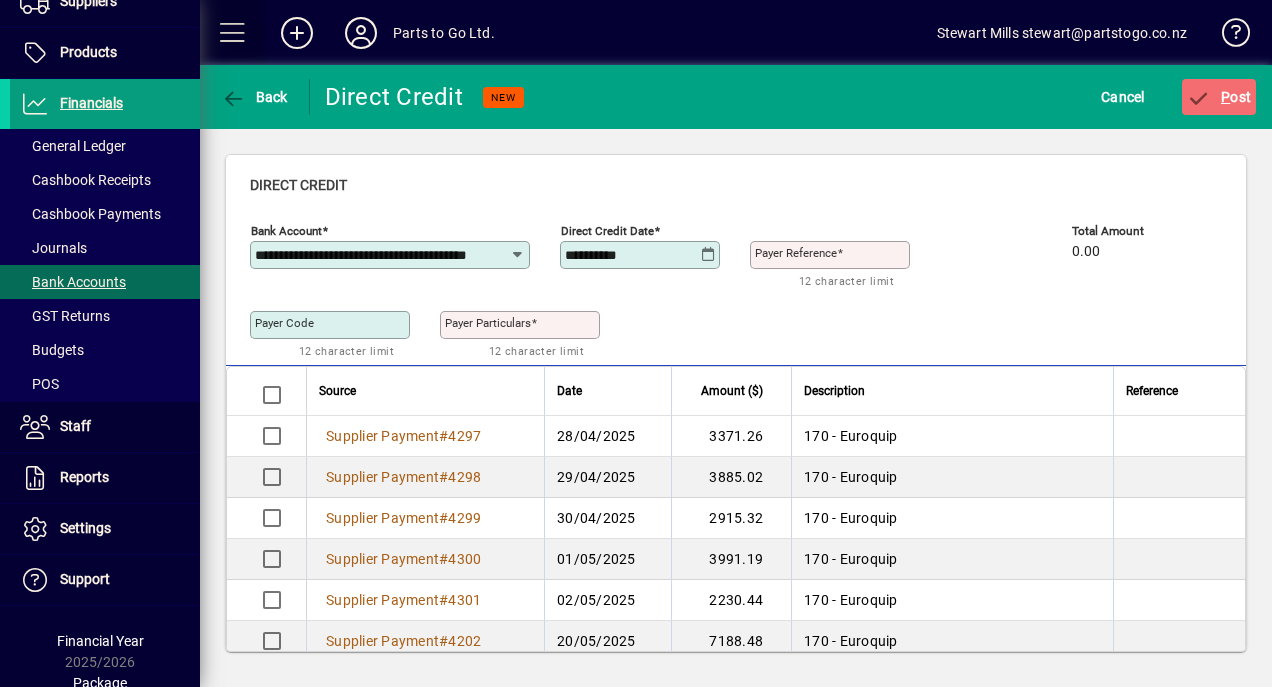 click at bounding box center [233, 33] 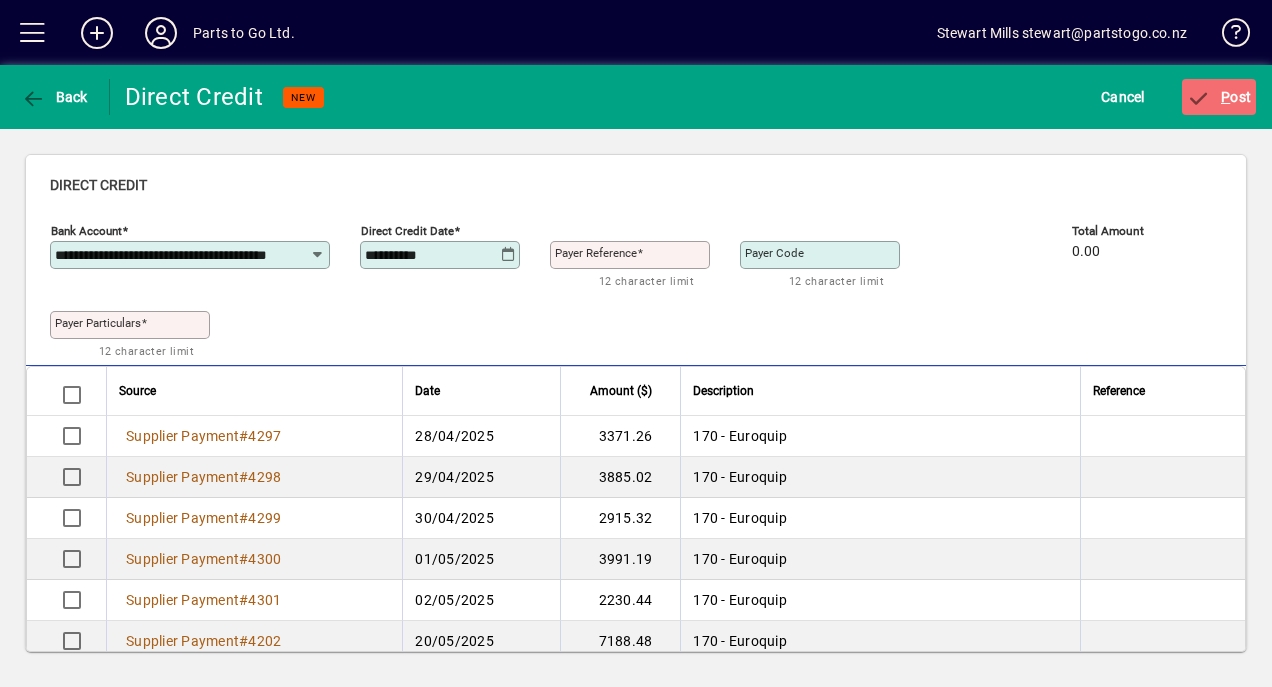 click on "**********" 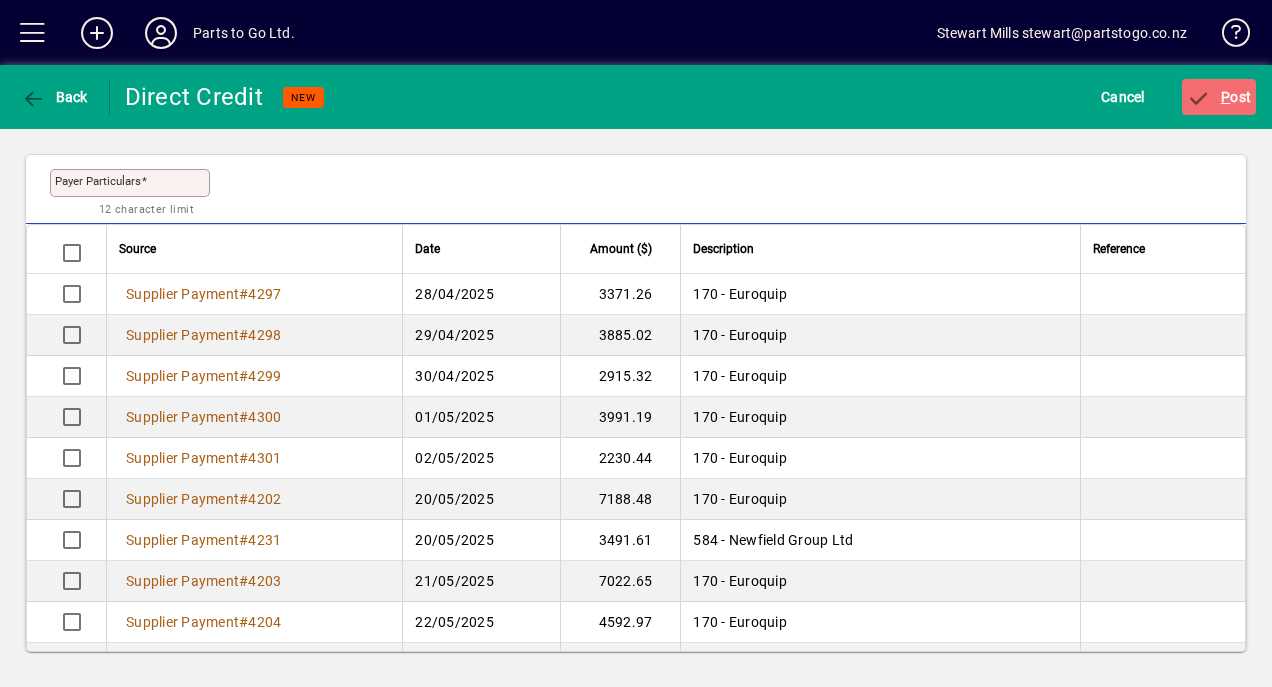 scroll, scrollTop: 160, scrollLeft: 0, axis: vertical 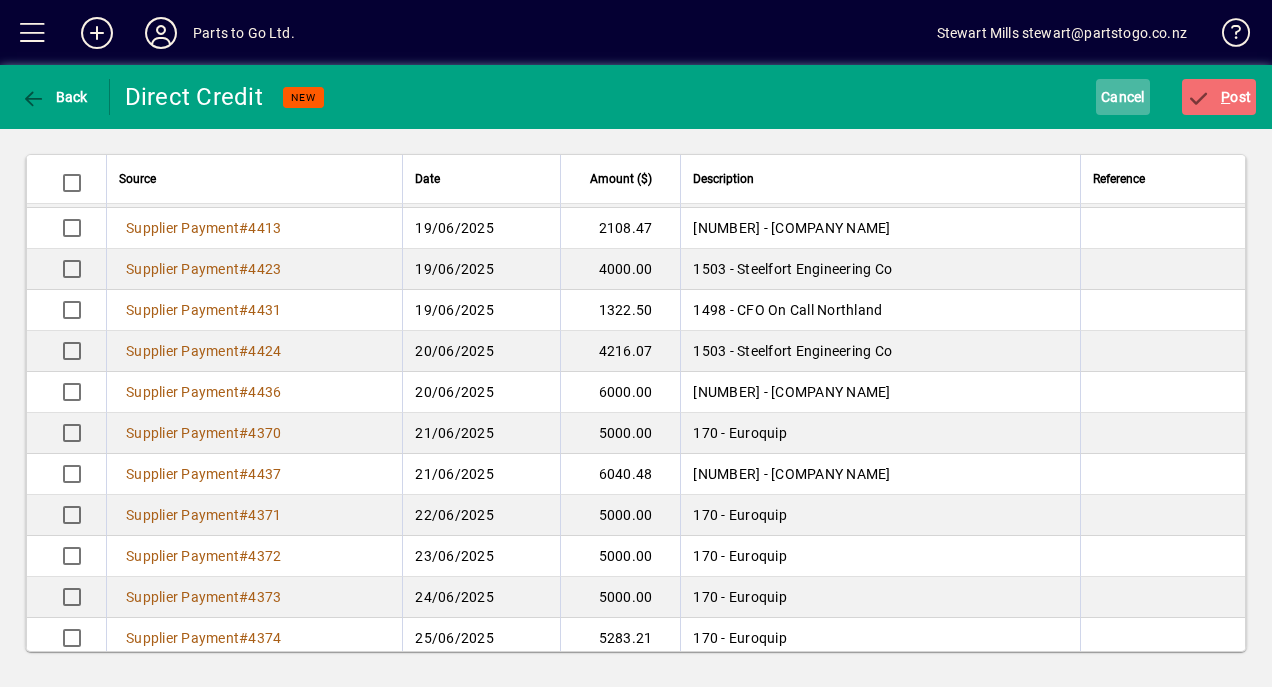click on "Cancel" 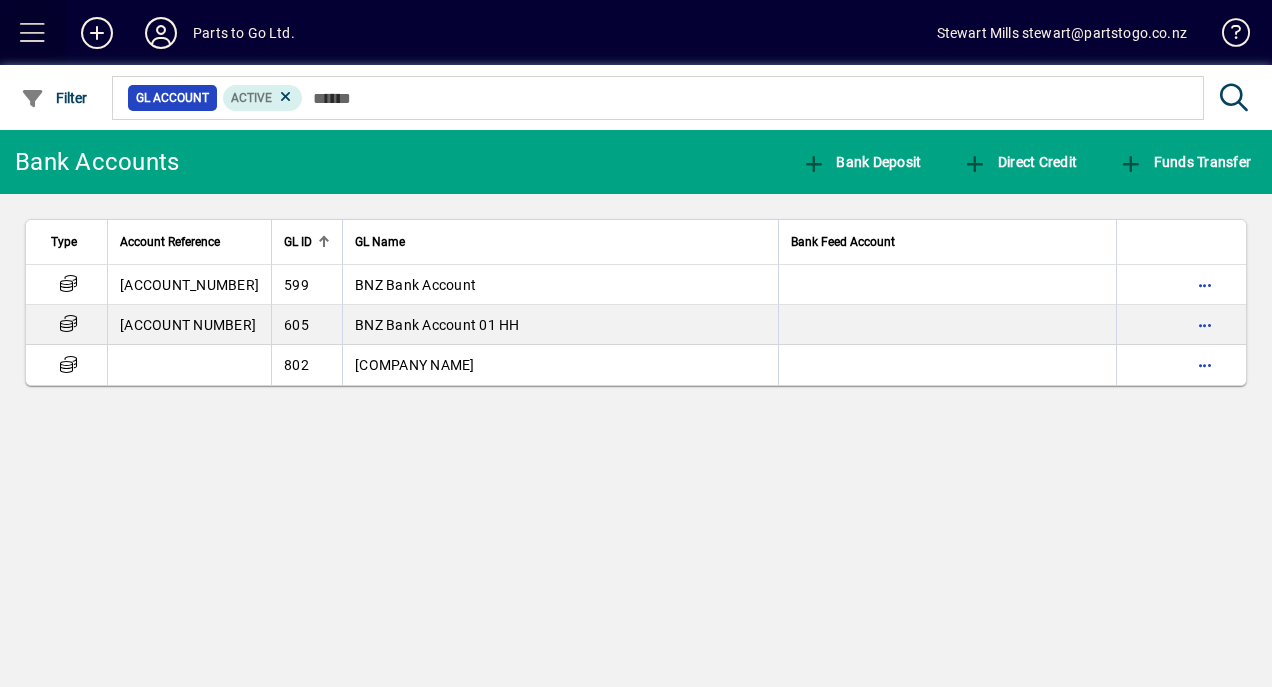 click at bounding box center (33, 33) 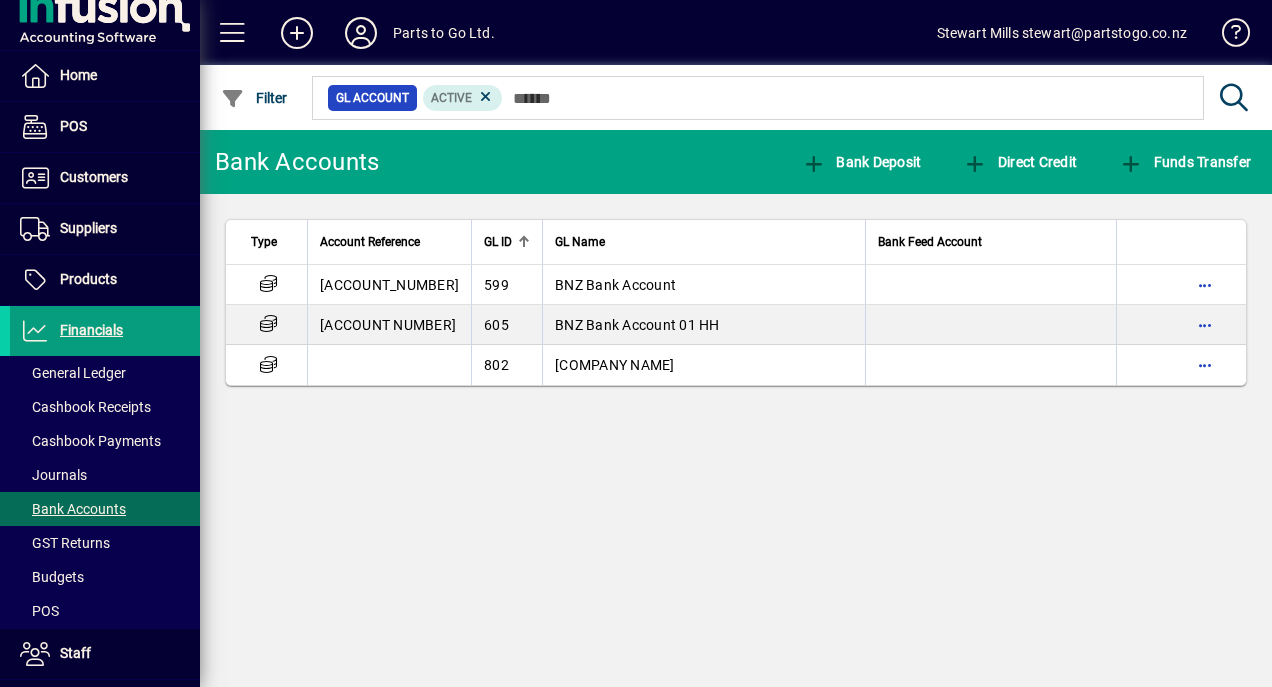 scroll, scrollTop: 0, scrollLeft: 0, axis: both 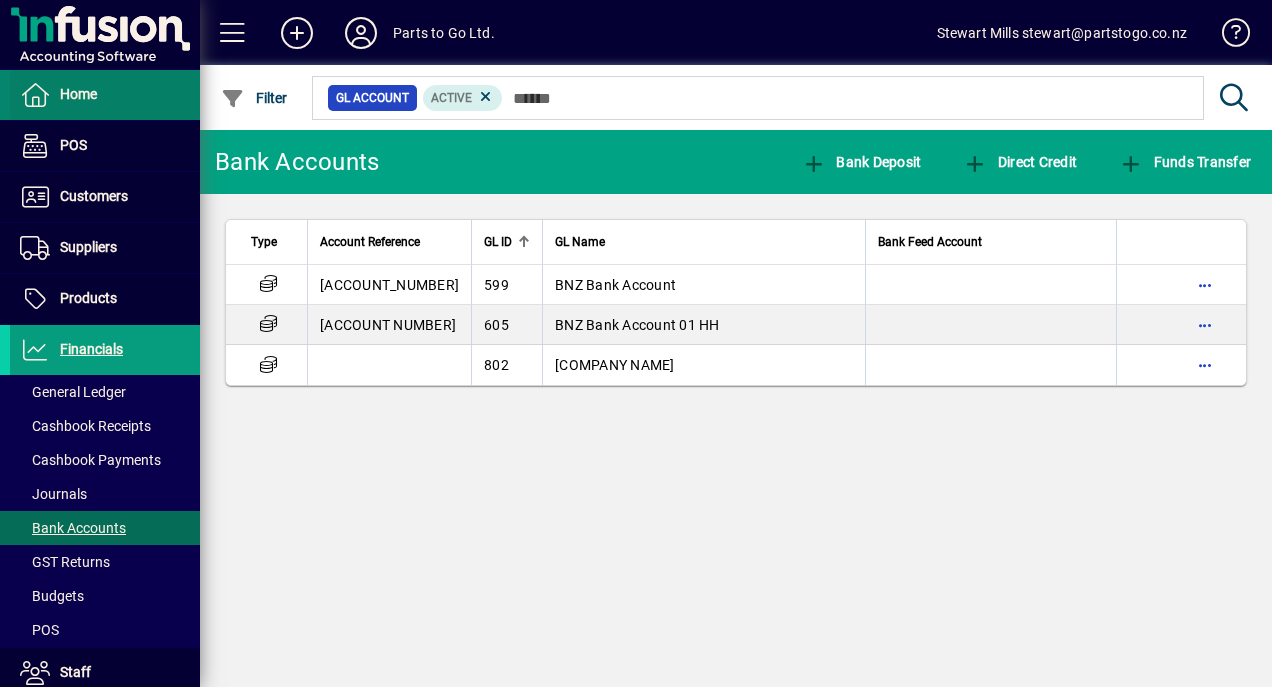 click at bounding box center (105, 95) 